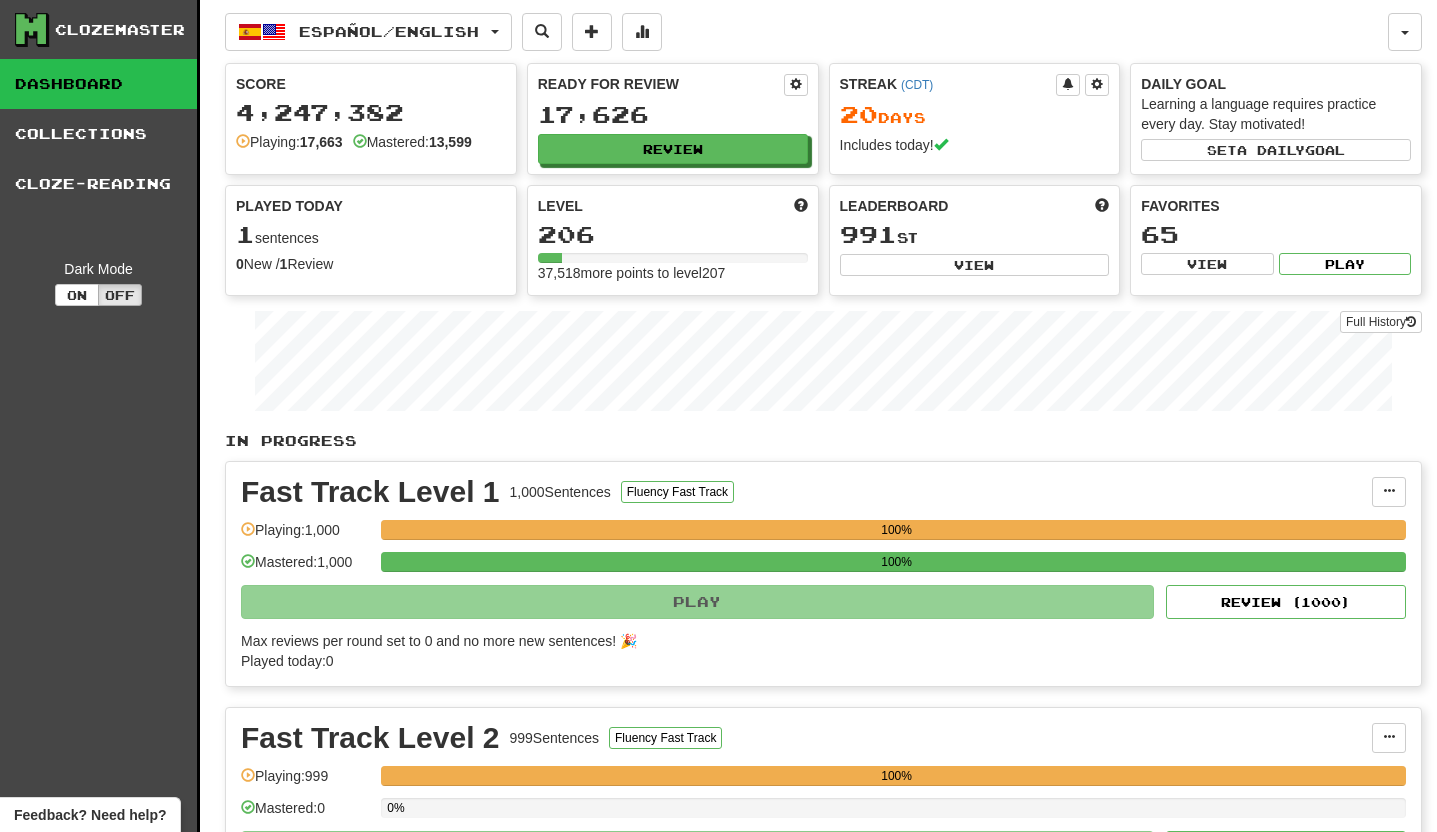 scroll, scrollTop: 0, scrollLeft: 0, axis: both 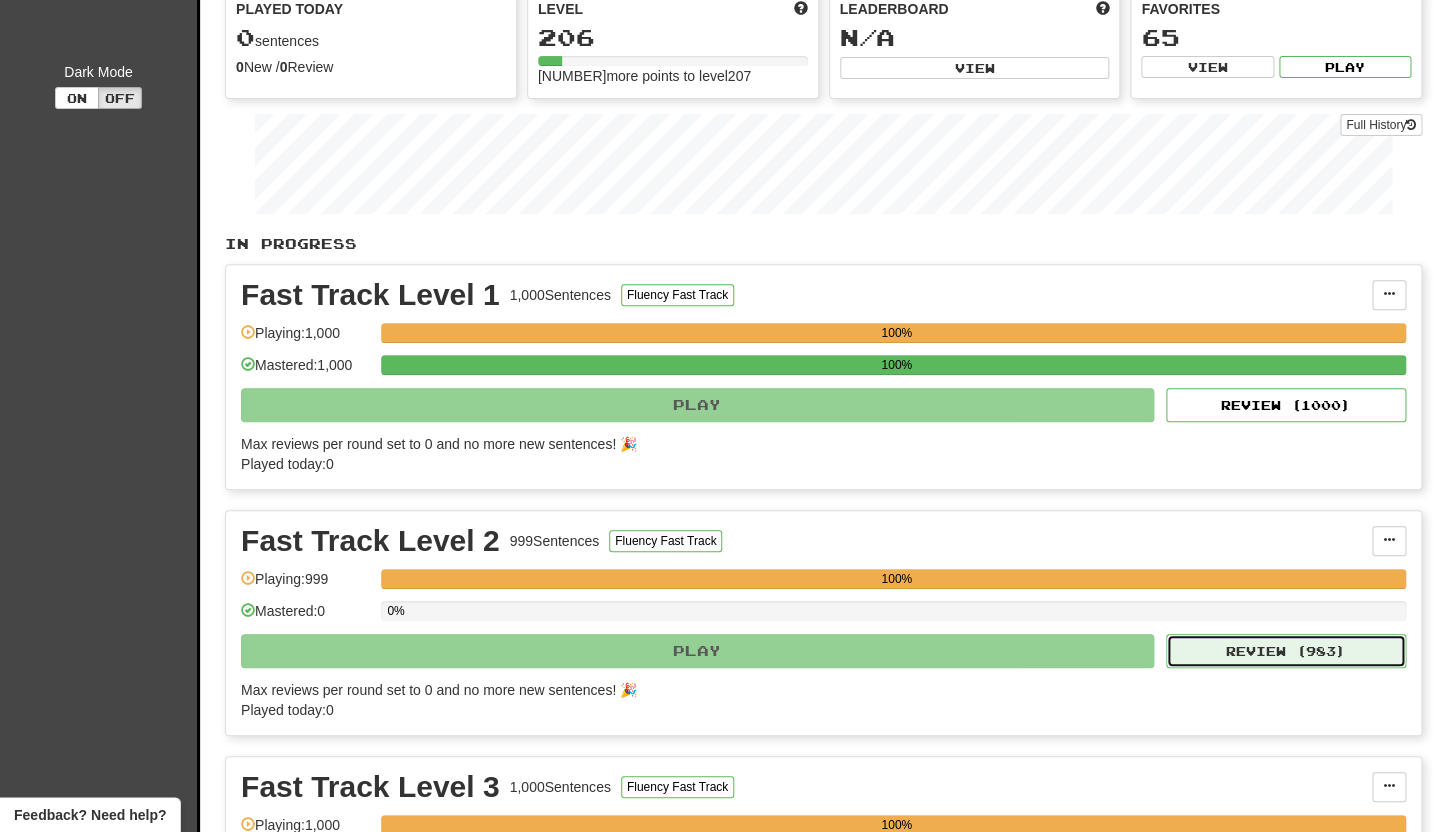 click on "Review ( 983 )" at bounding box center [1286, 651] 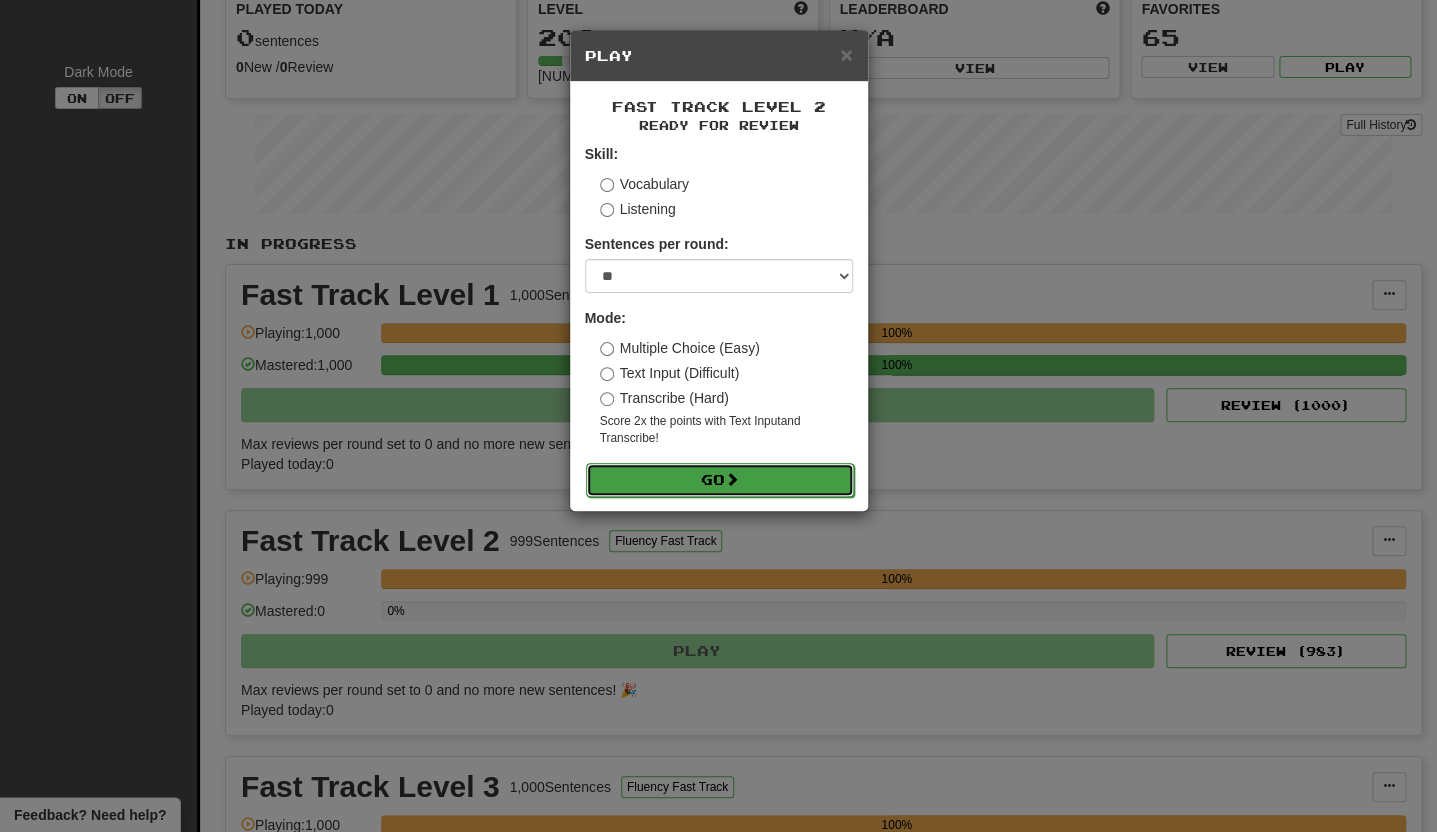 click on "Go" at bounding box center (720, 480) 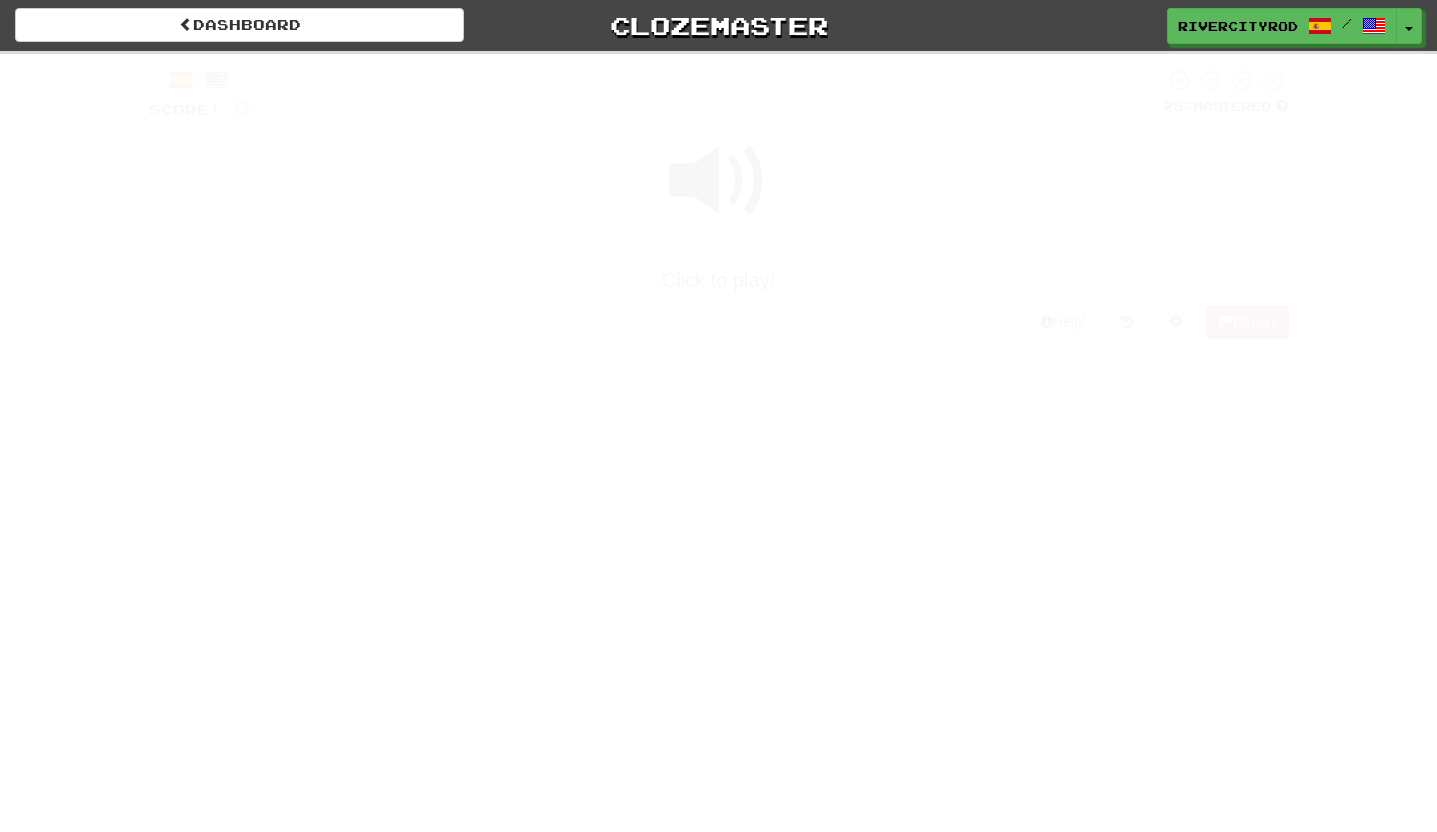 scroll, scrollTop: 0, scrollLeft: 0, axis: both 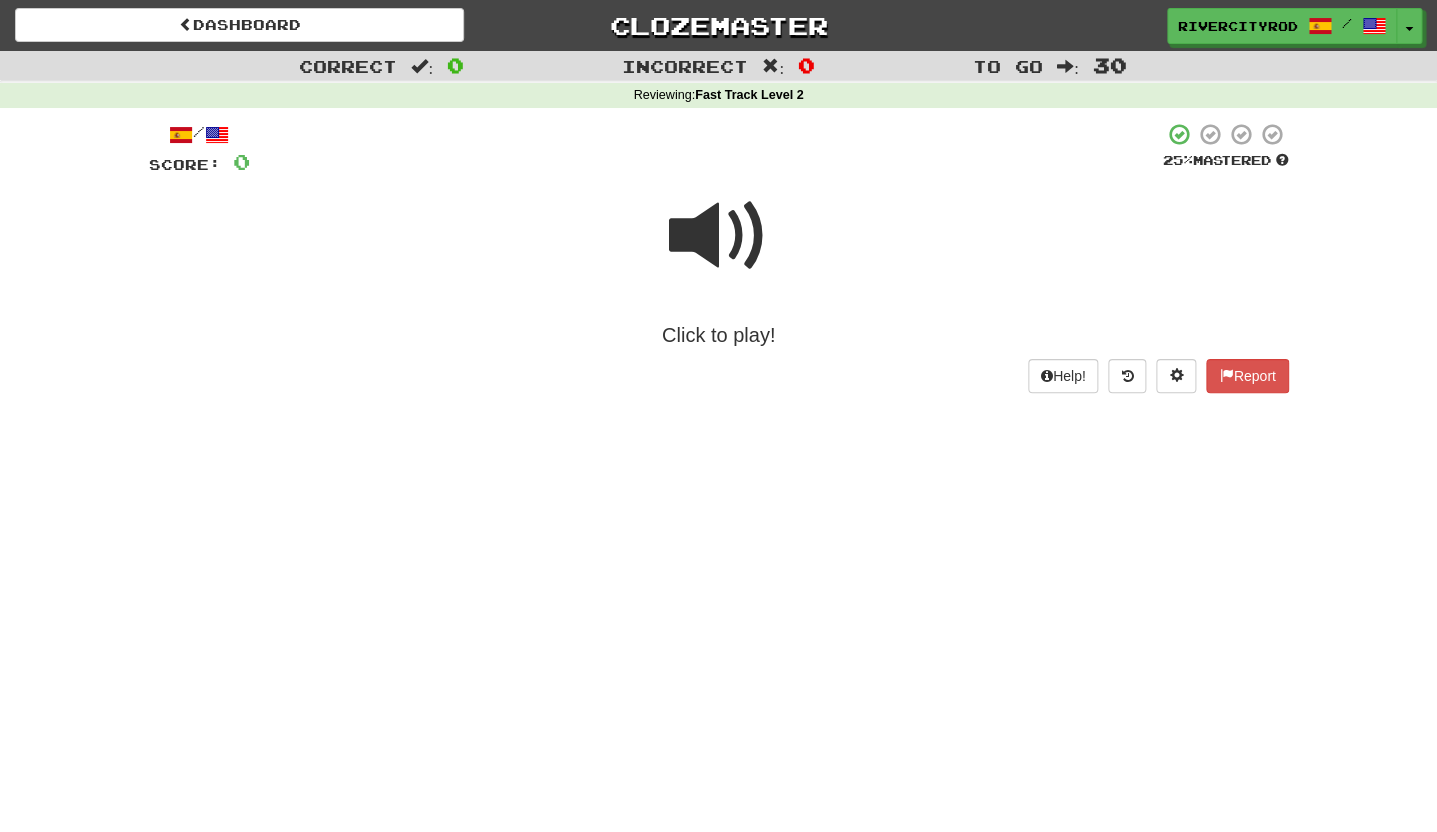 click at bounding box center (719, 236) 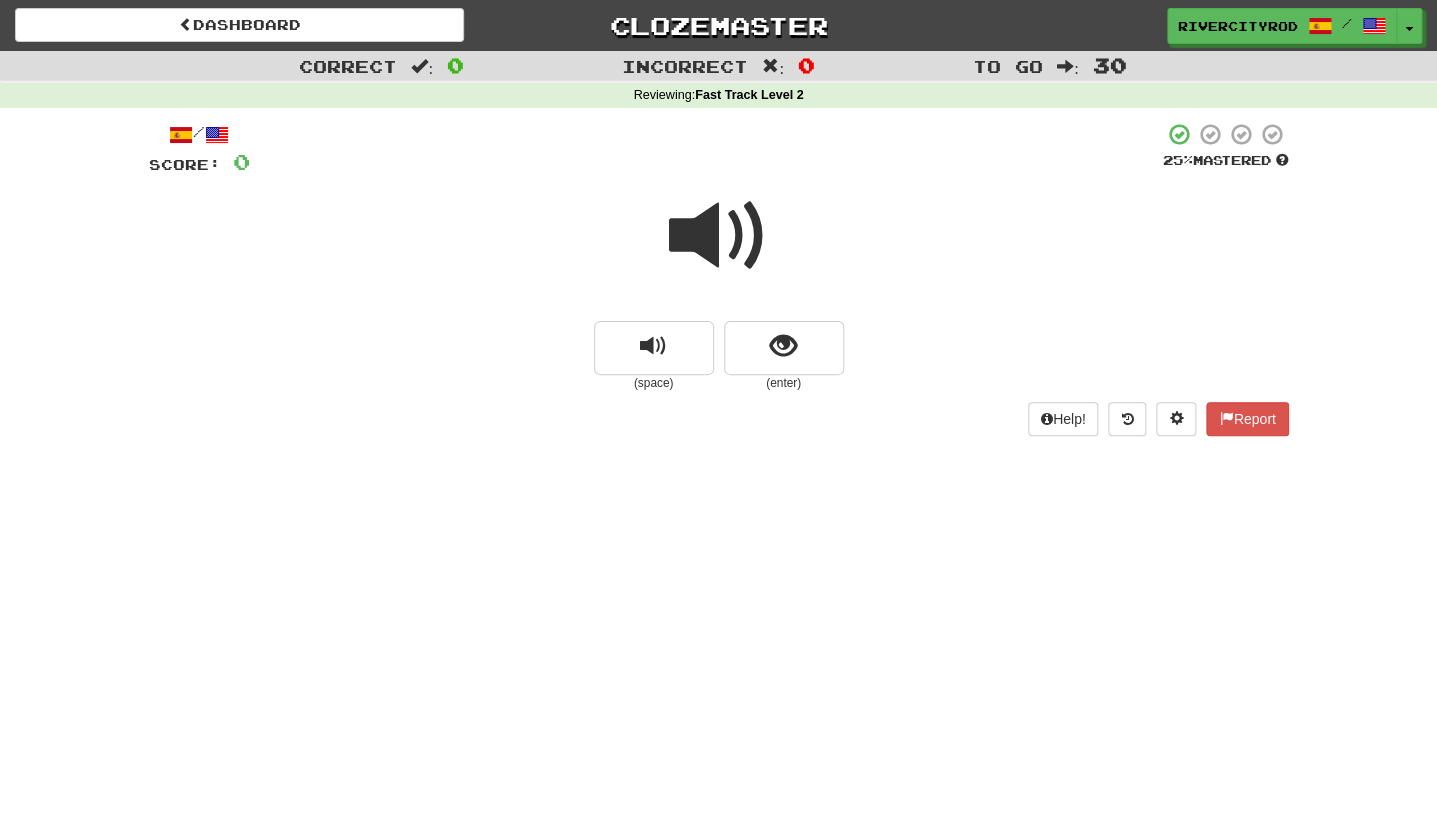click at bounding box center (719, 236) 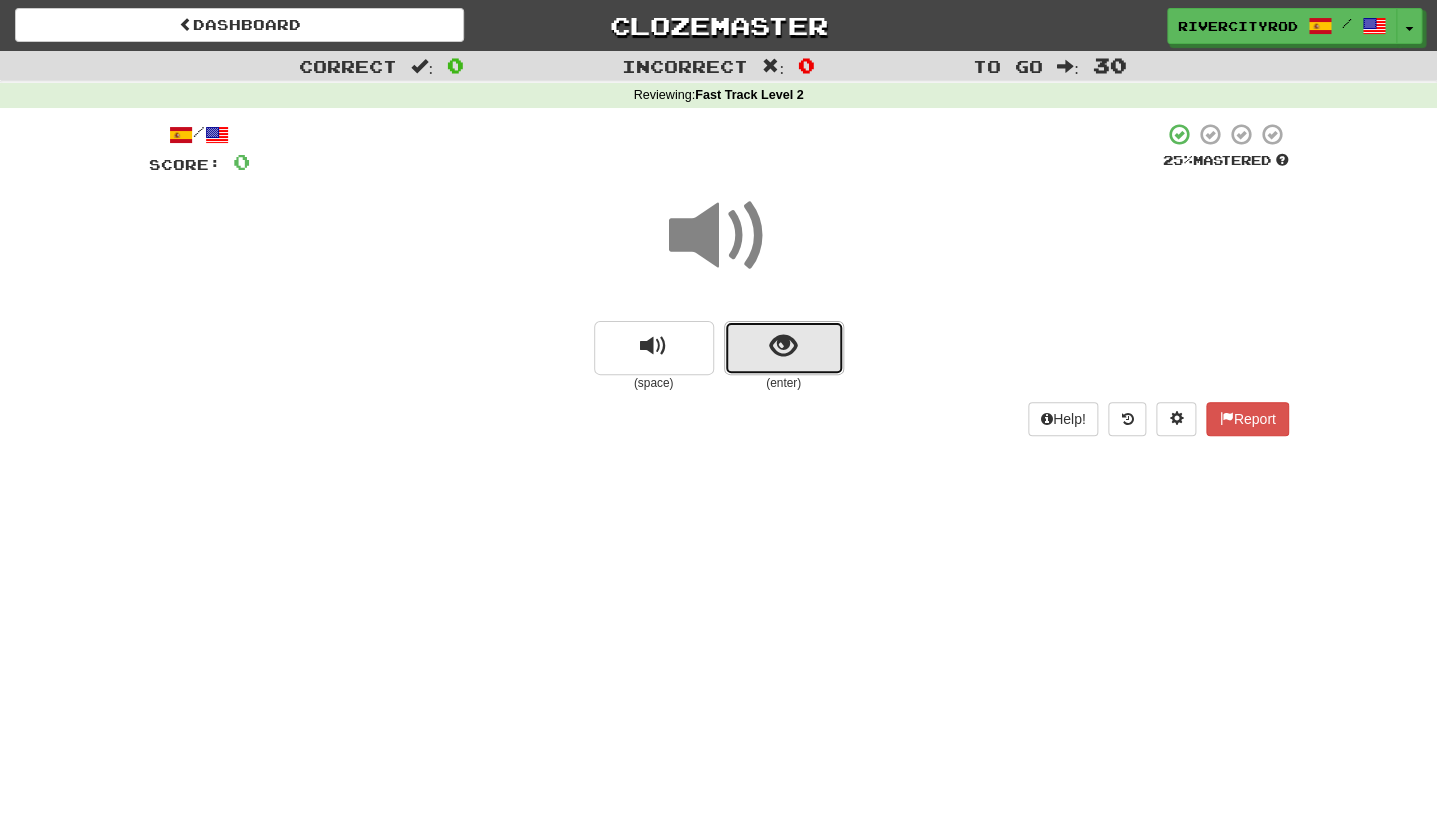 click at bounding box center (784, 348) 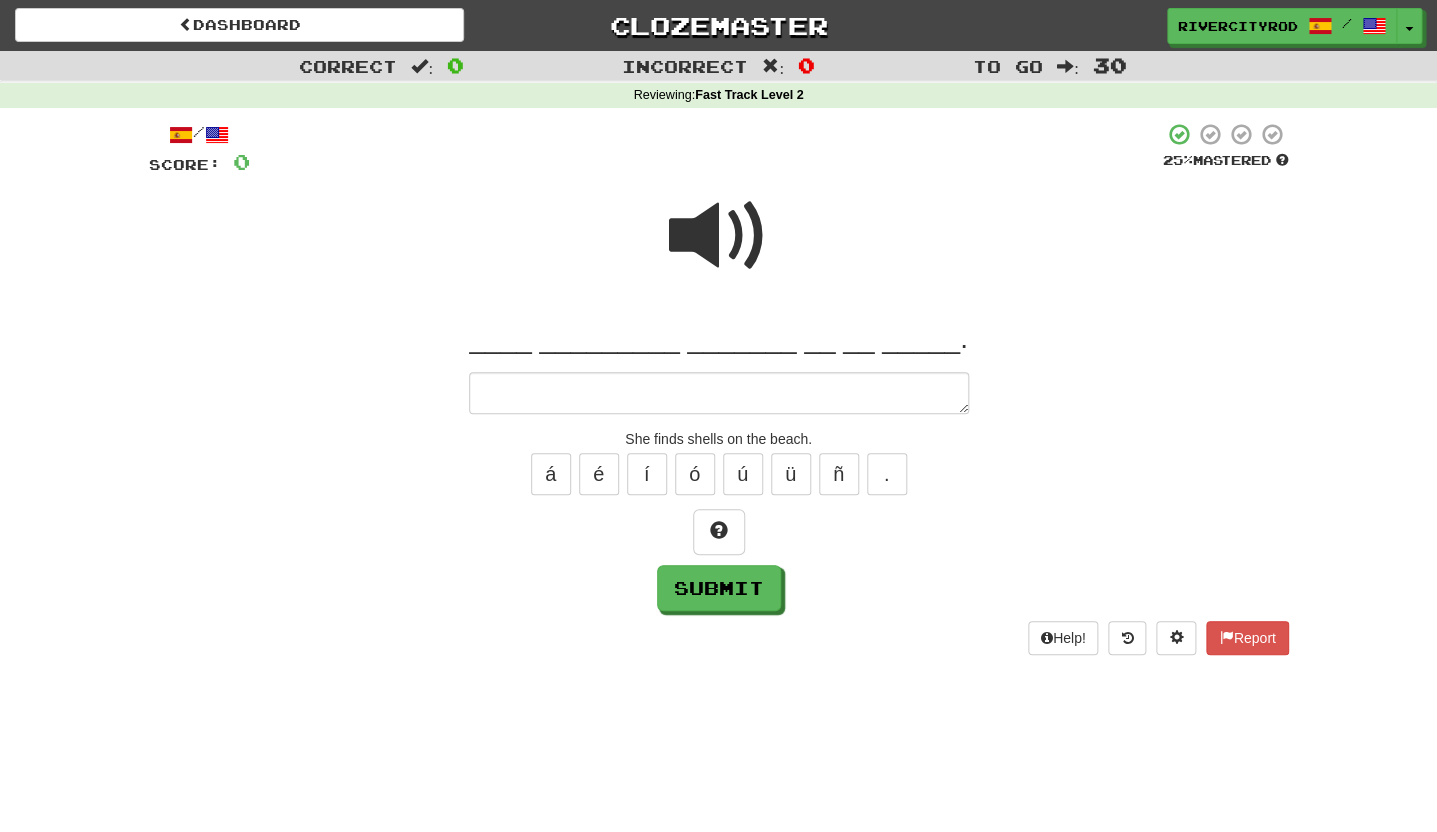 type on "*" 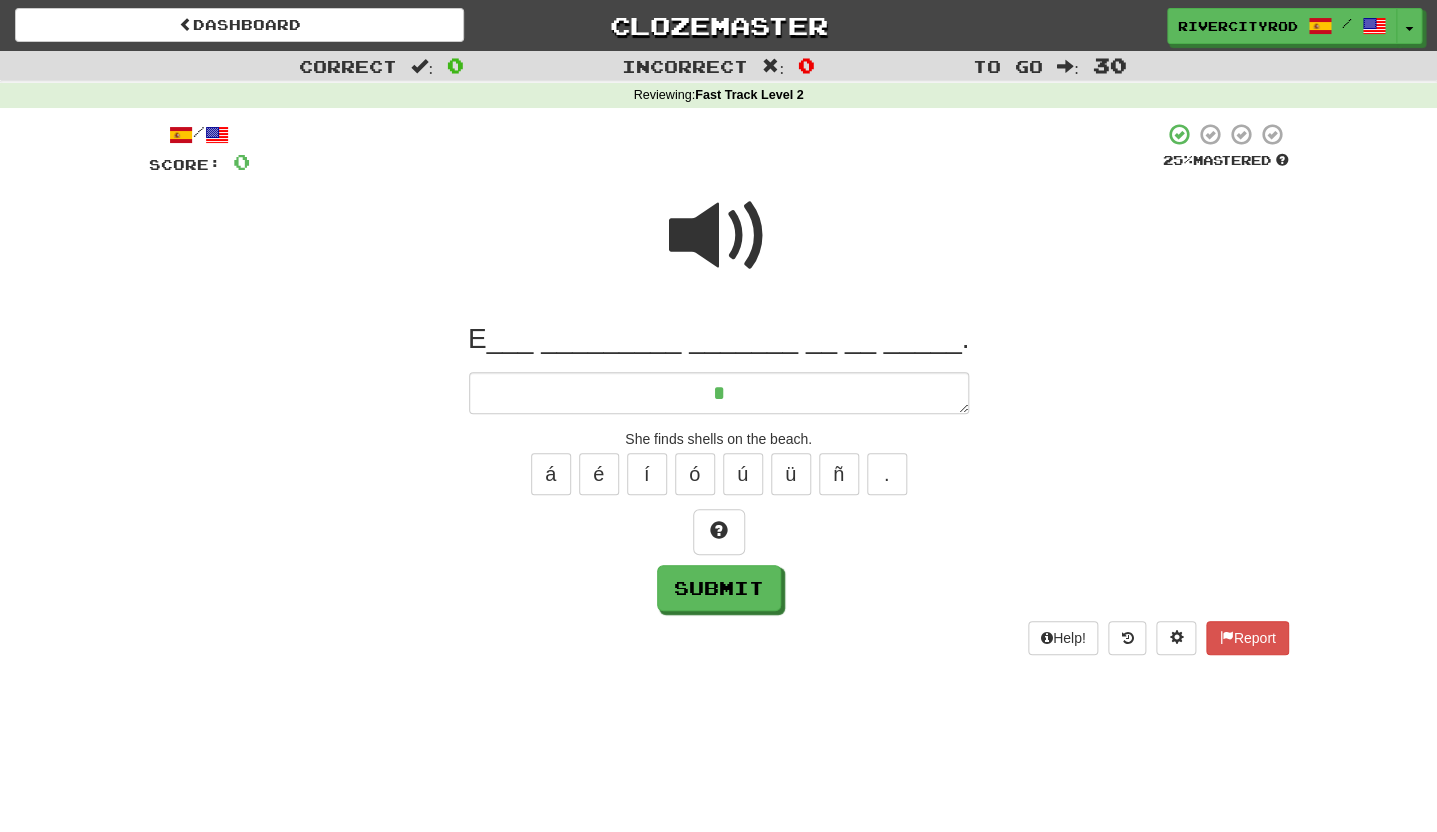 type on "*" 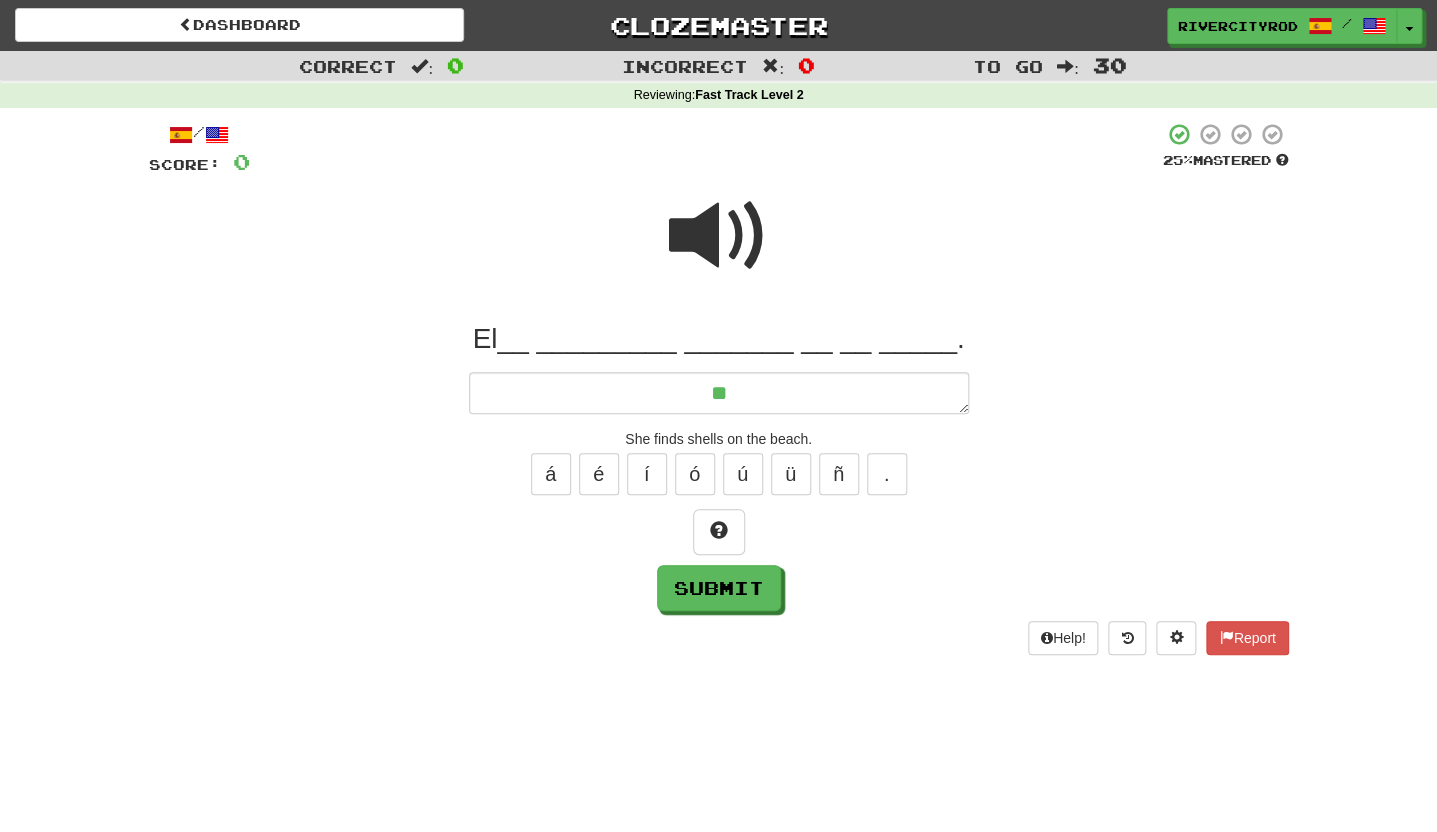 type on "*" 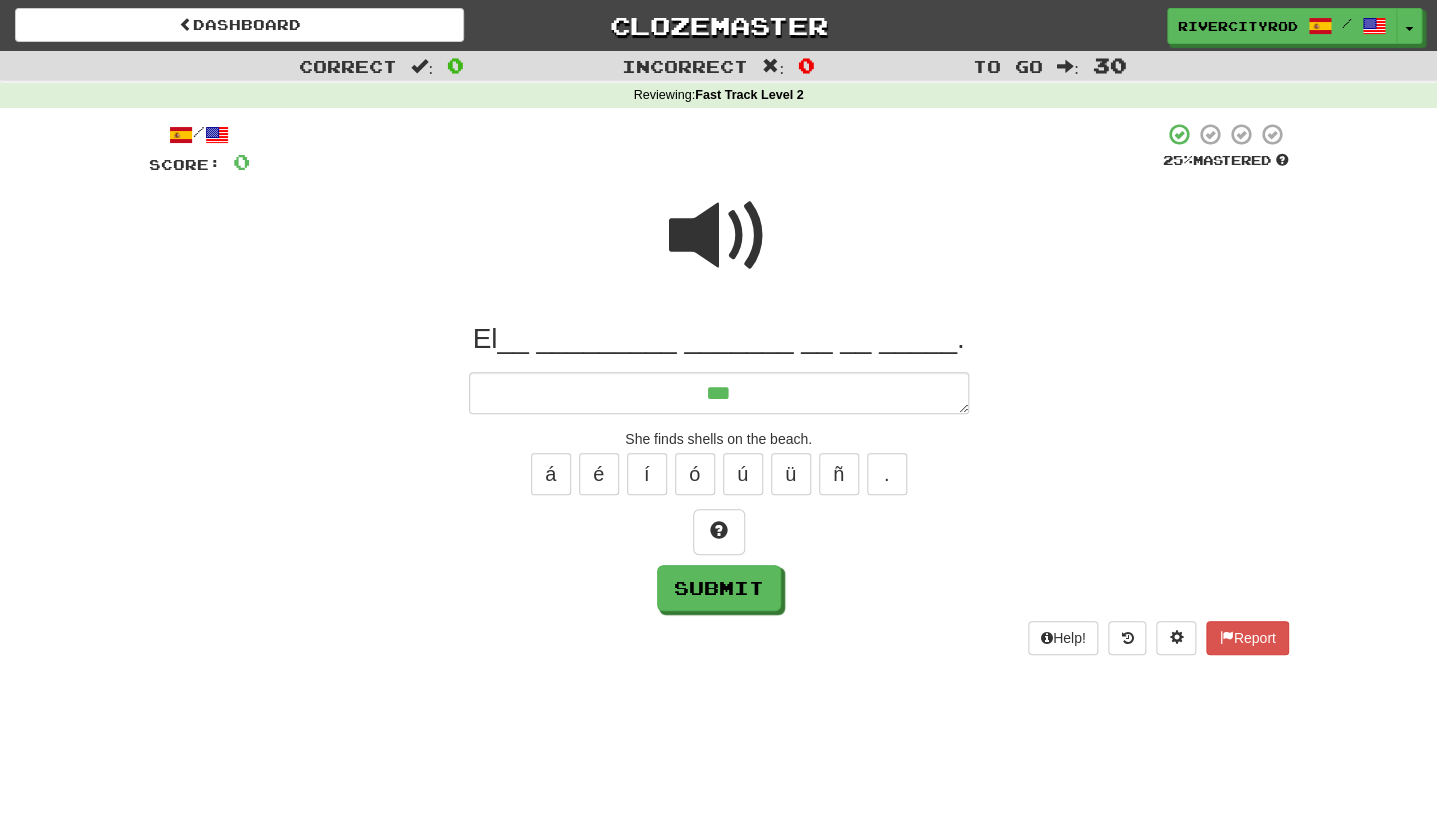 type on "*" 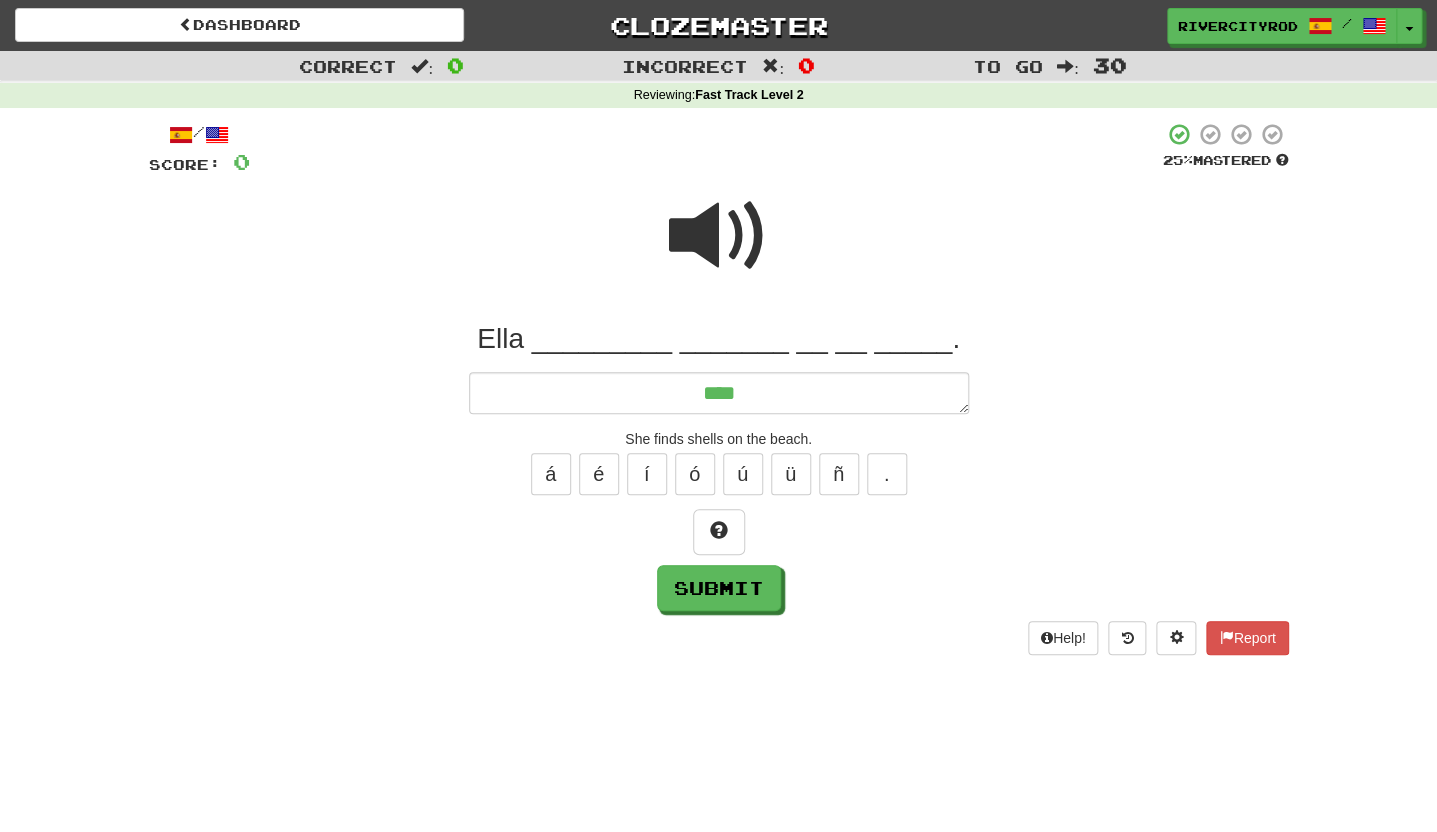 type on "*" 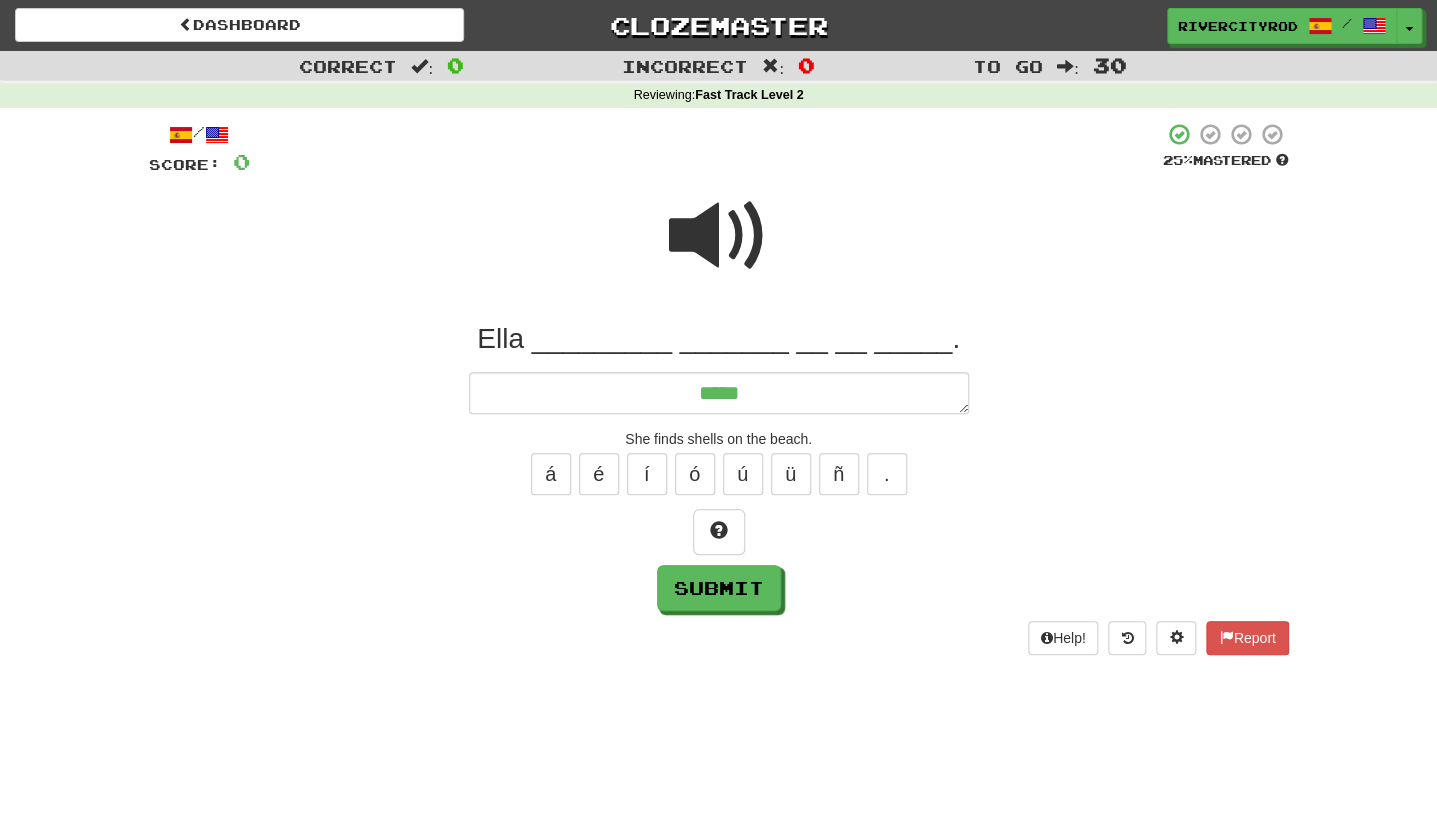 type on "*" 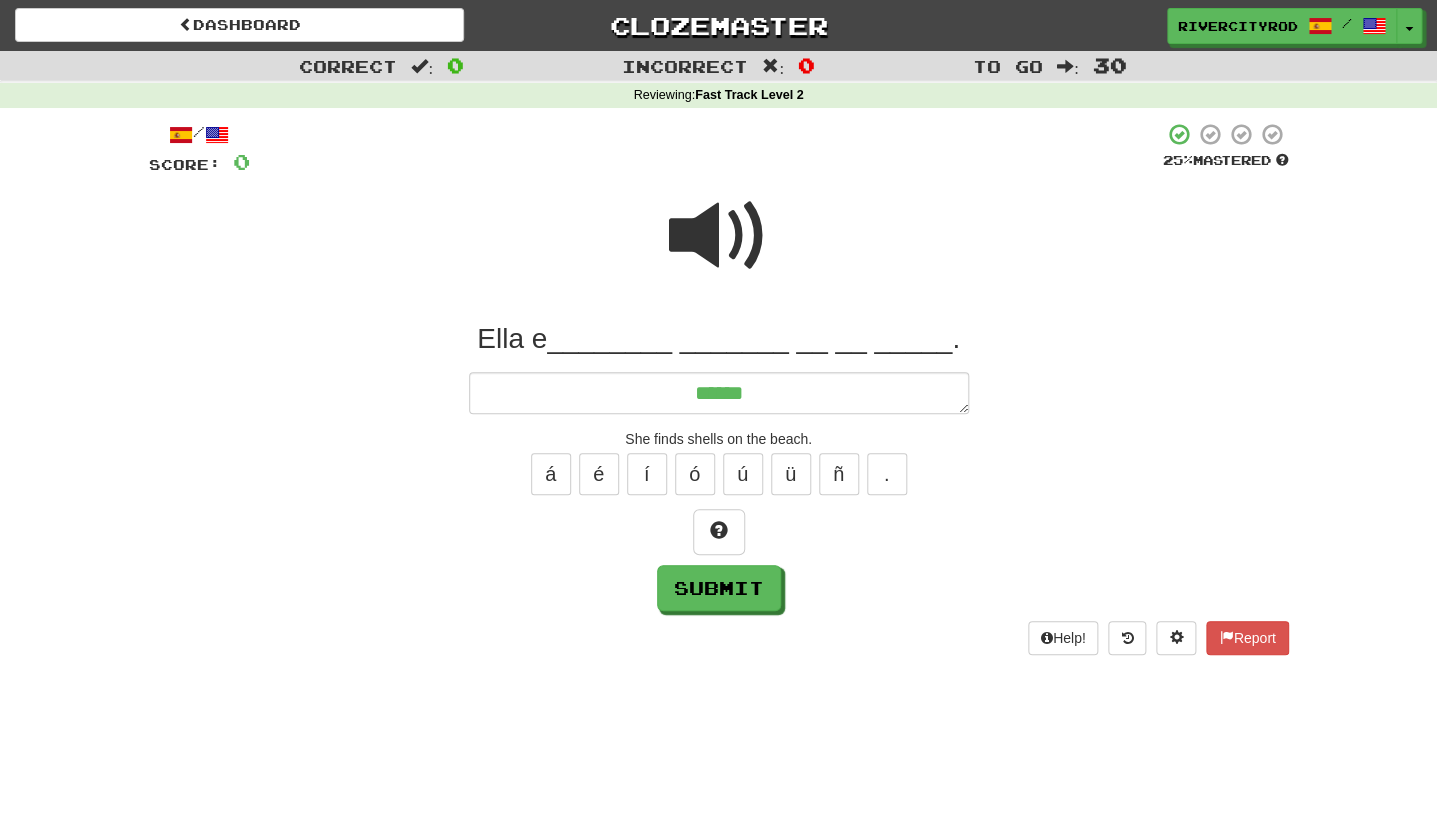 type on "*" 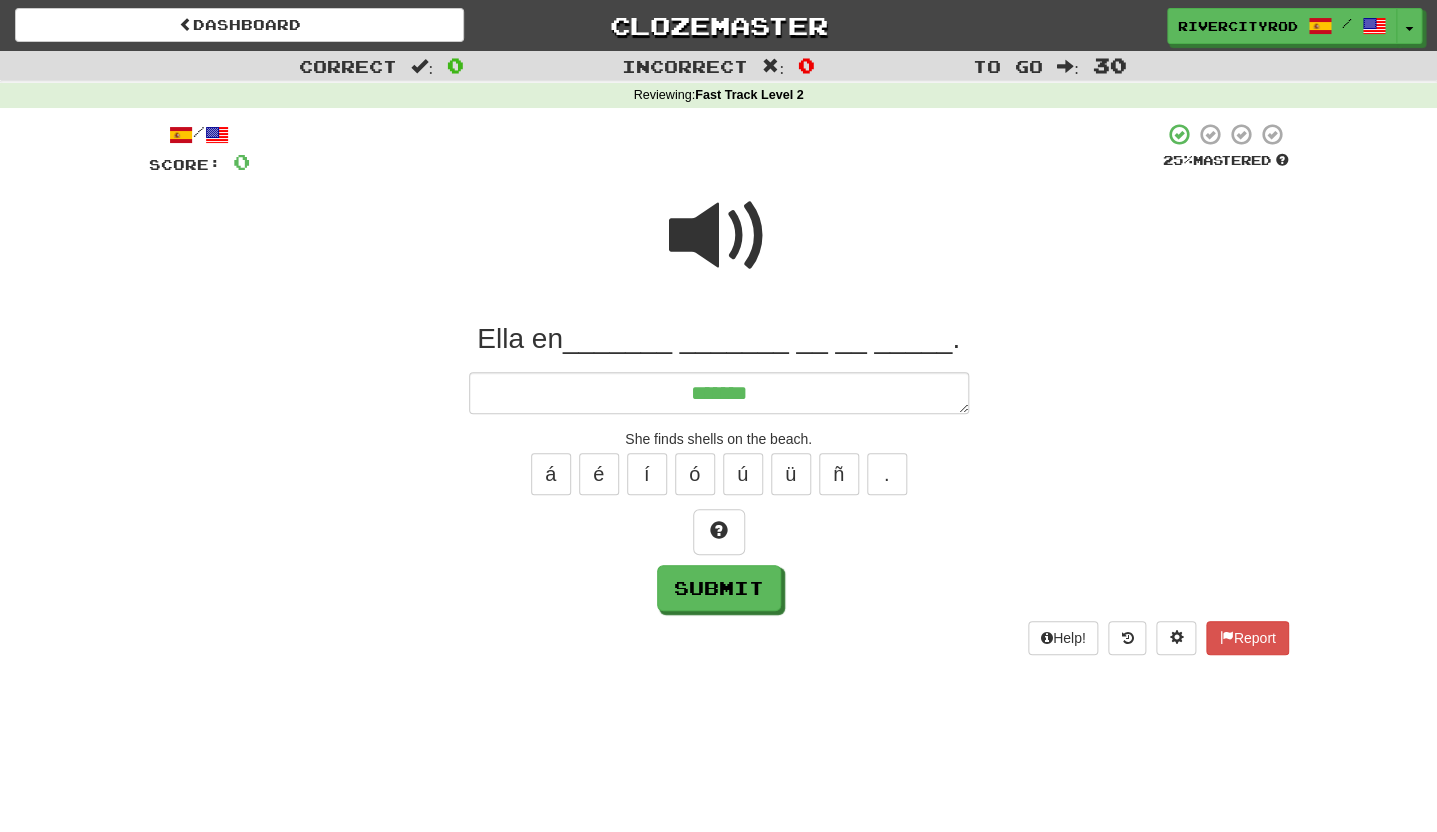 type on "*" 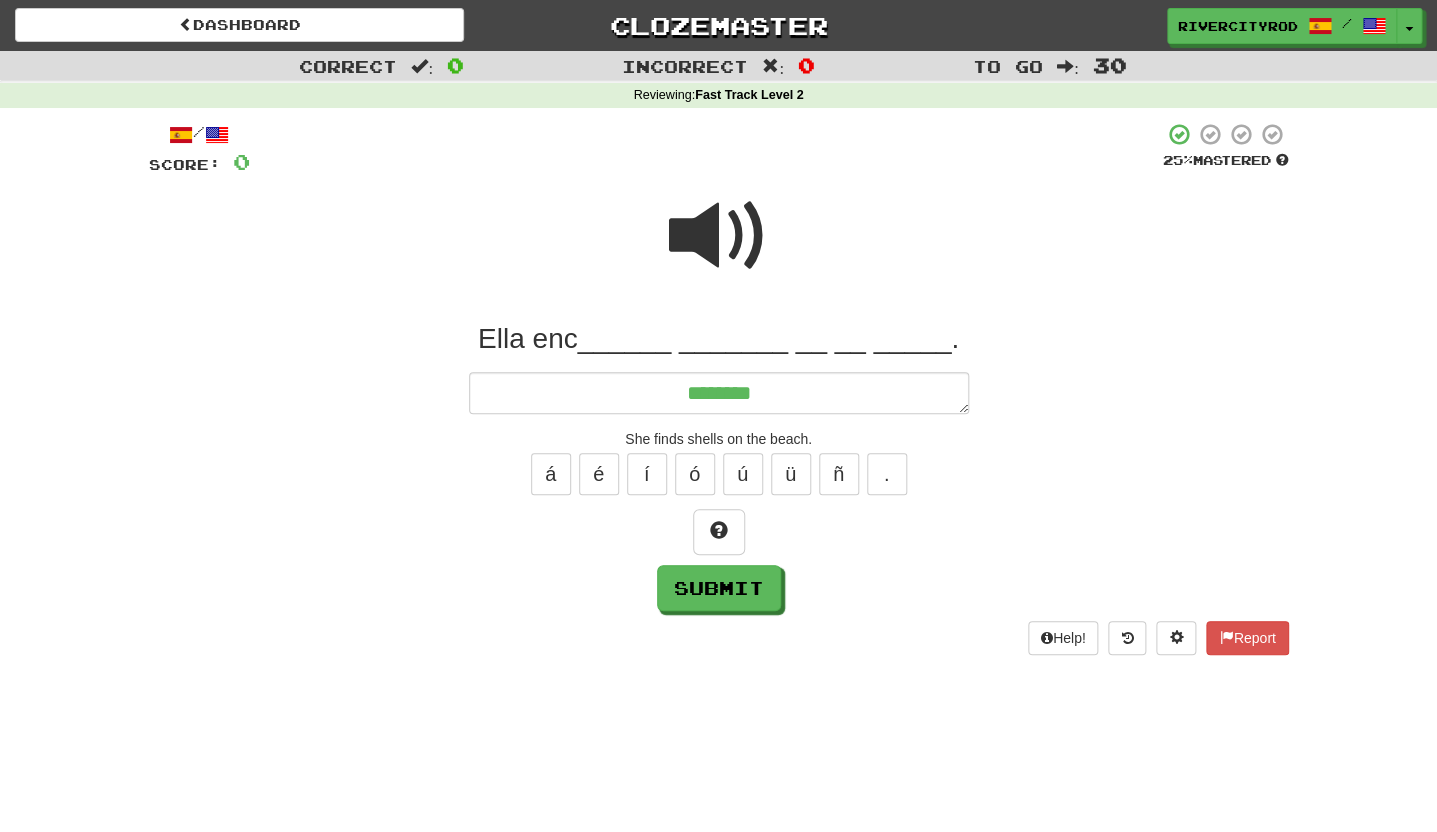 type on "*" 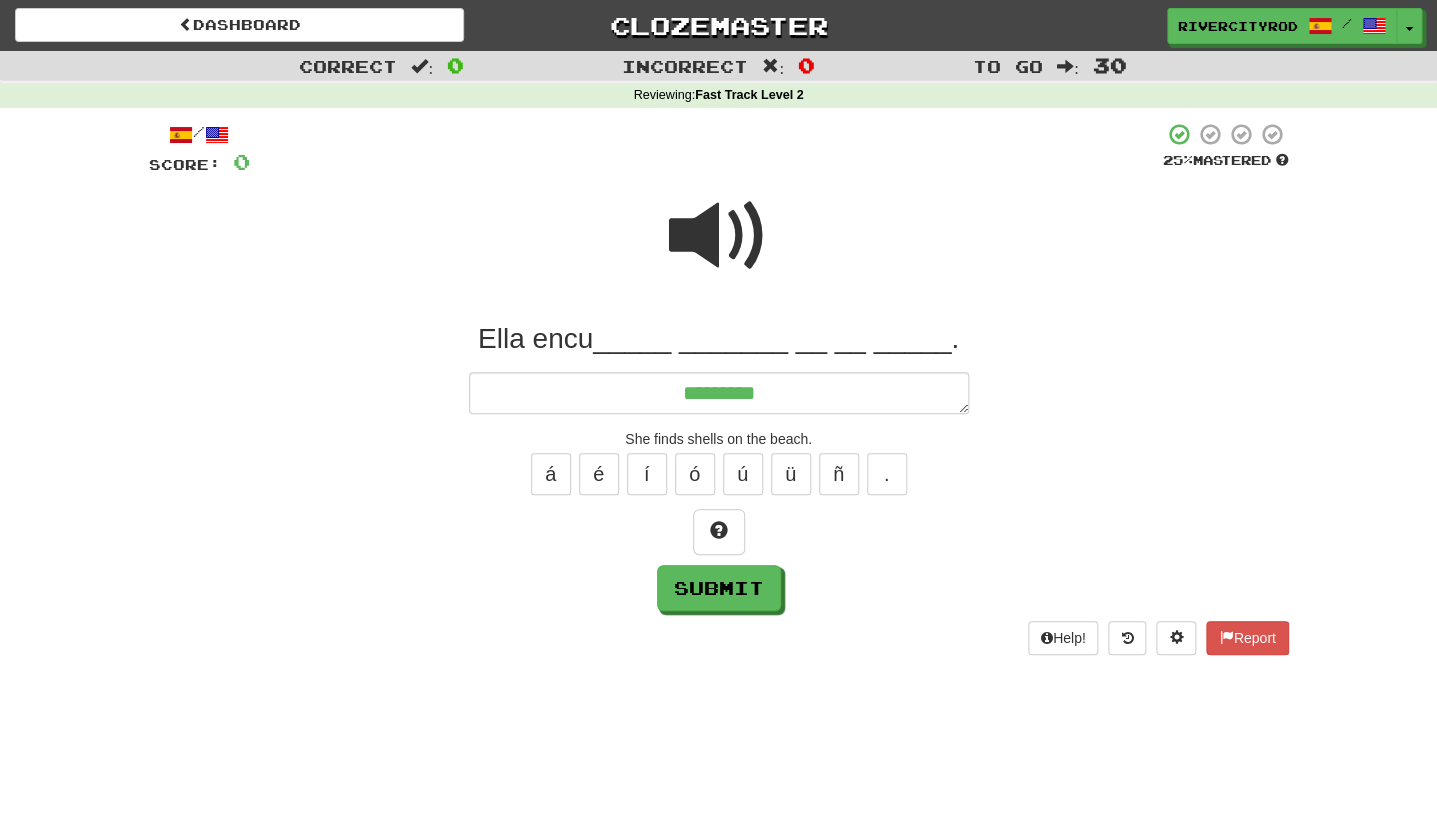type on "*" 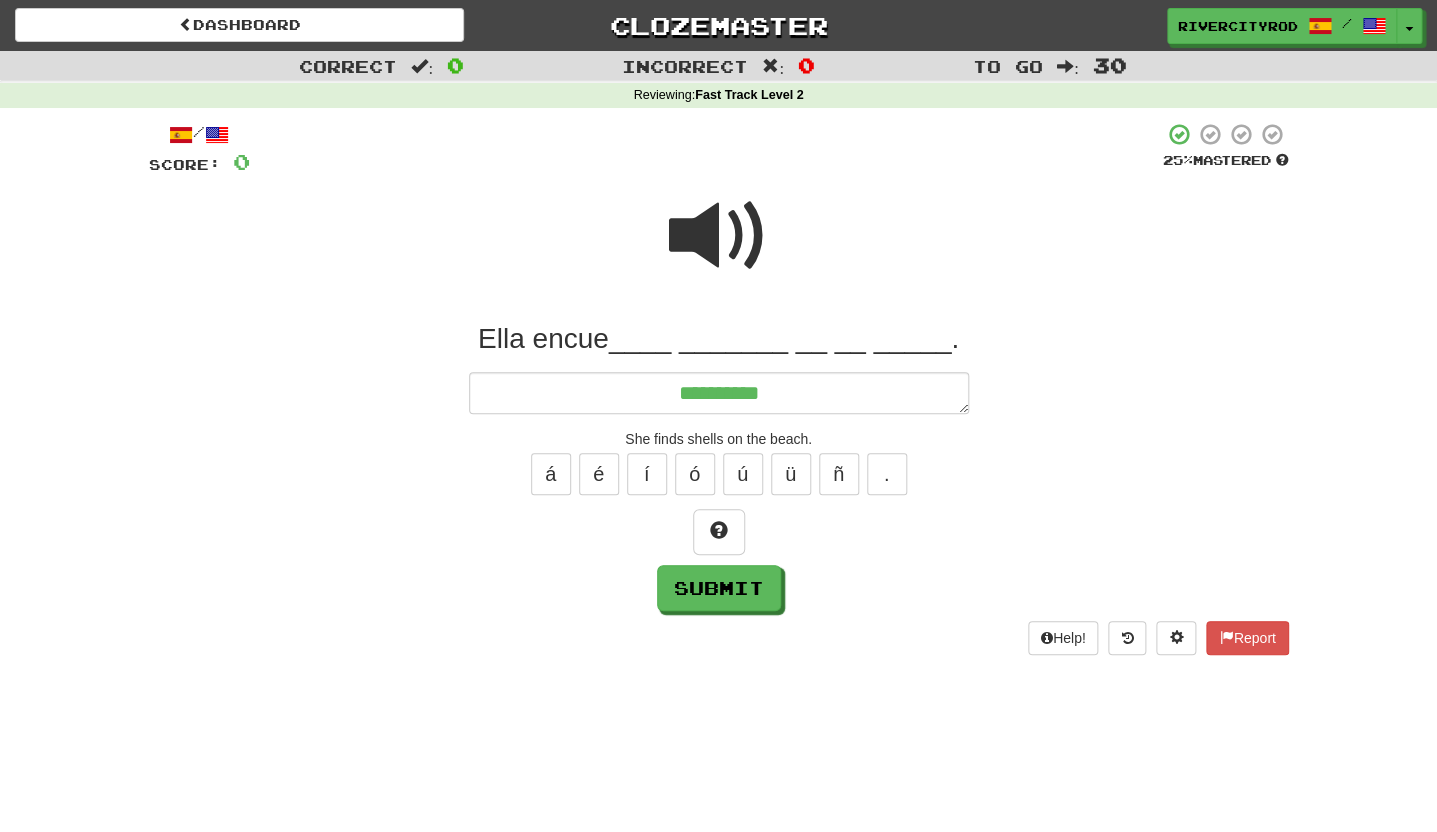 type on "*" 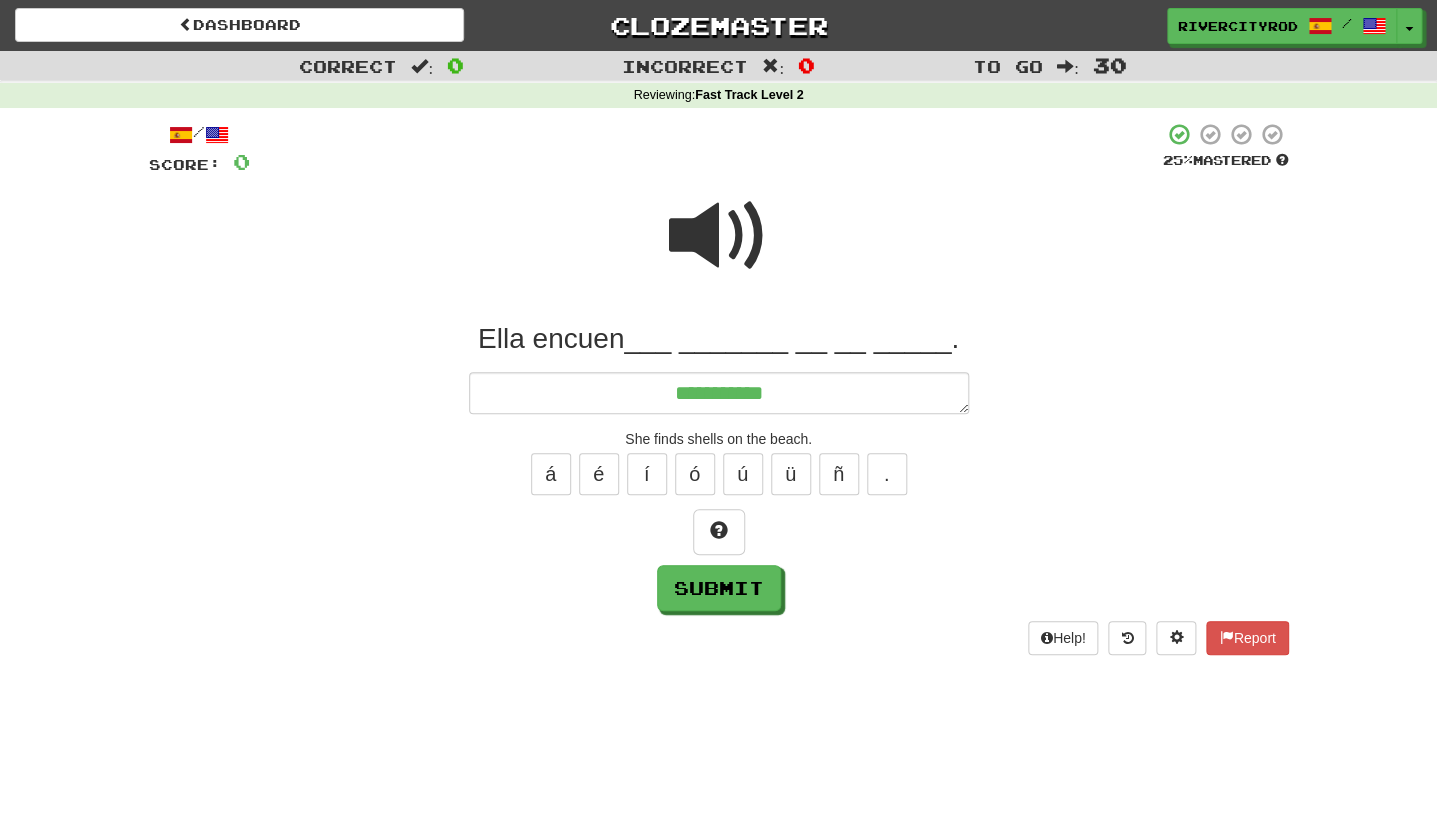 type on "*" 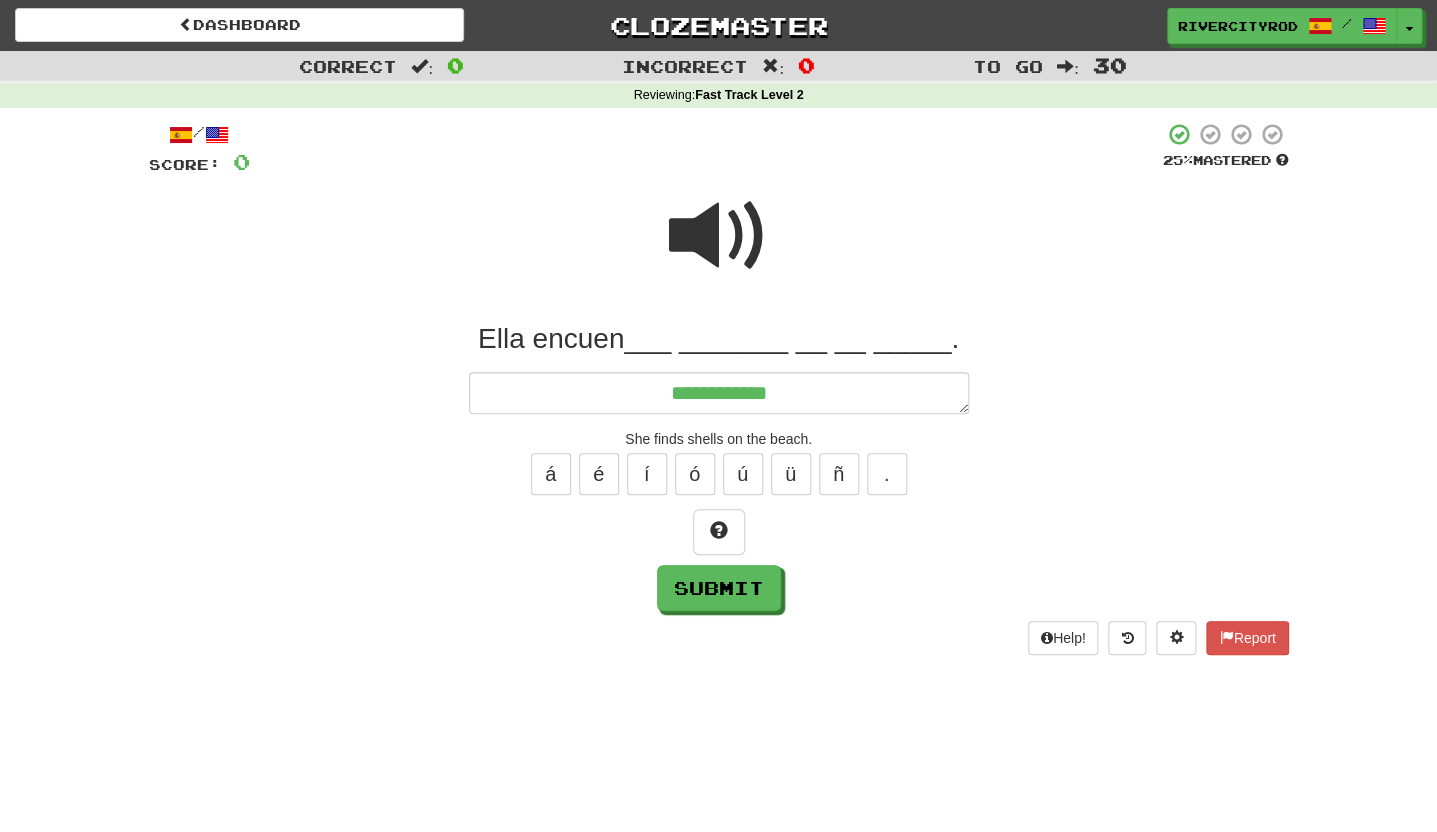 type on "*" 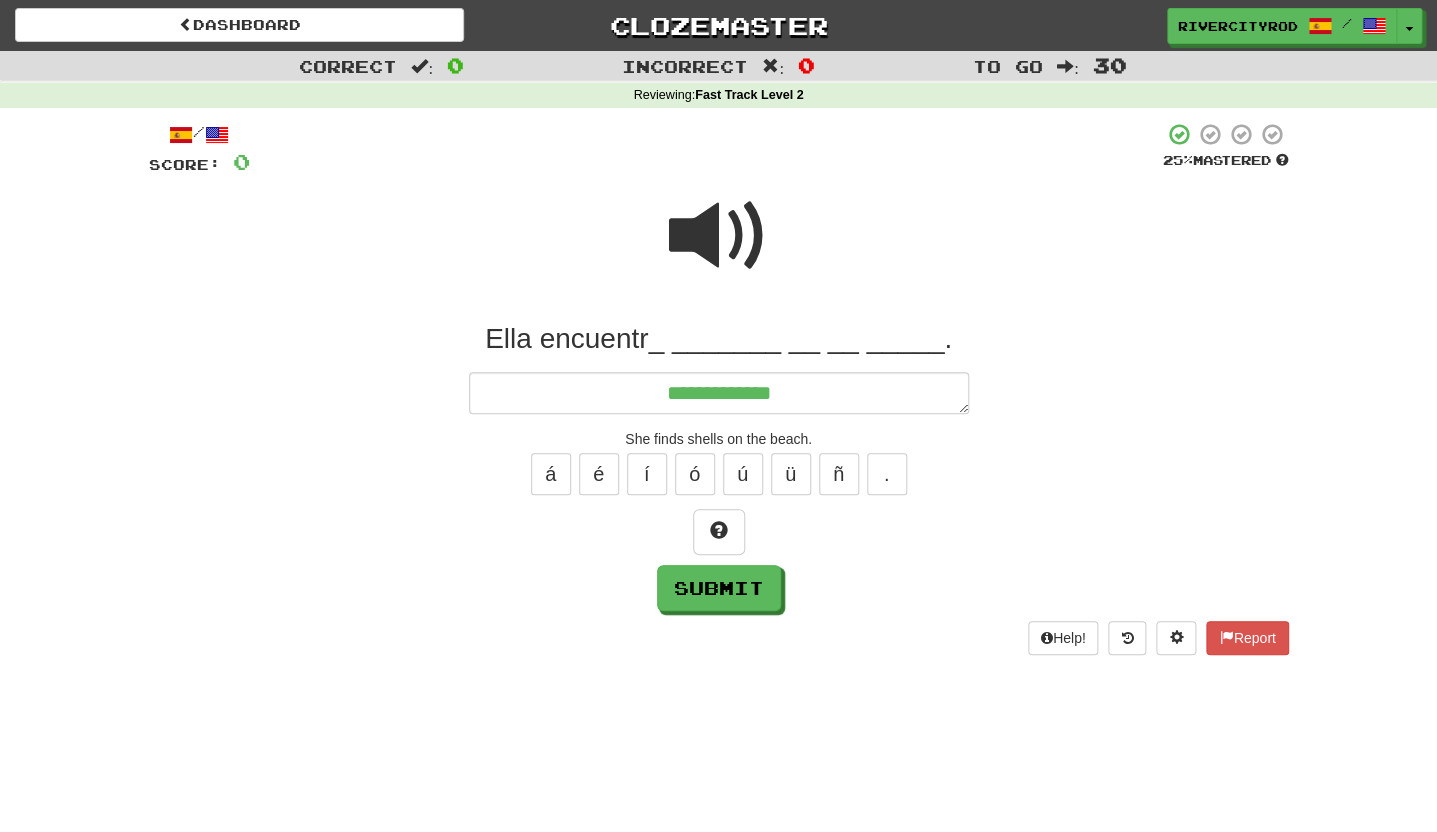 type on "*" 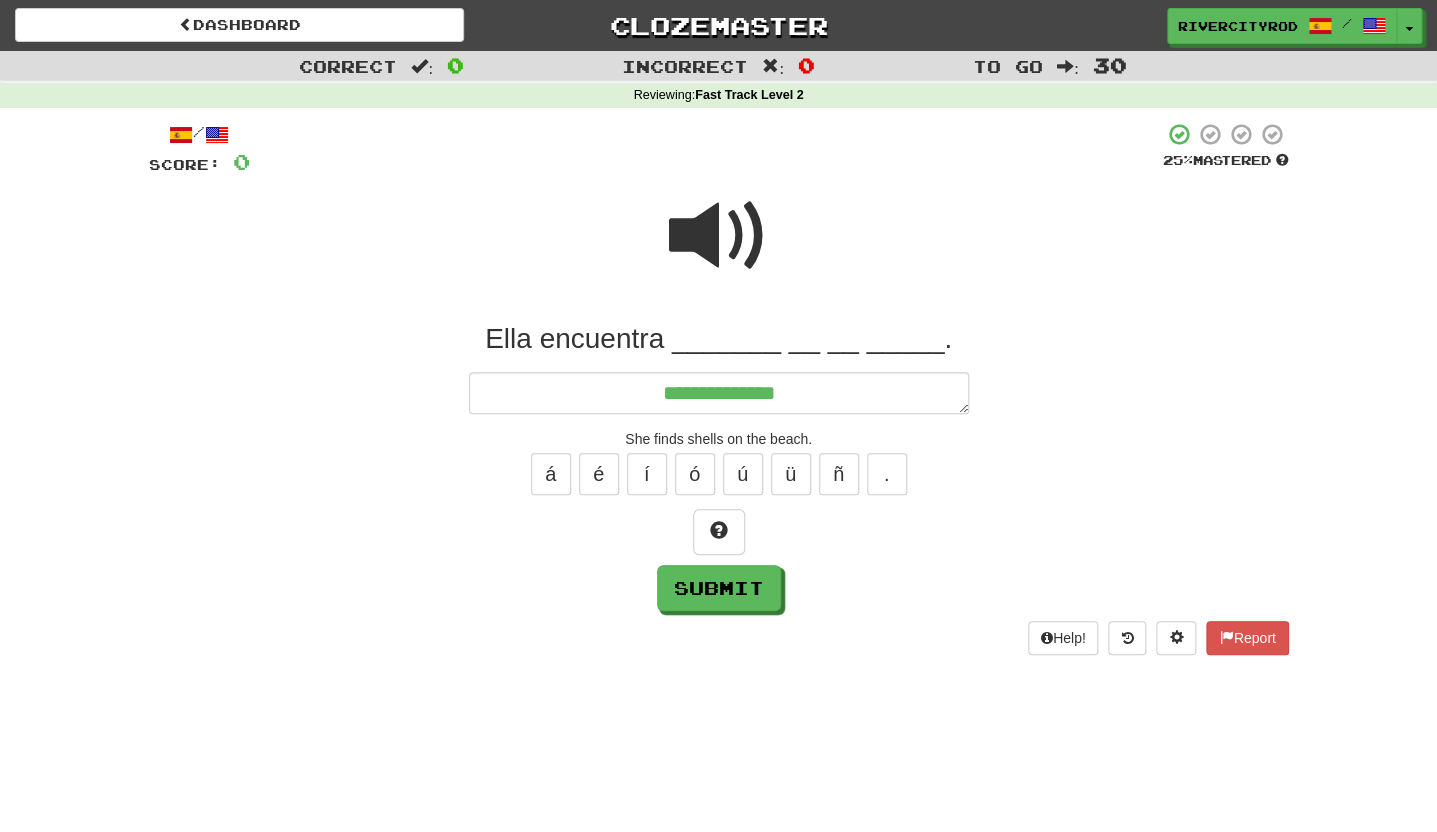 type on "*" 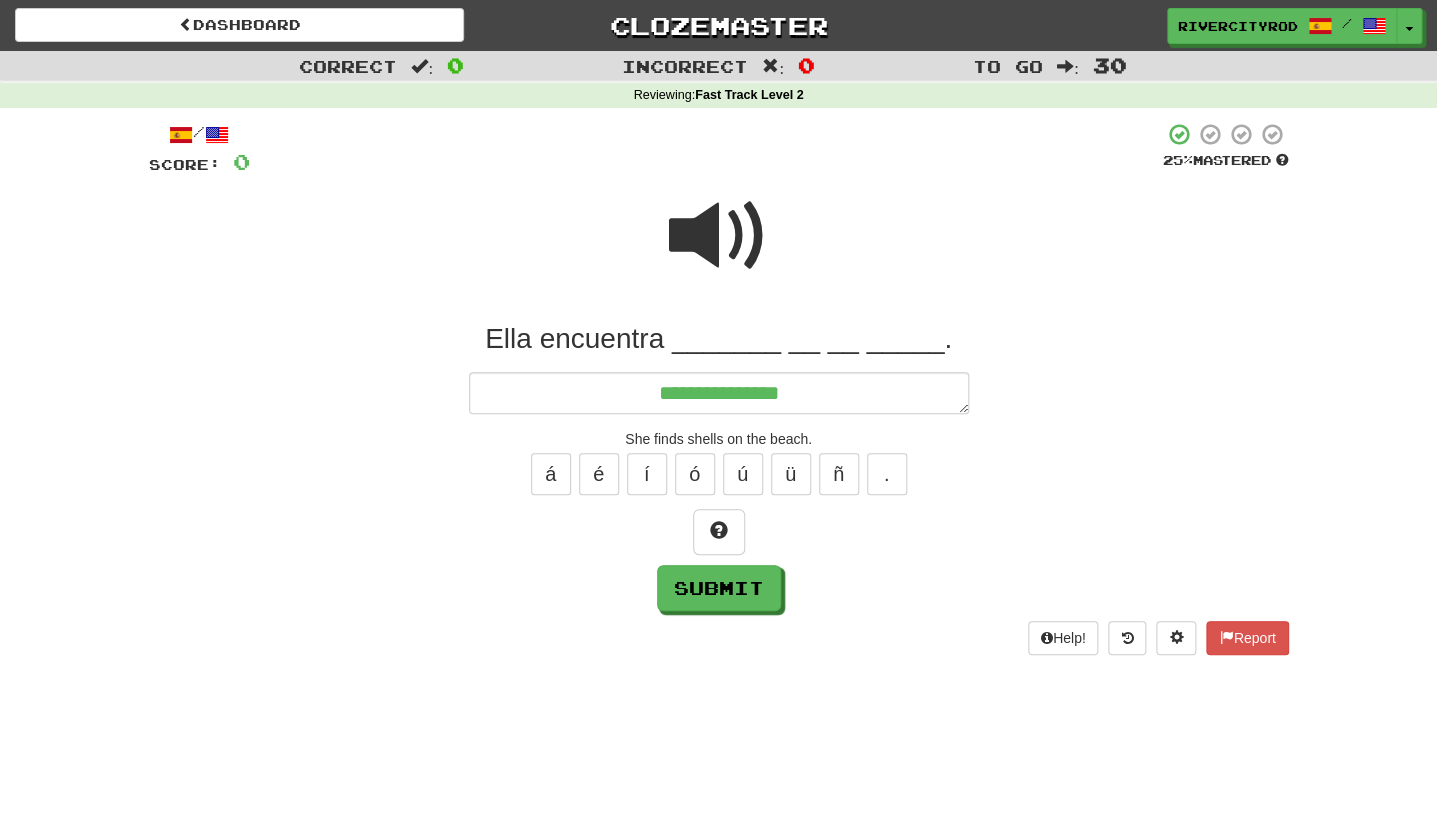 type on "*" 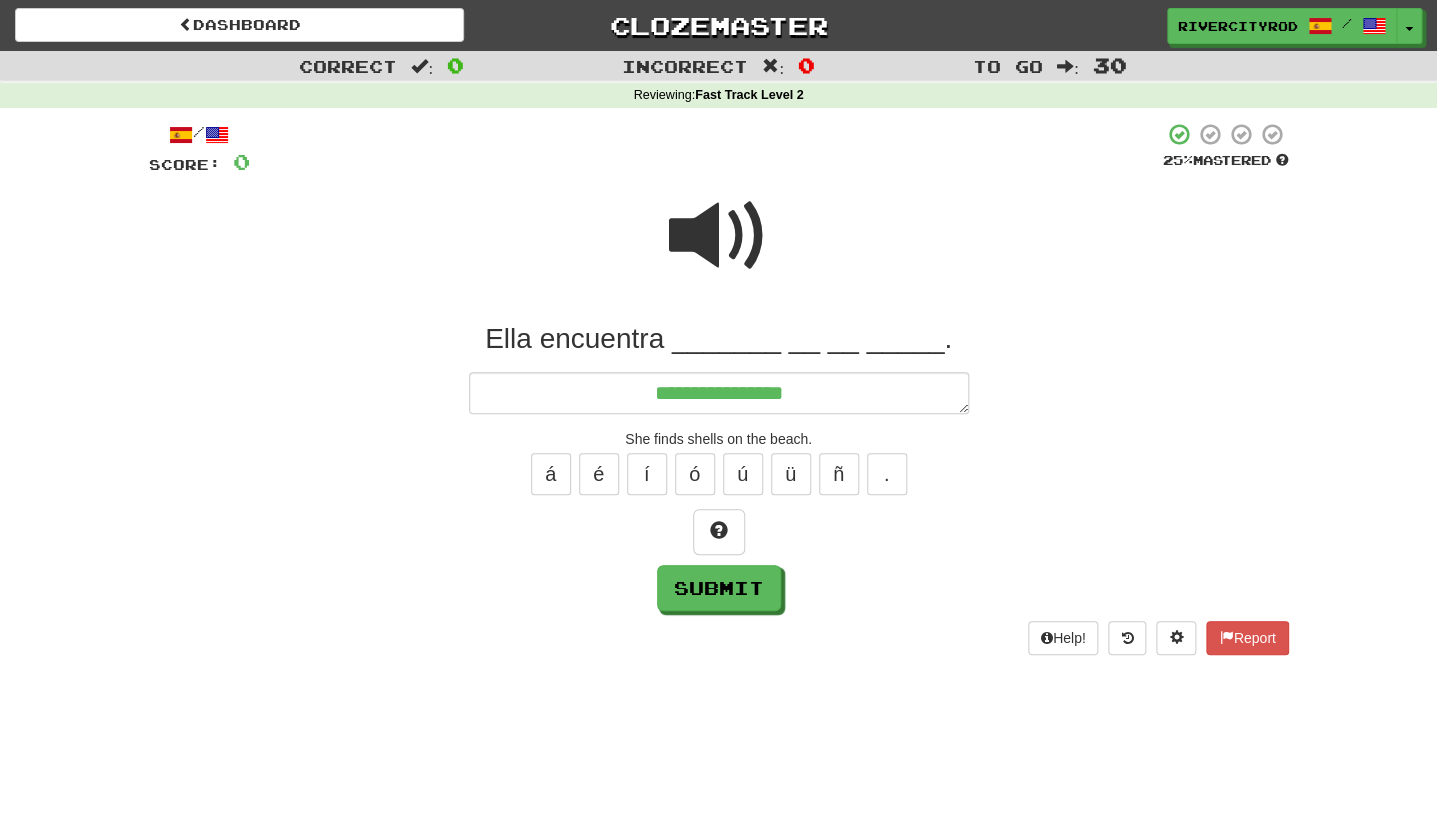 type on "*" 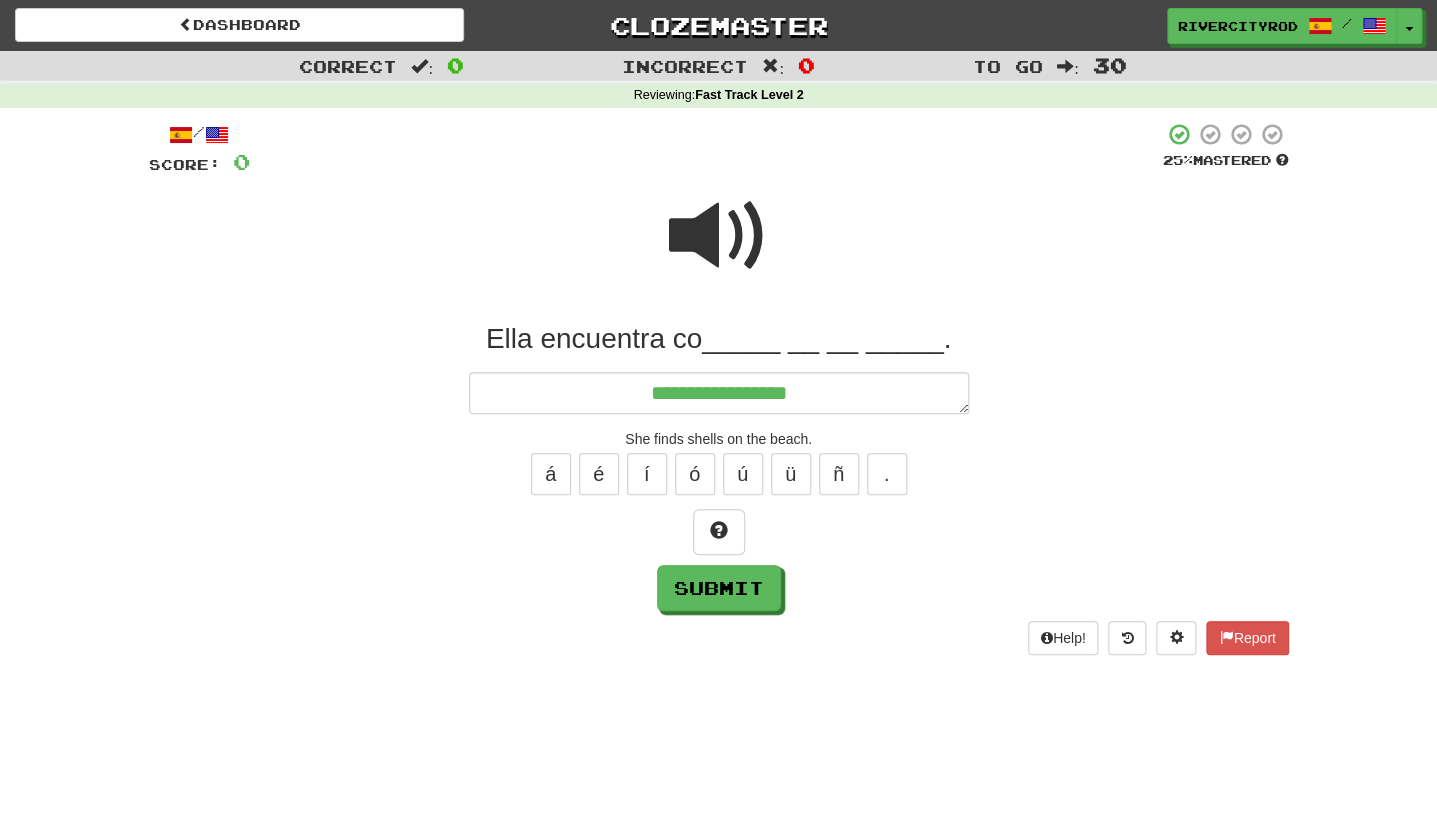 type on "*" 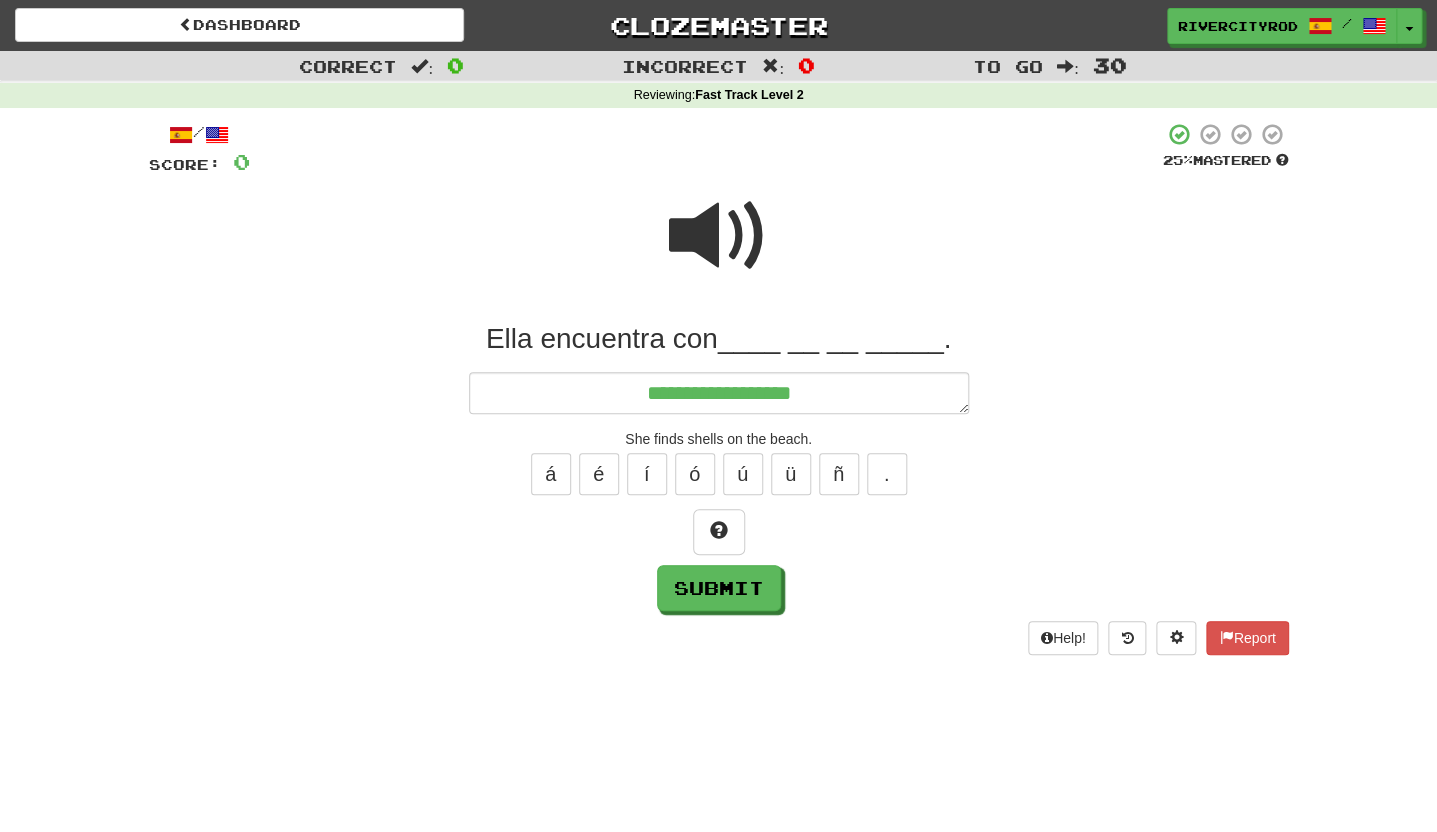 type on "*" 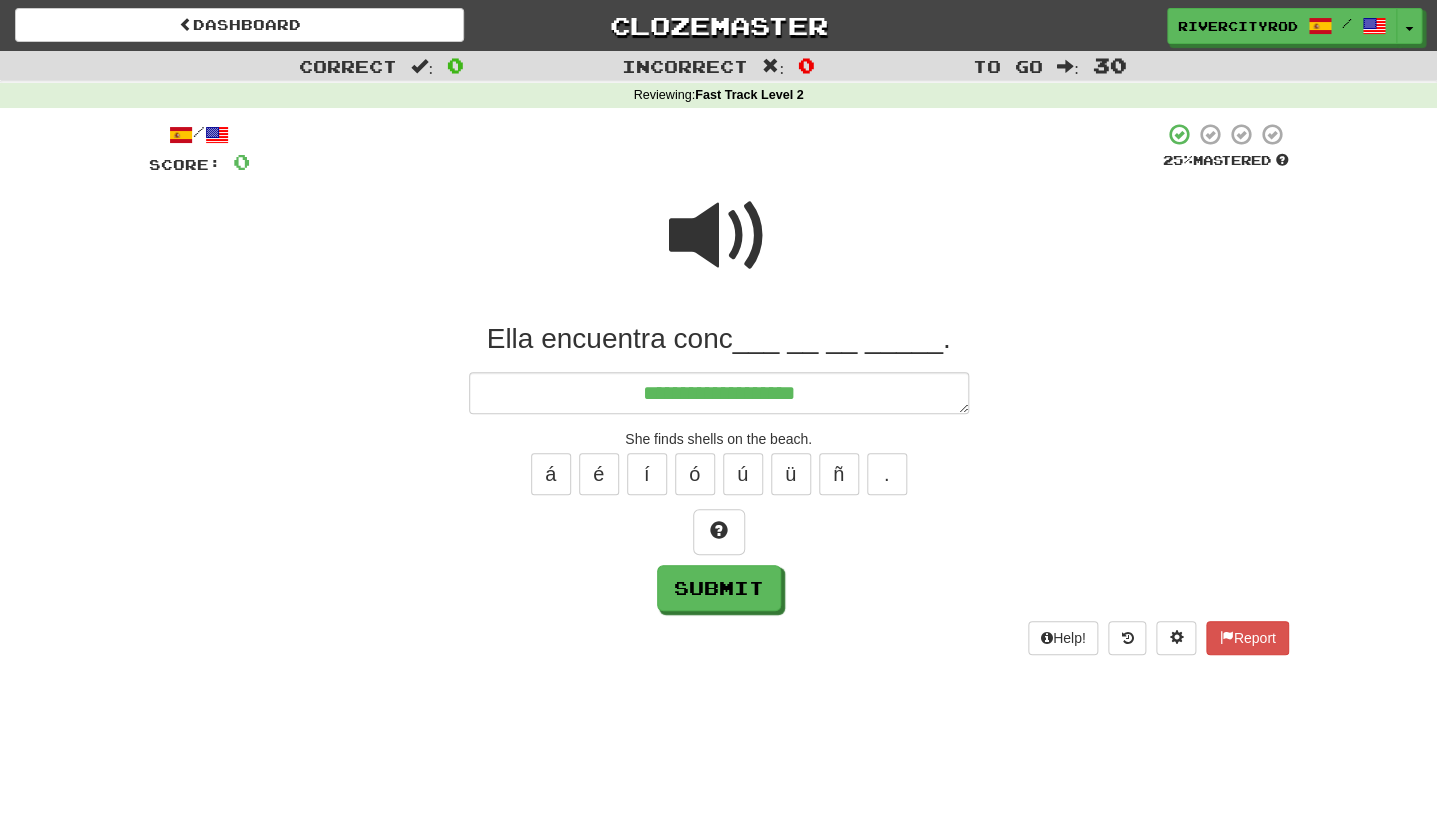 type on "*" 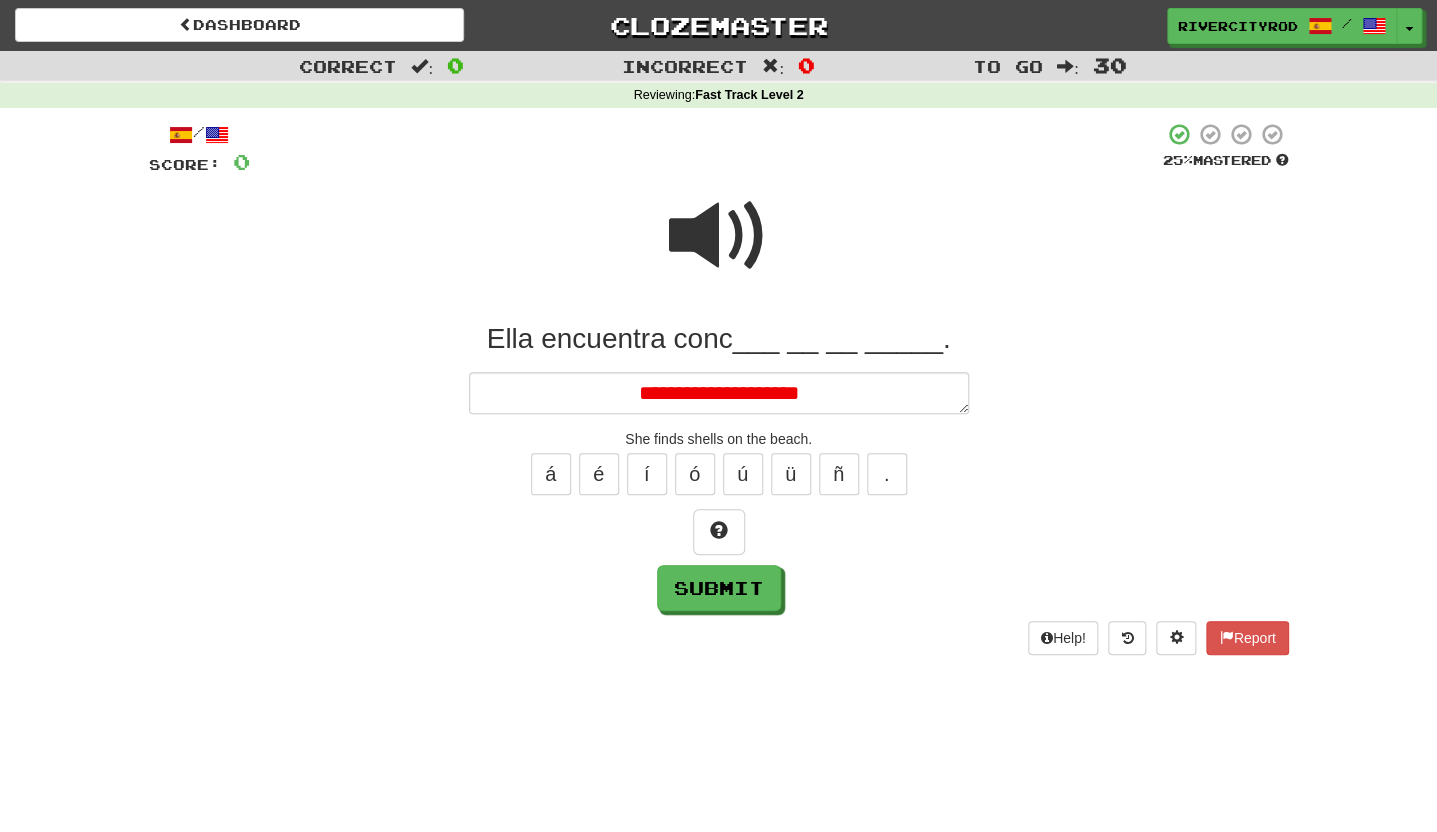 type on "*" 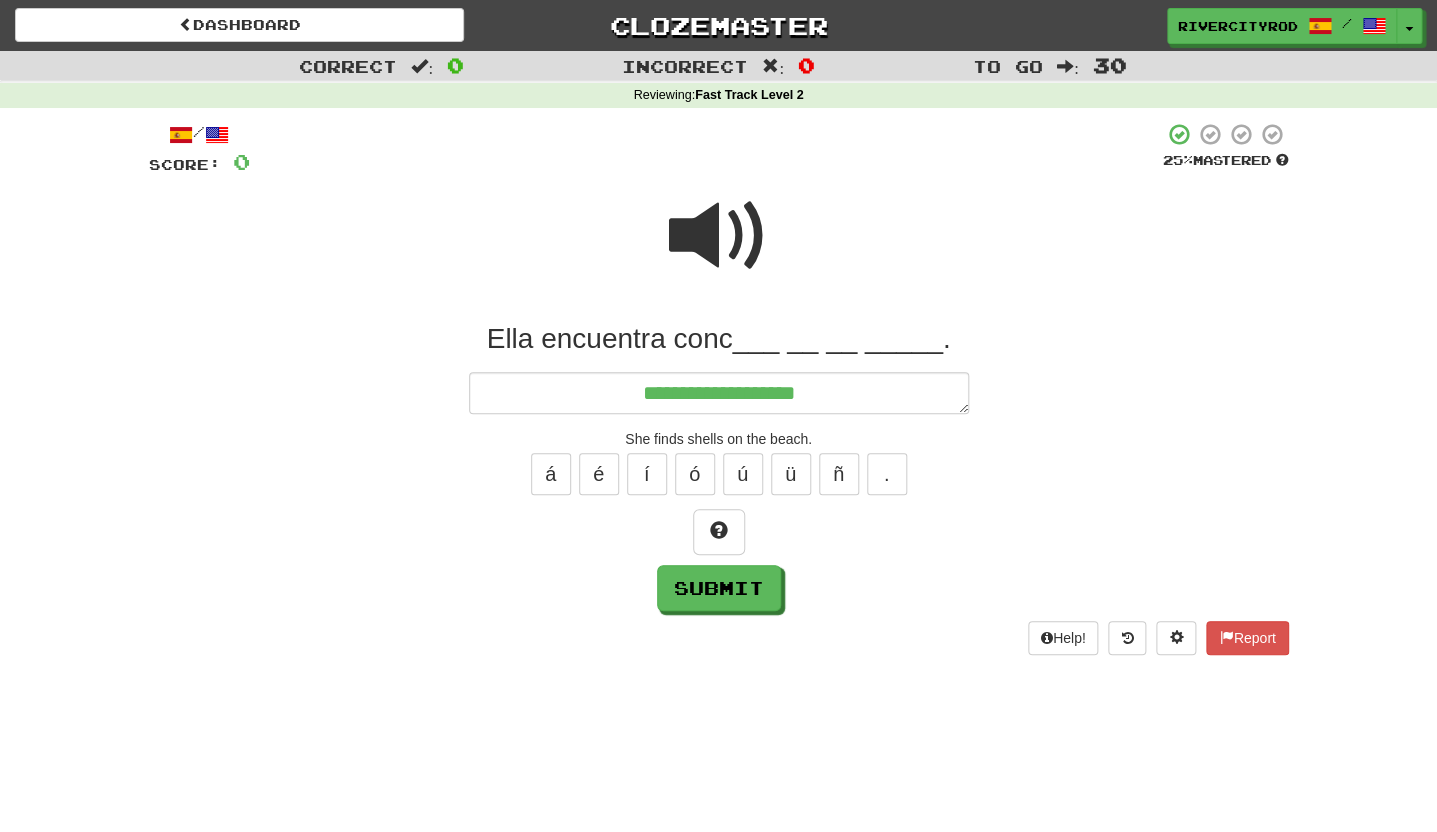 type on "*" 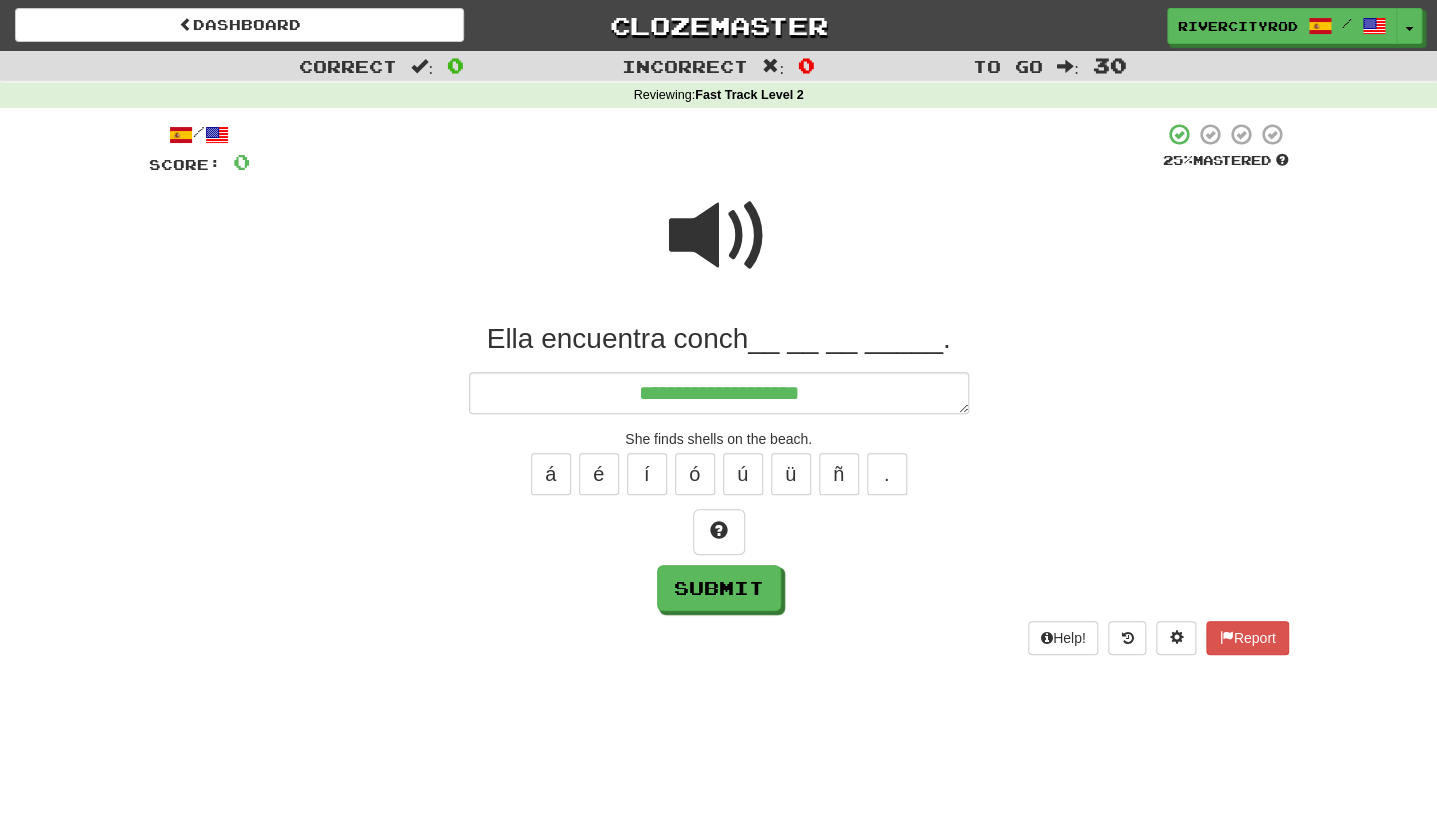 type on "*" 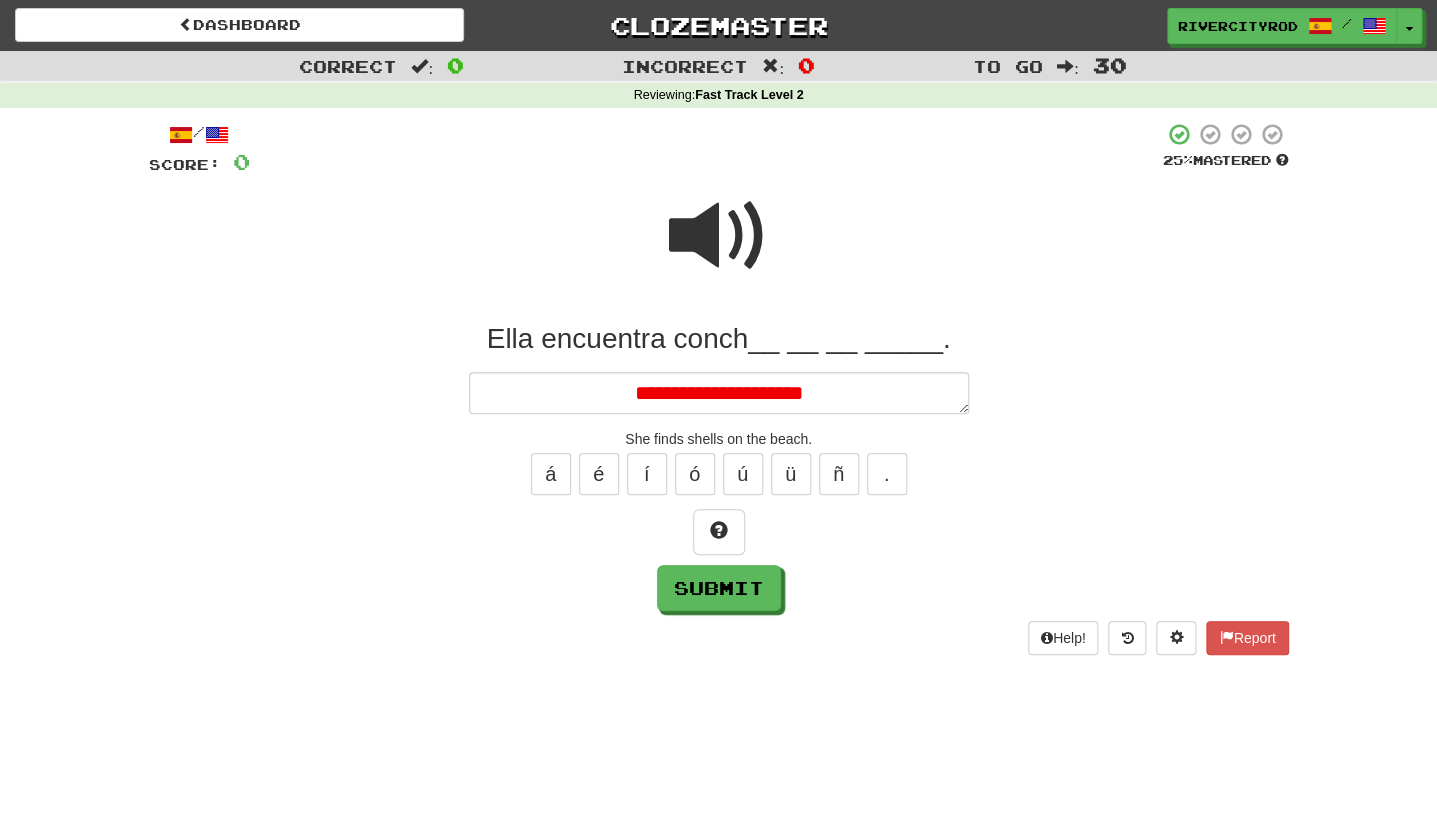 type on "*" 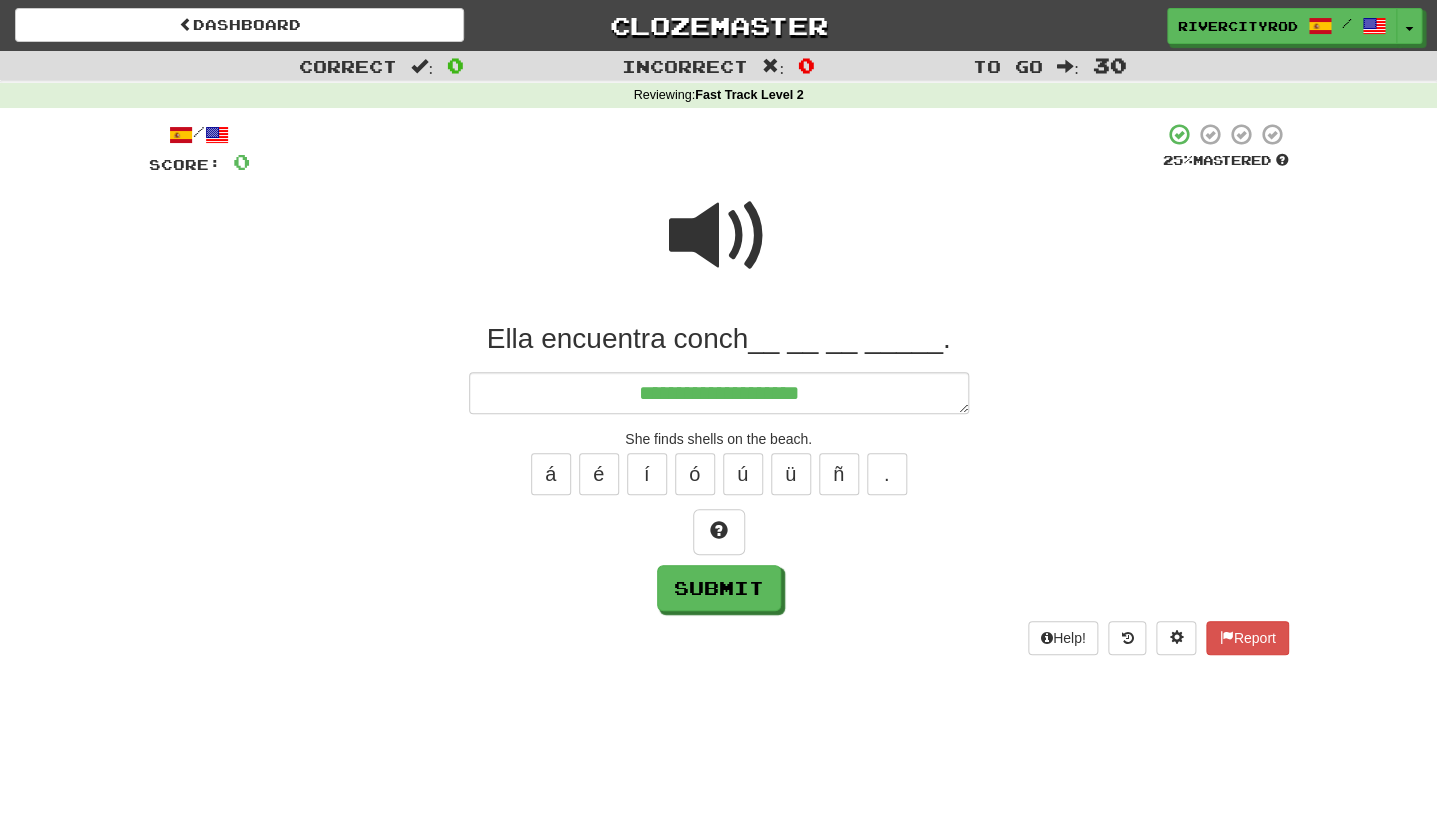 type on "*" 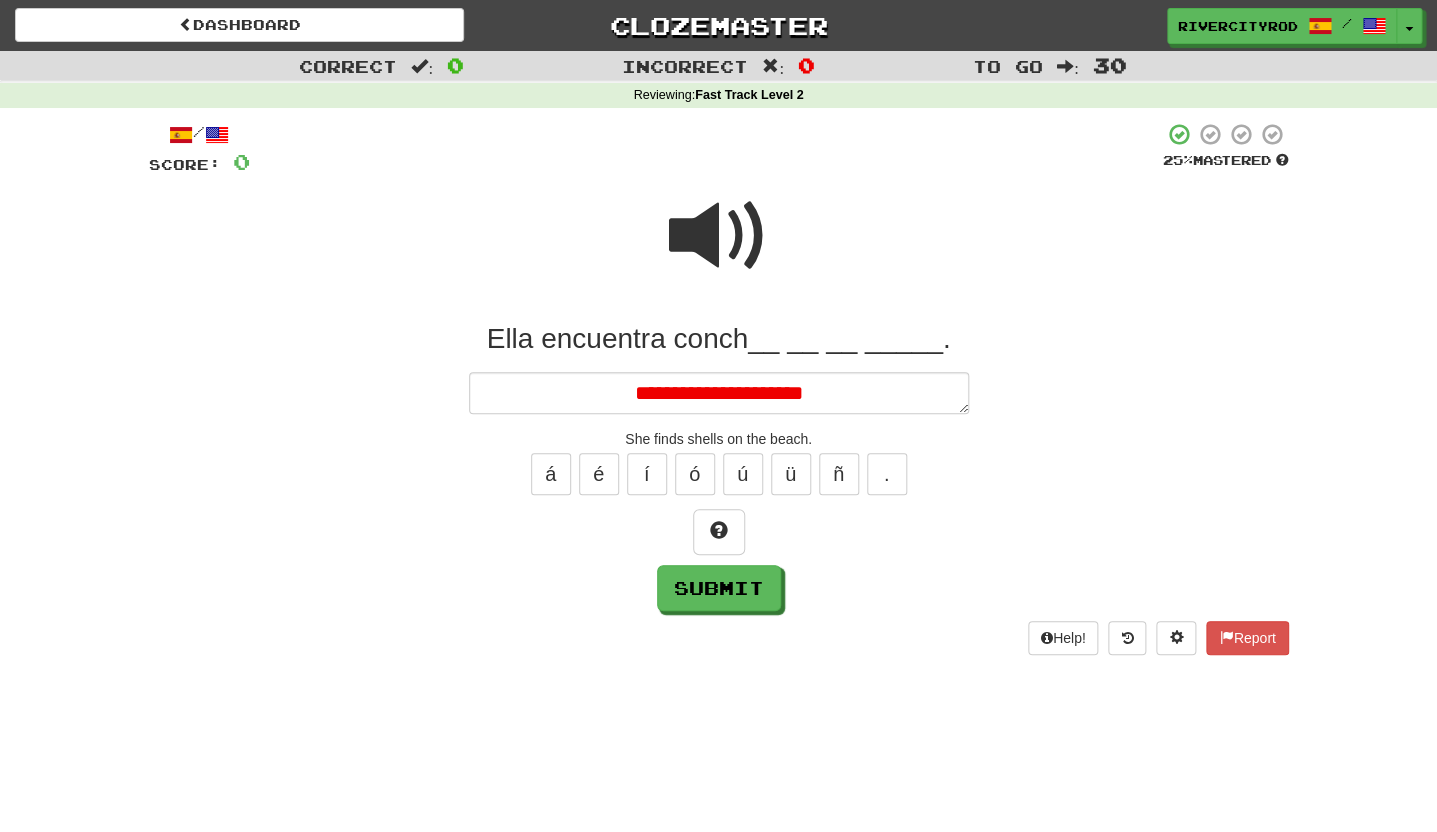 type on "*" 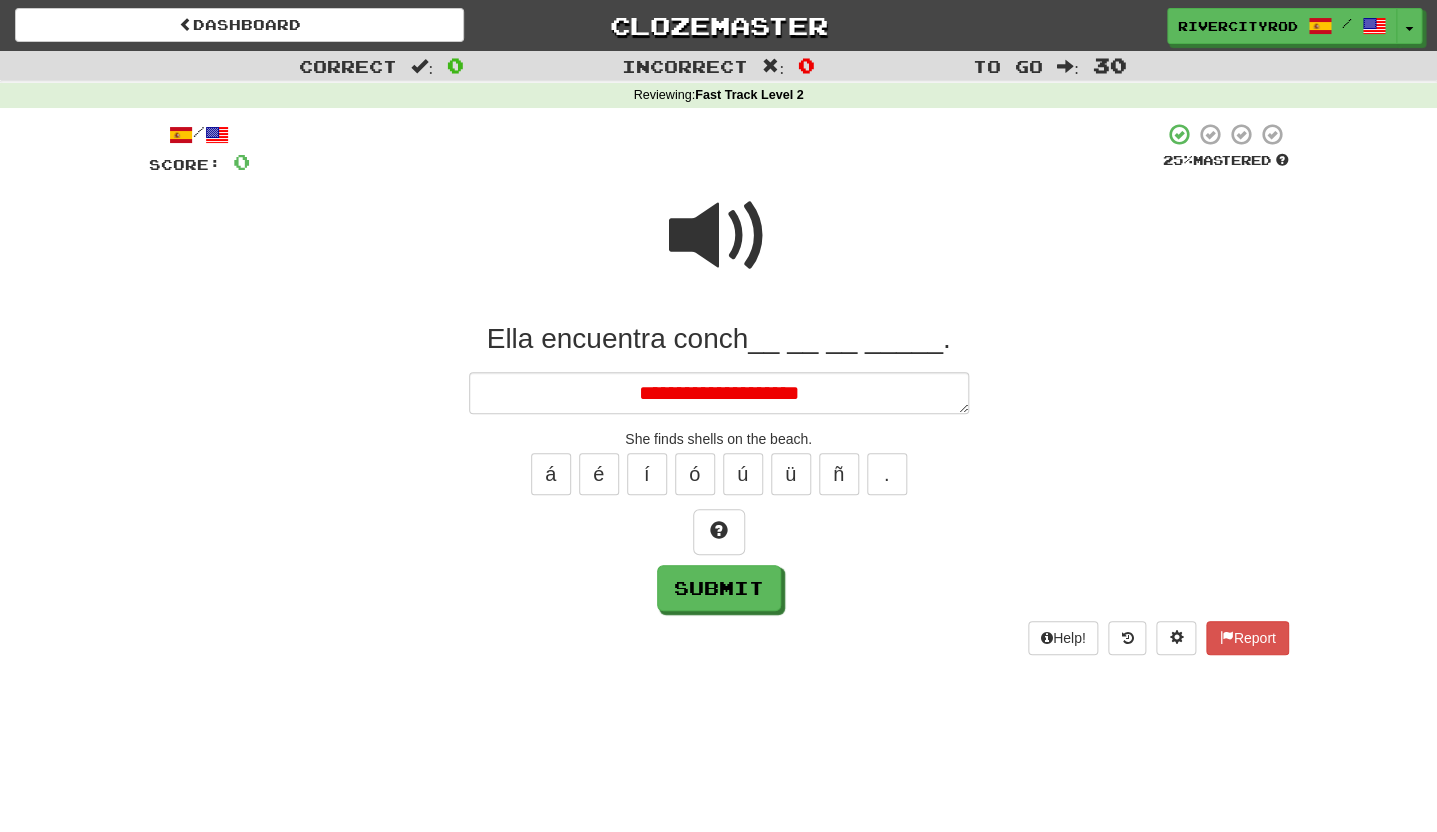 type on "*" 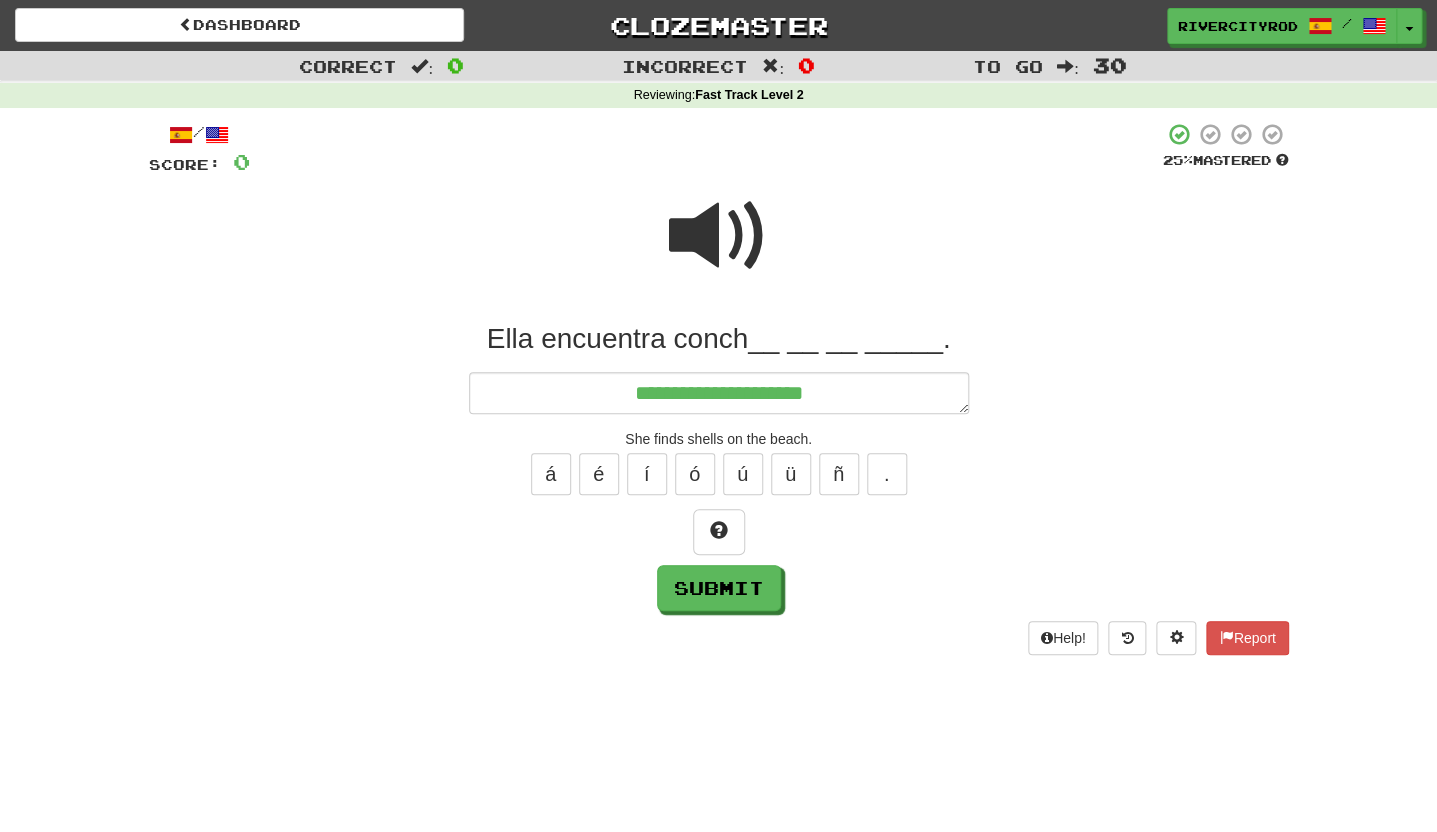 type on "*" 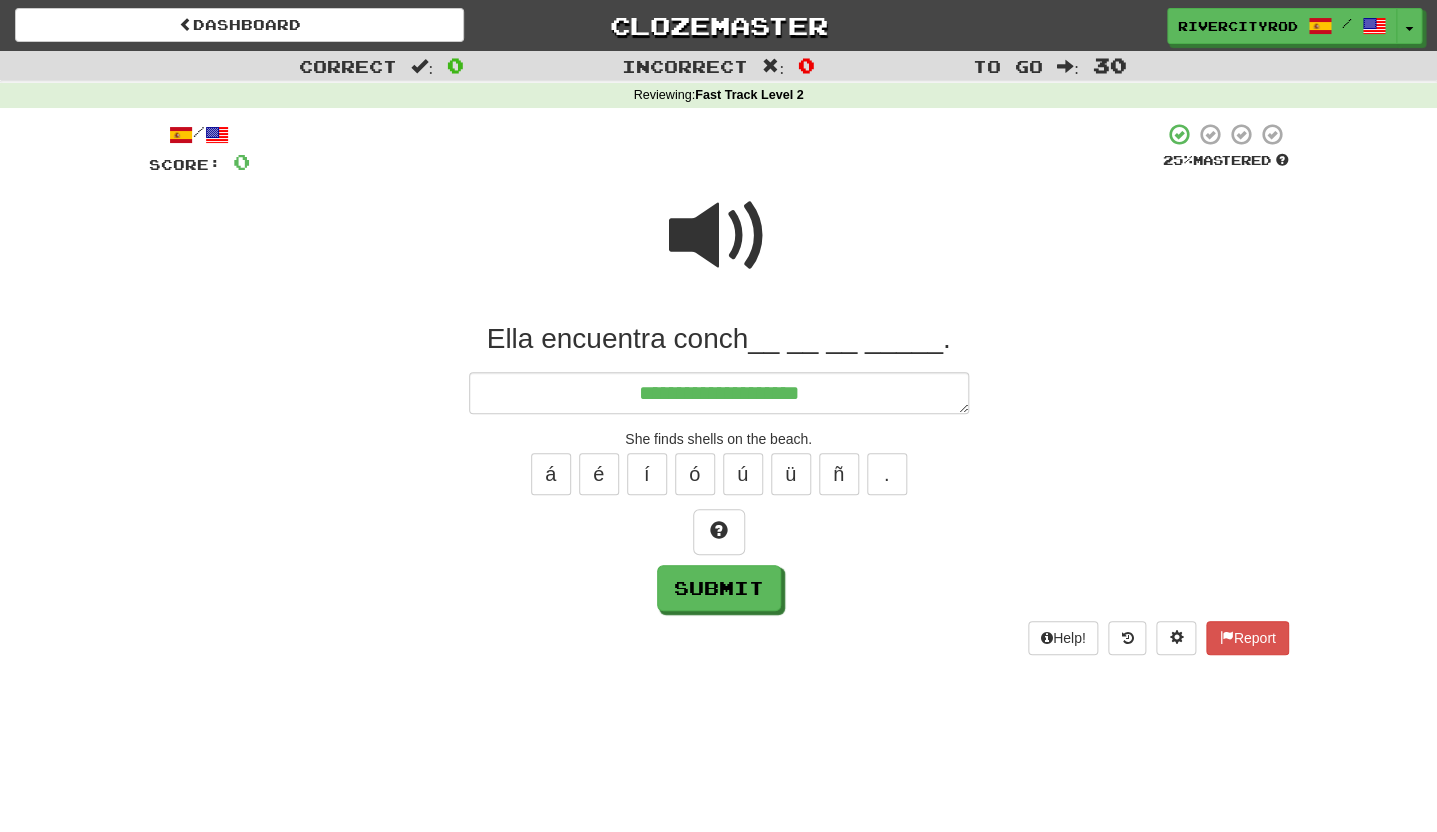 type on "*" 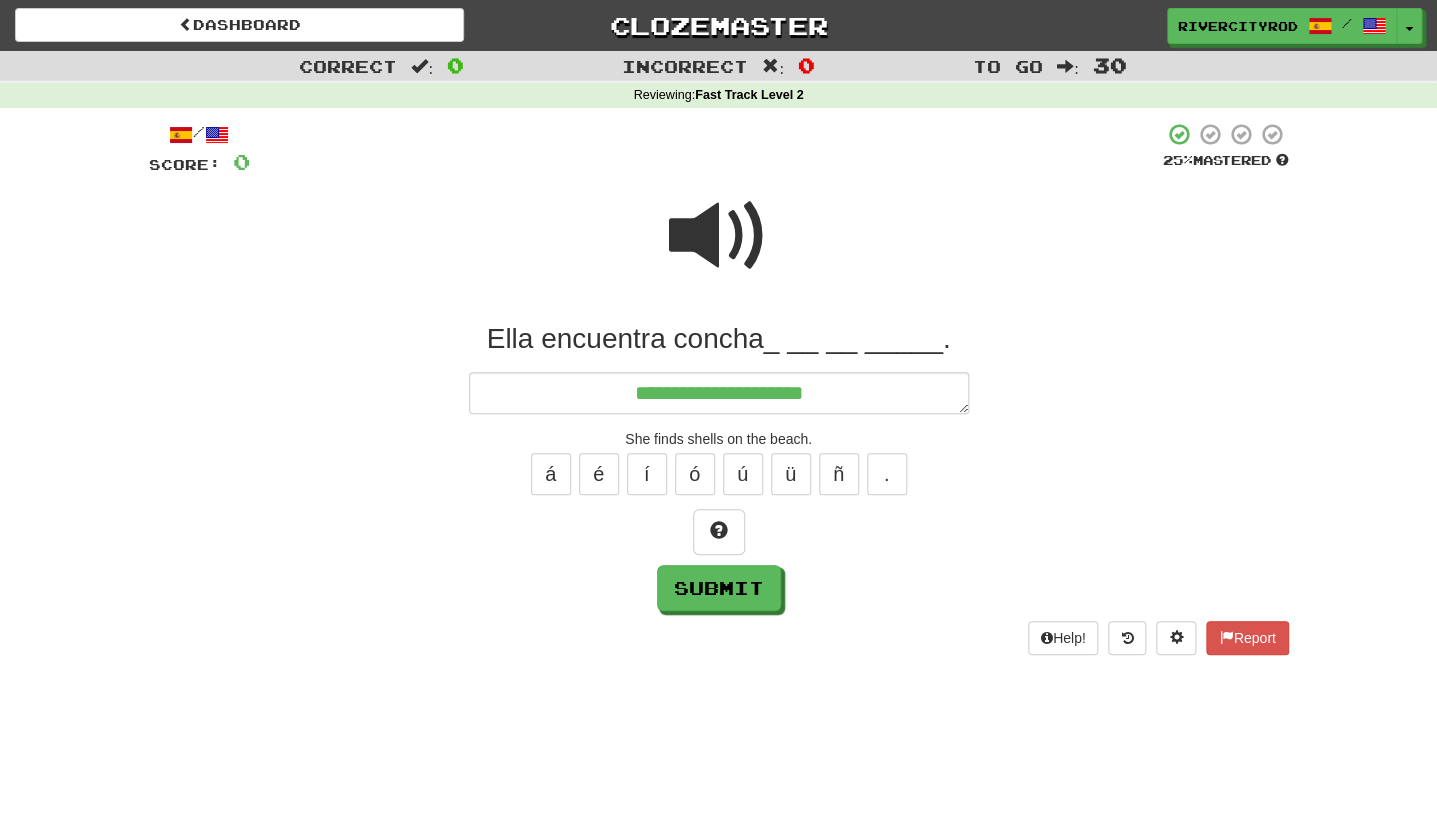 type on "*" 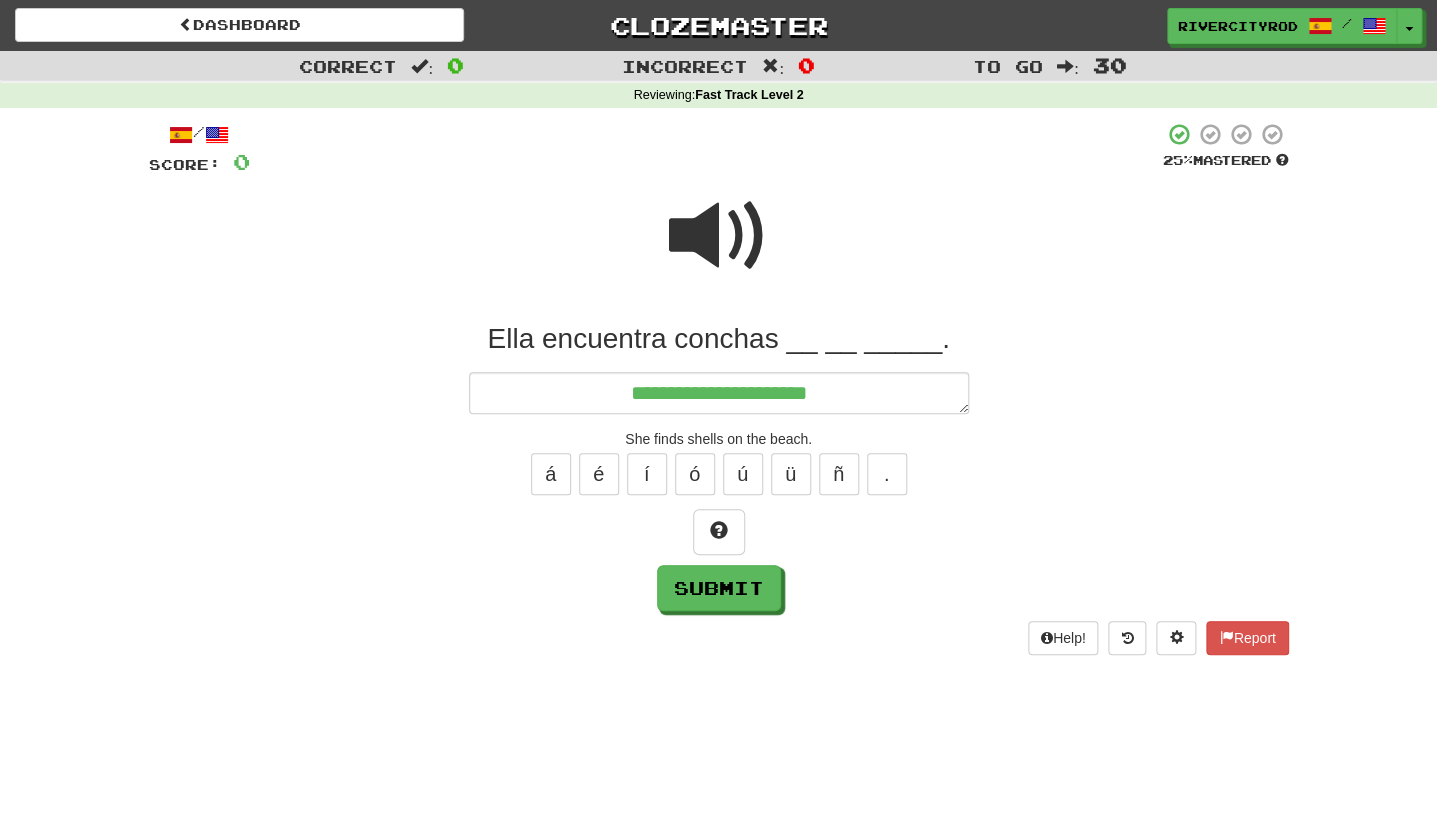 type on "*" 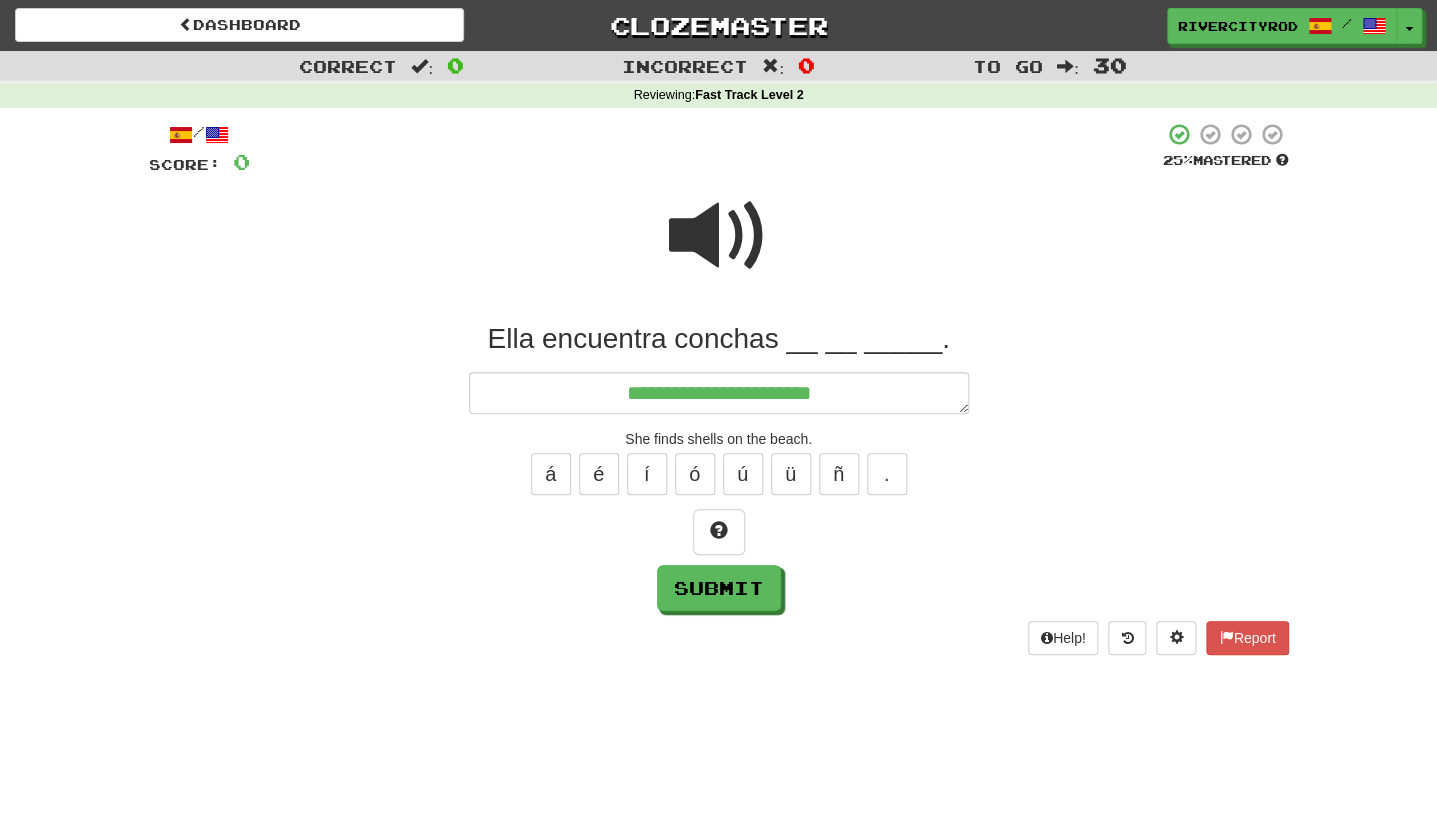 type on "*" 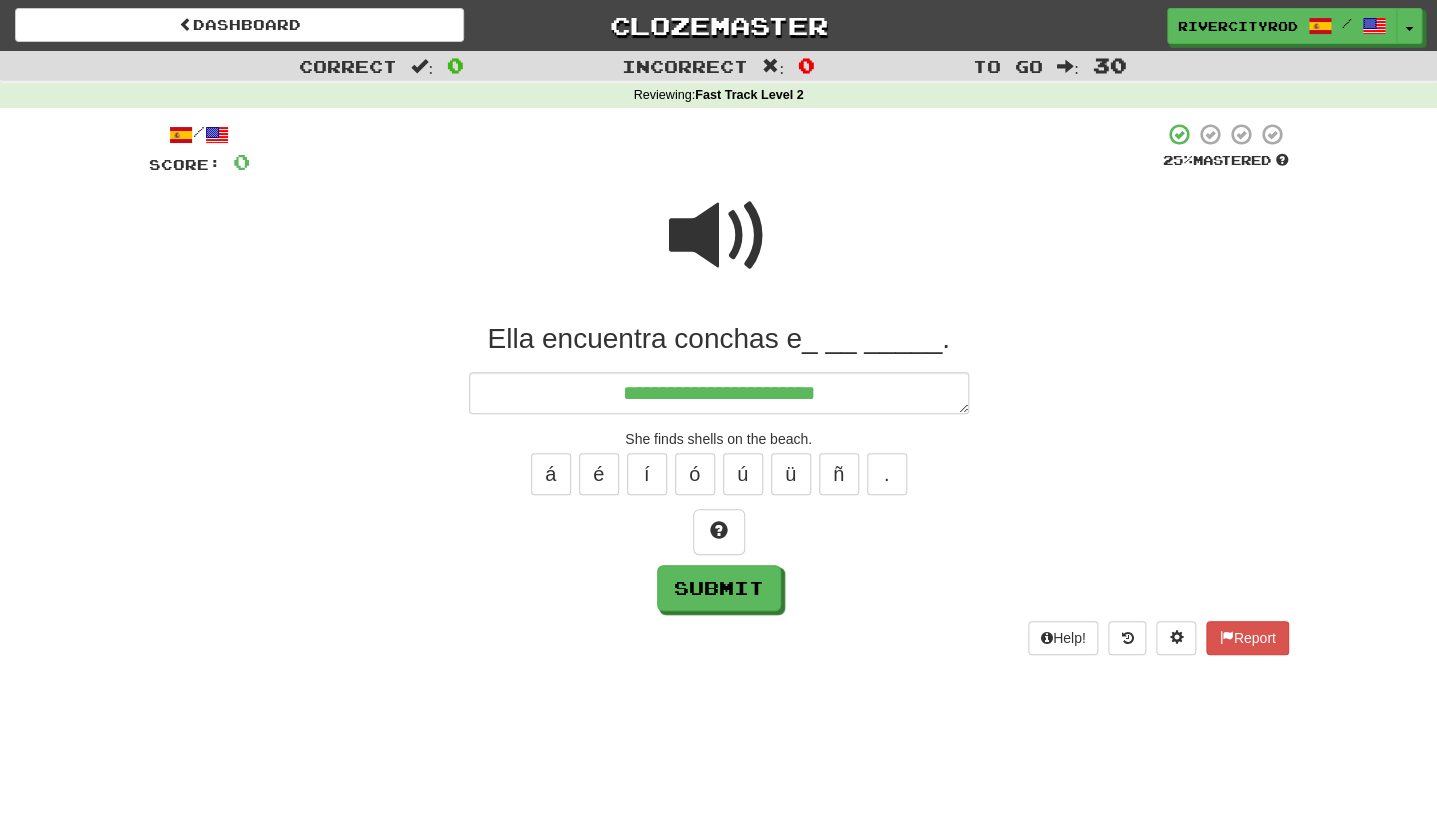 type on "*" 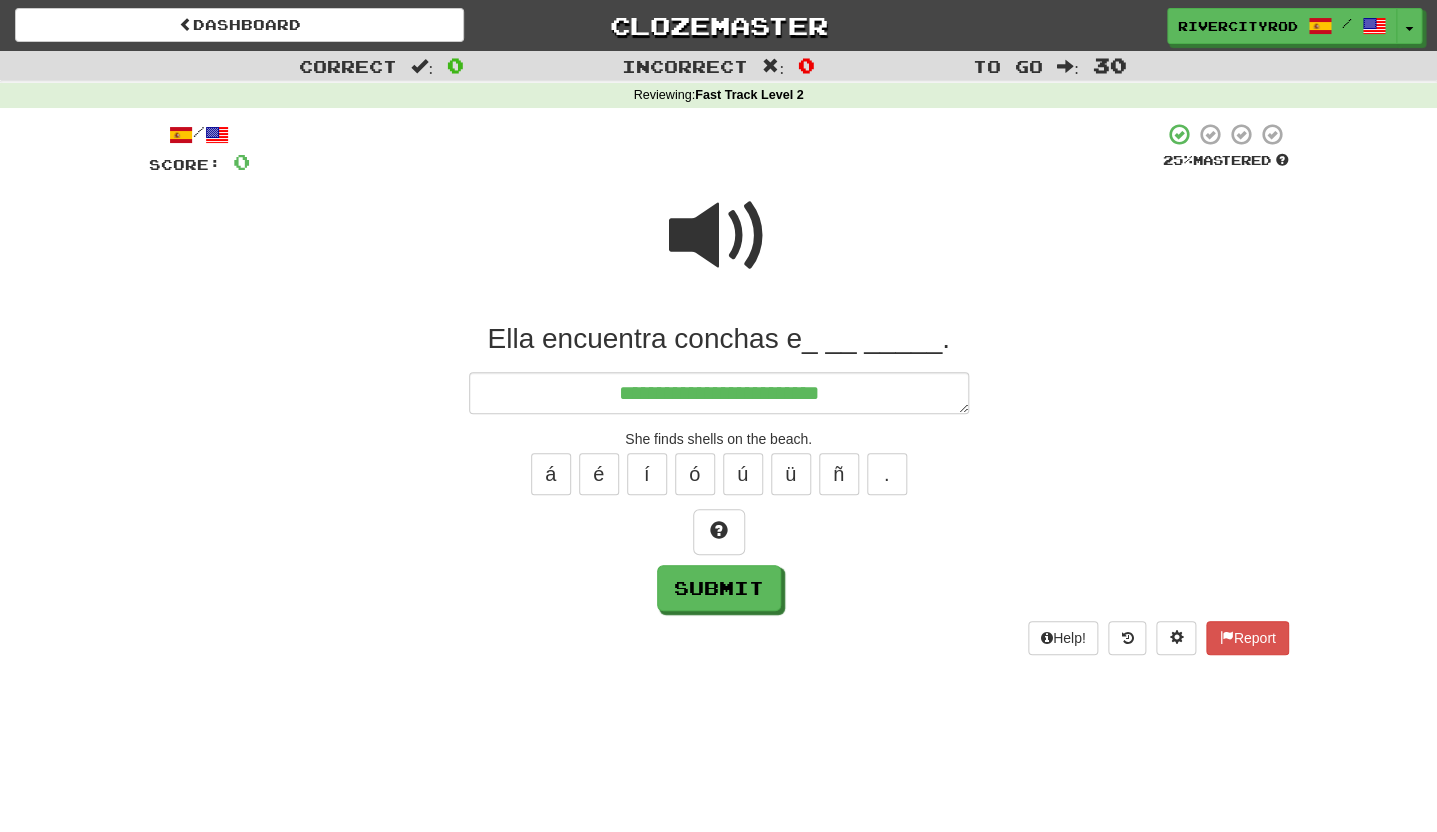 type on "*" 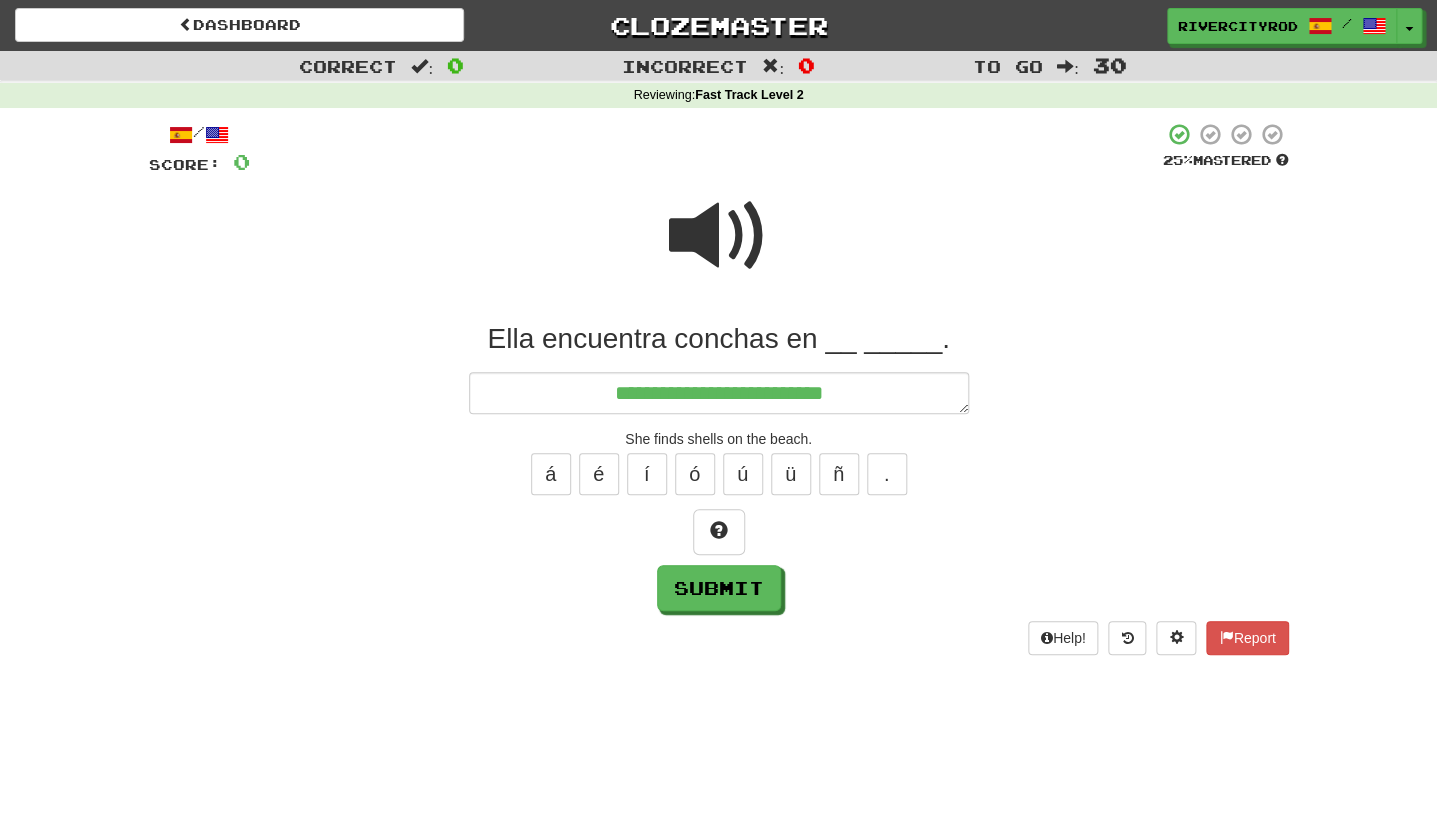 type on "*" 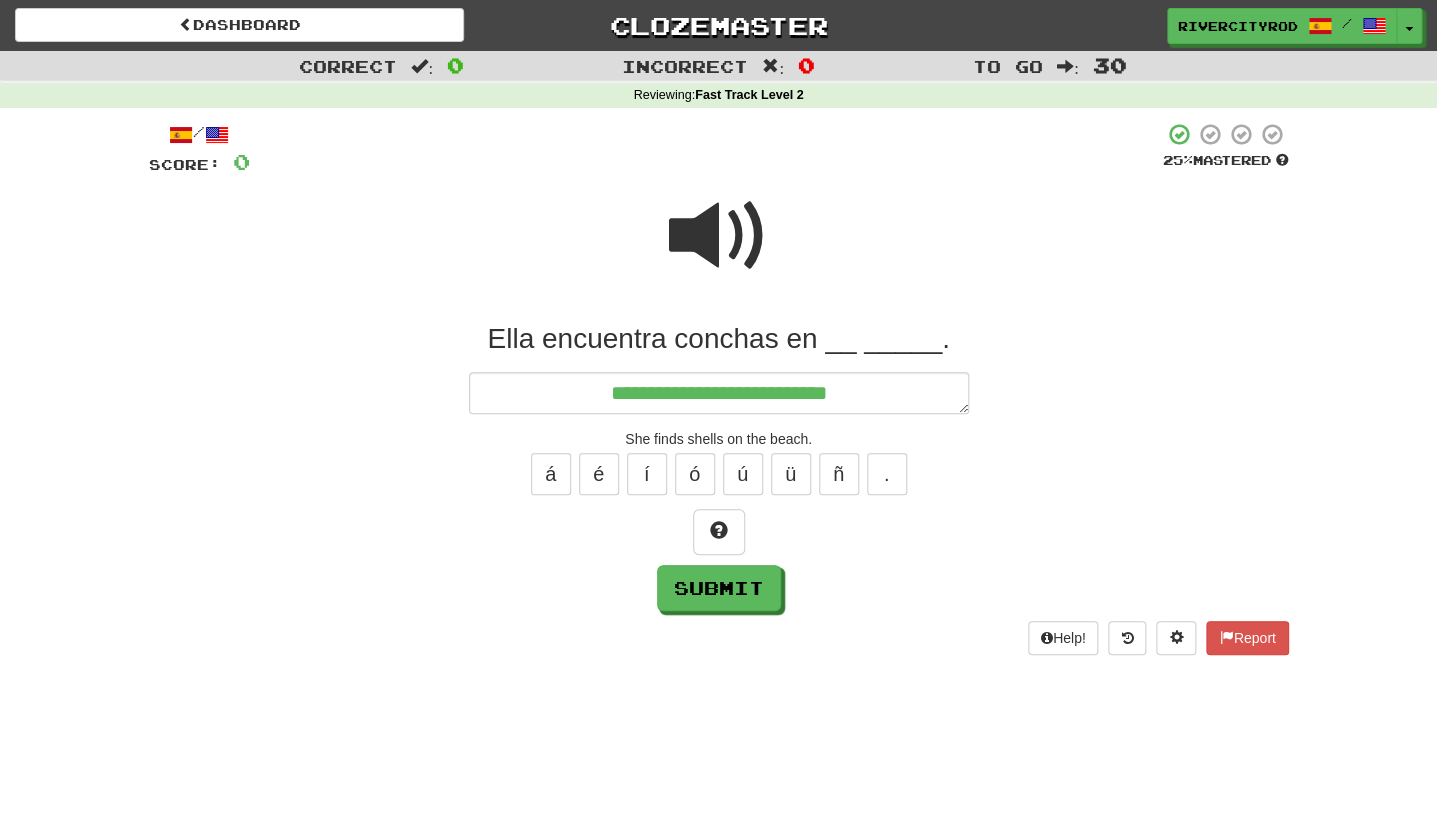 type on "*" 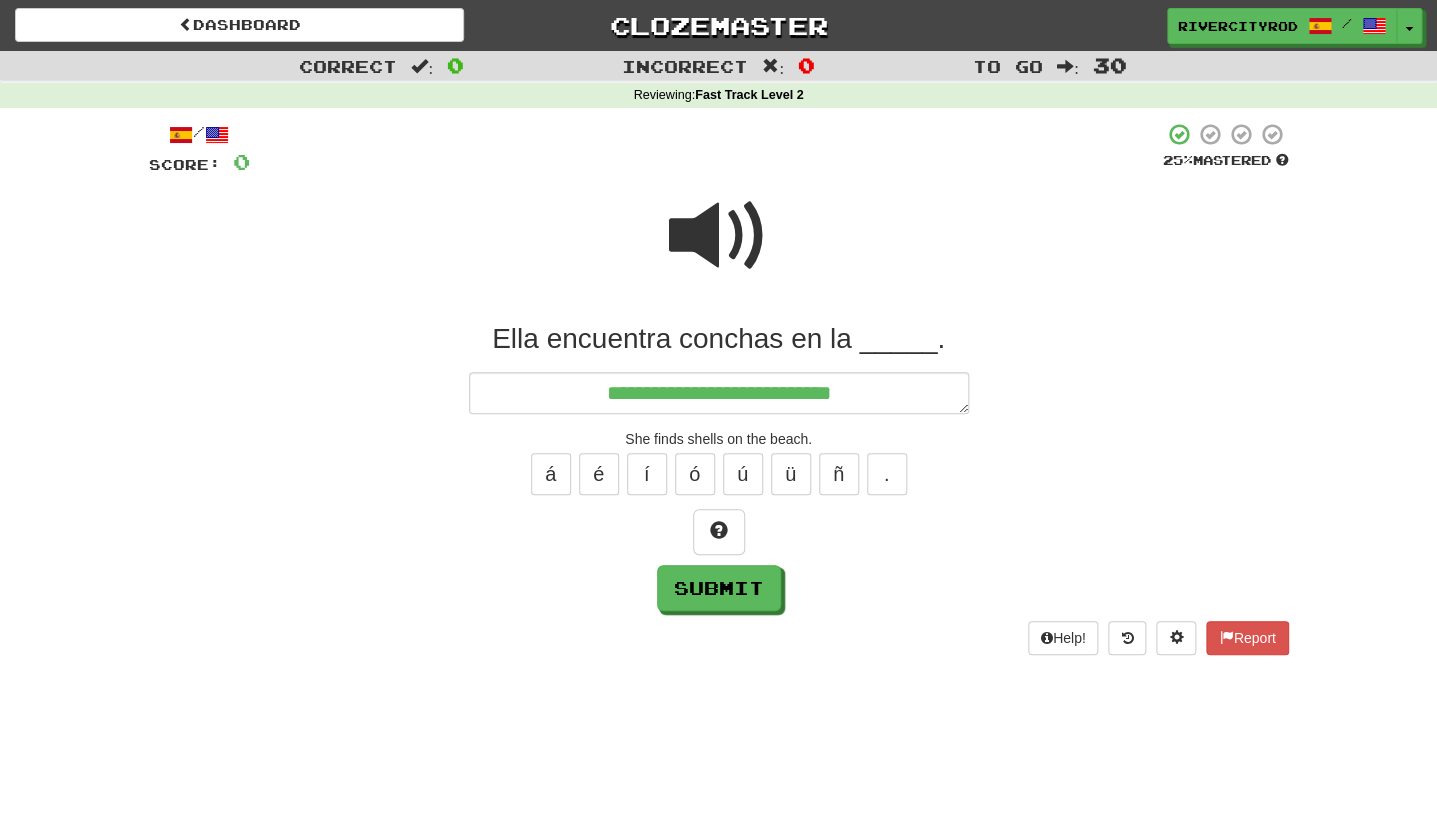 type on "*" 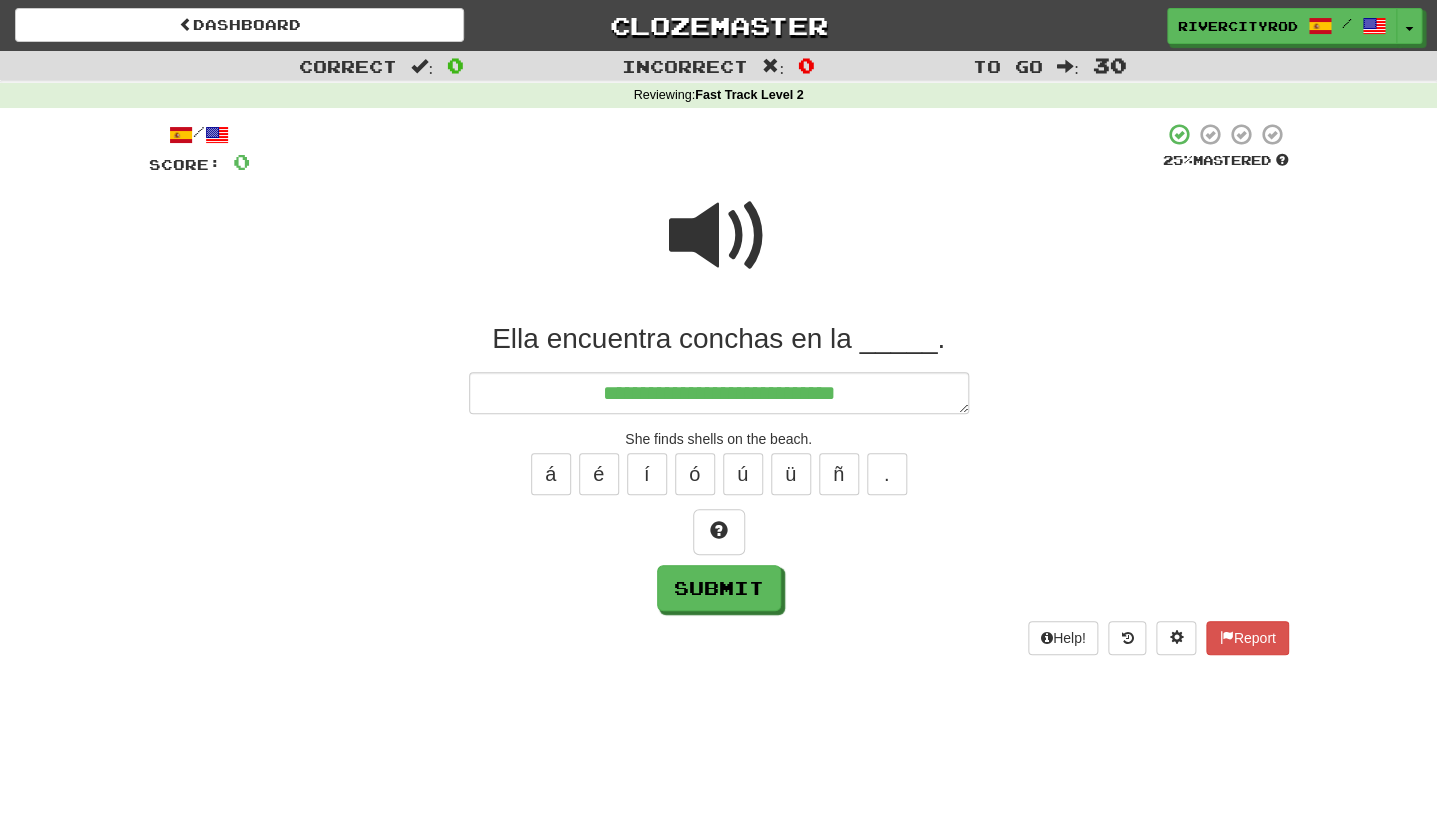 type on "*" 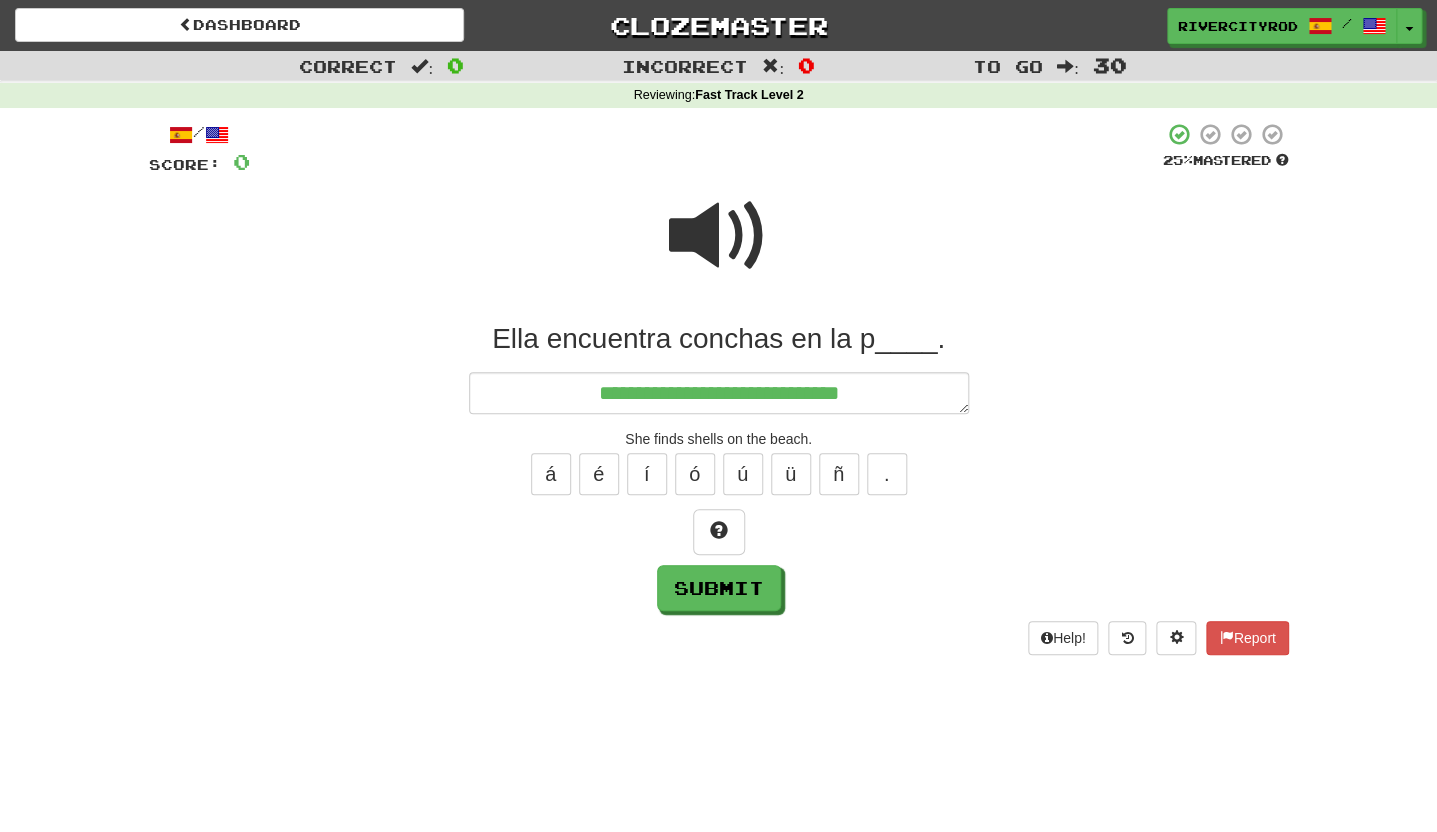 type on "*" 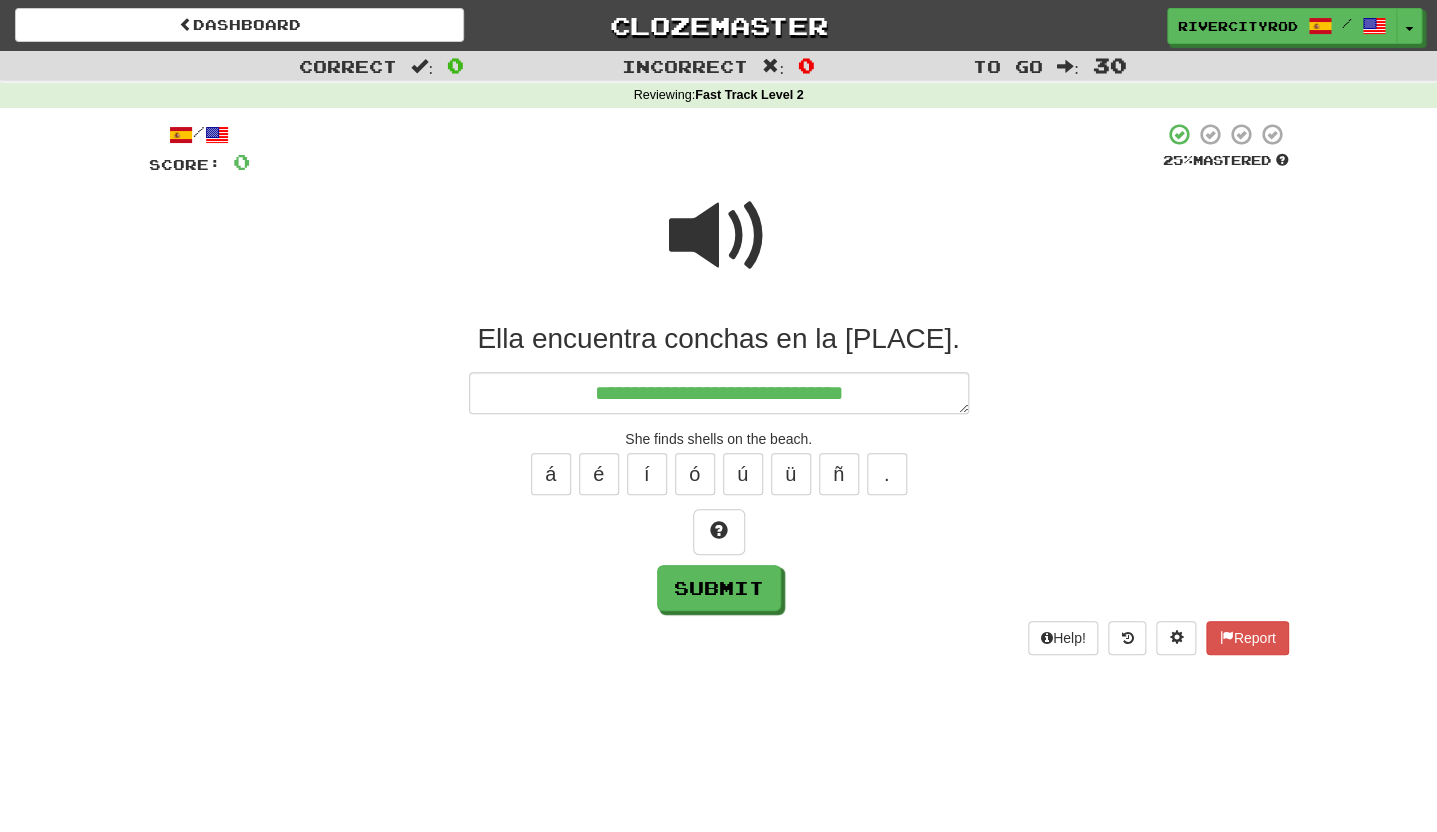 type on "*" 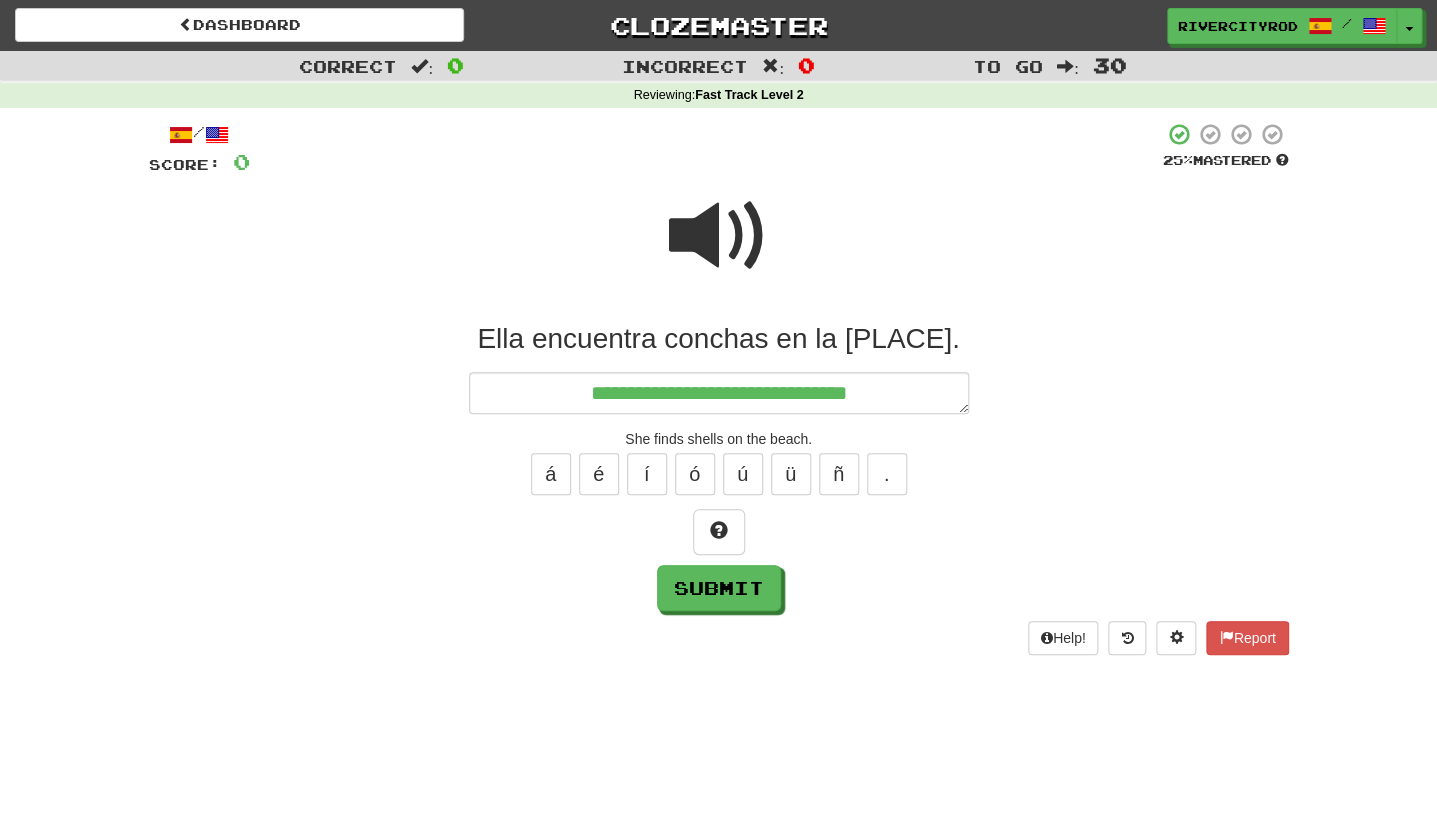 type on "*" 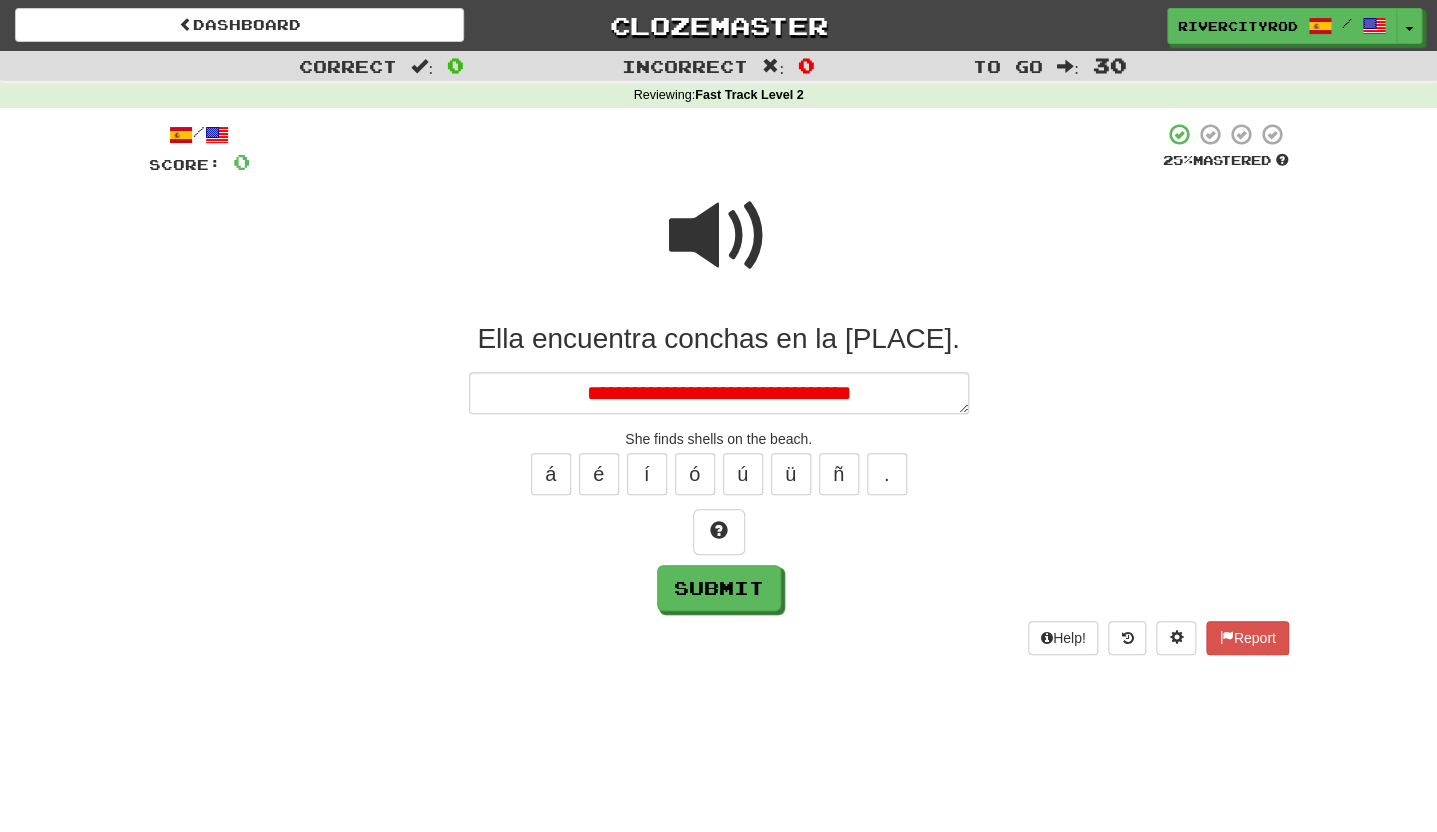 type on "*" 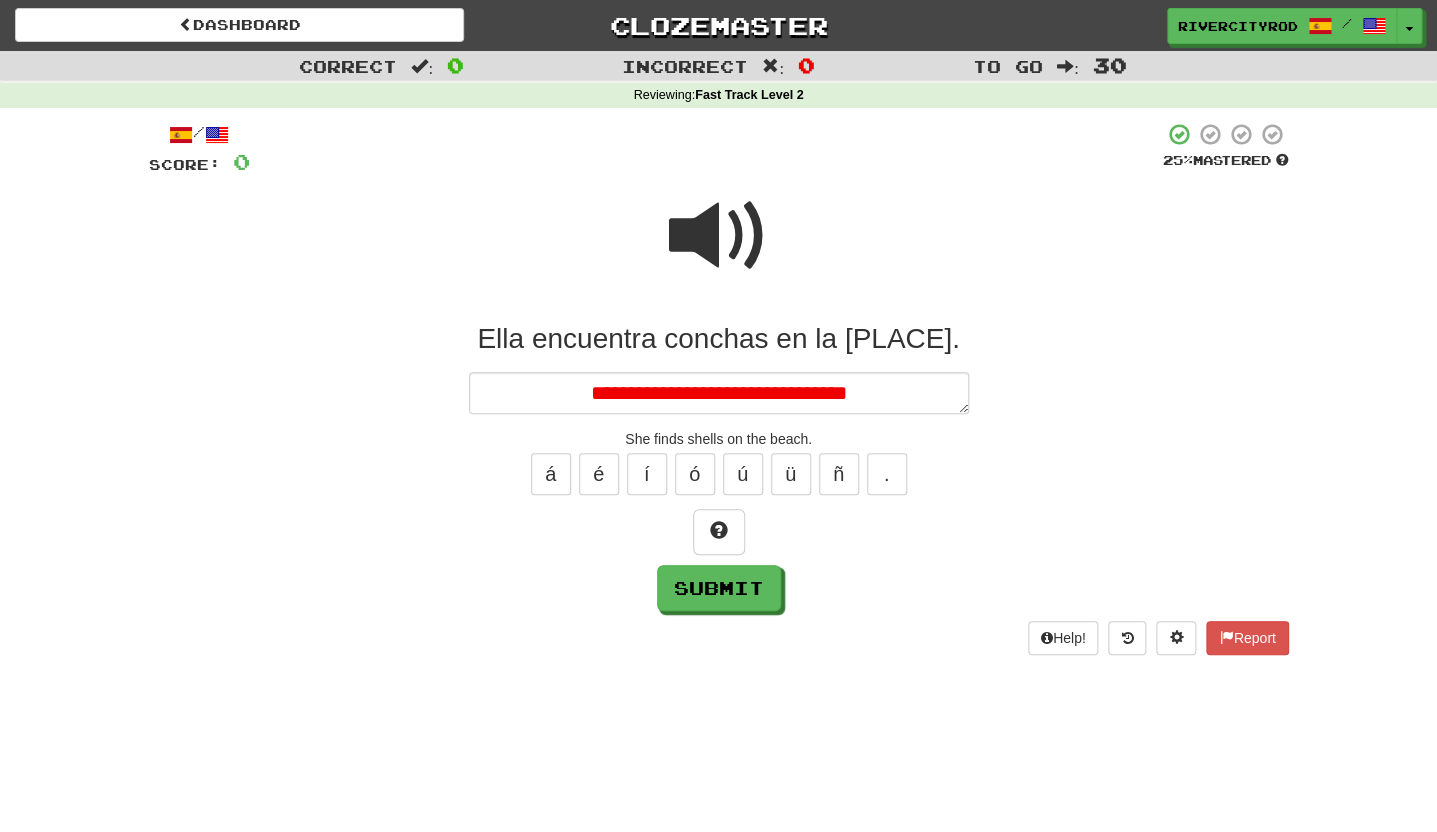 type on "*" 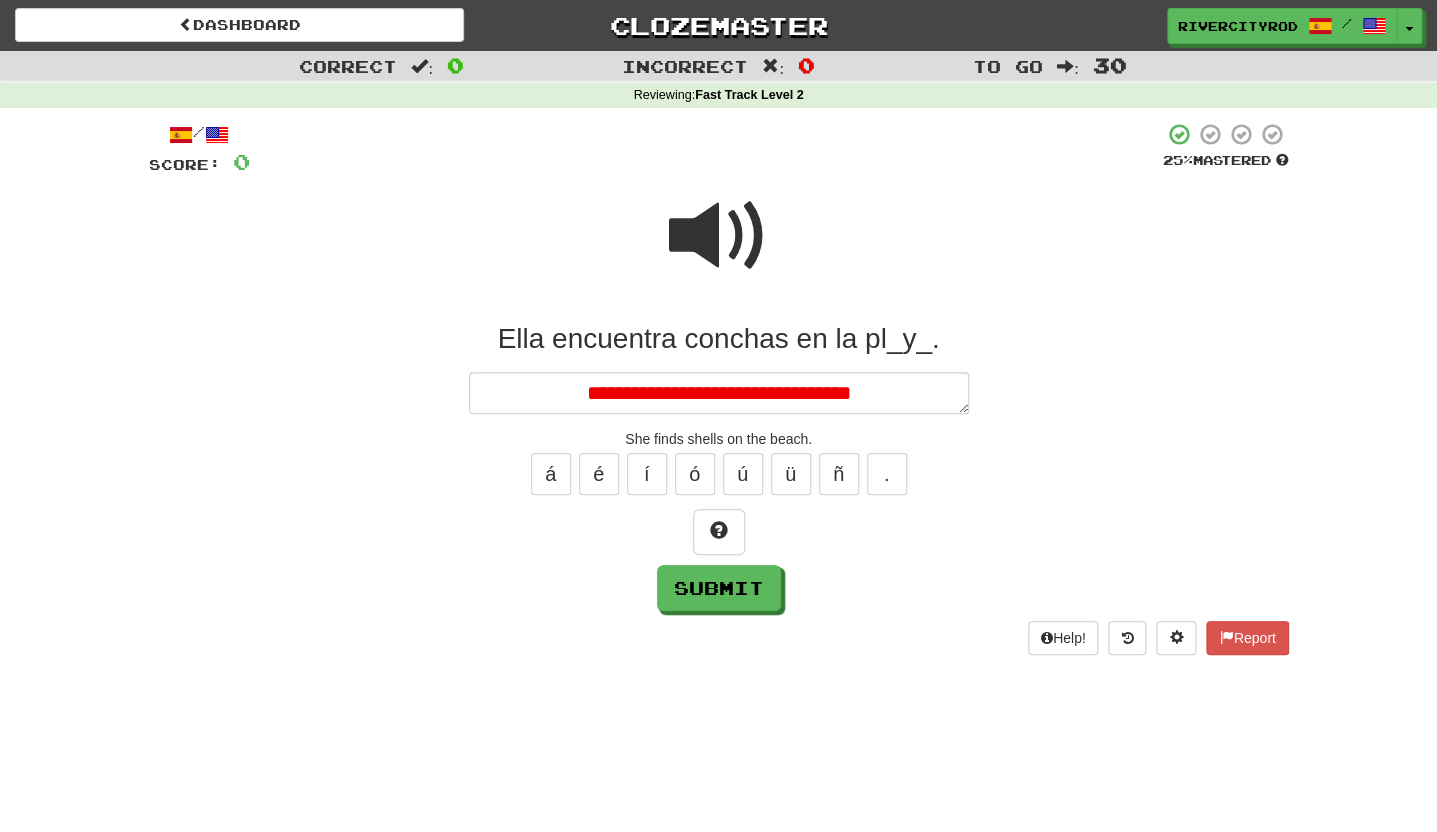 type on "*" 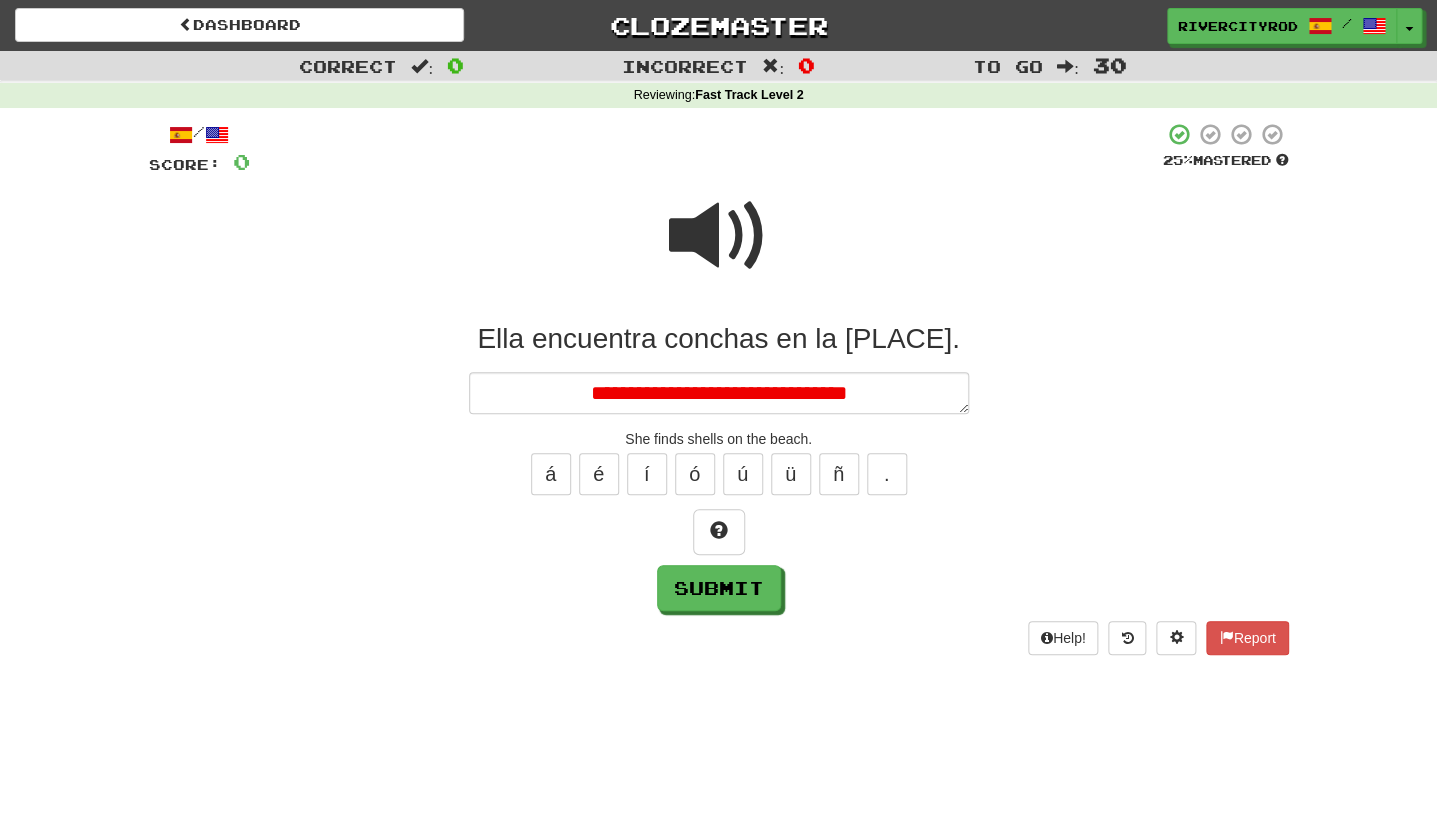 type on "*" 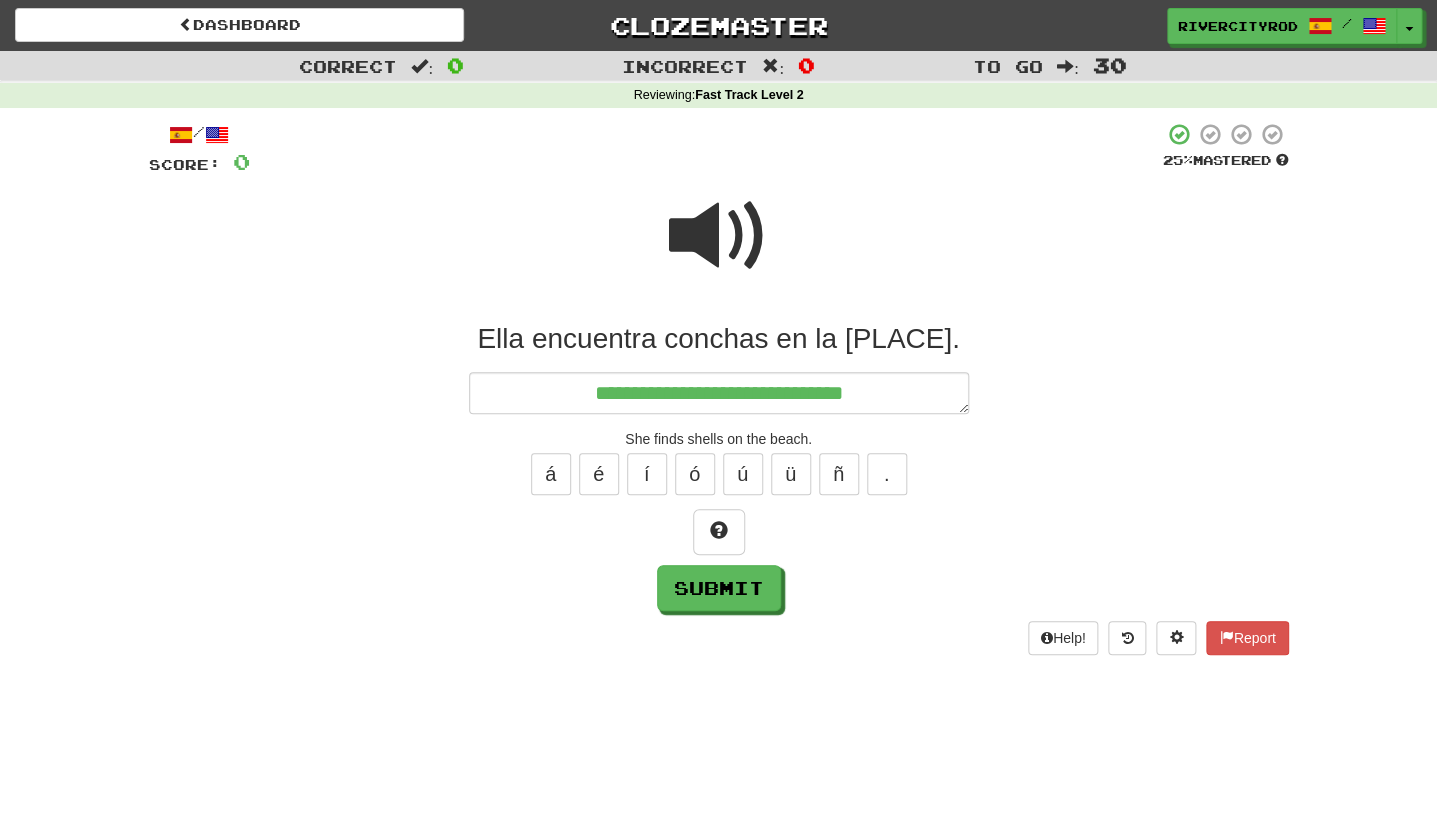 type on "*" 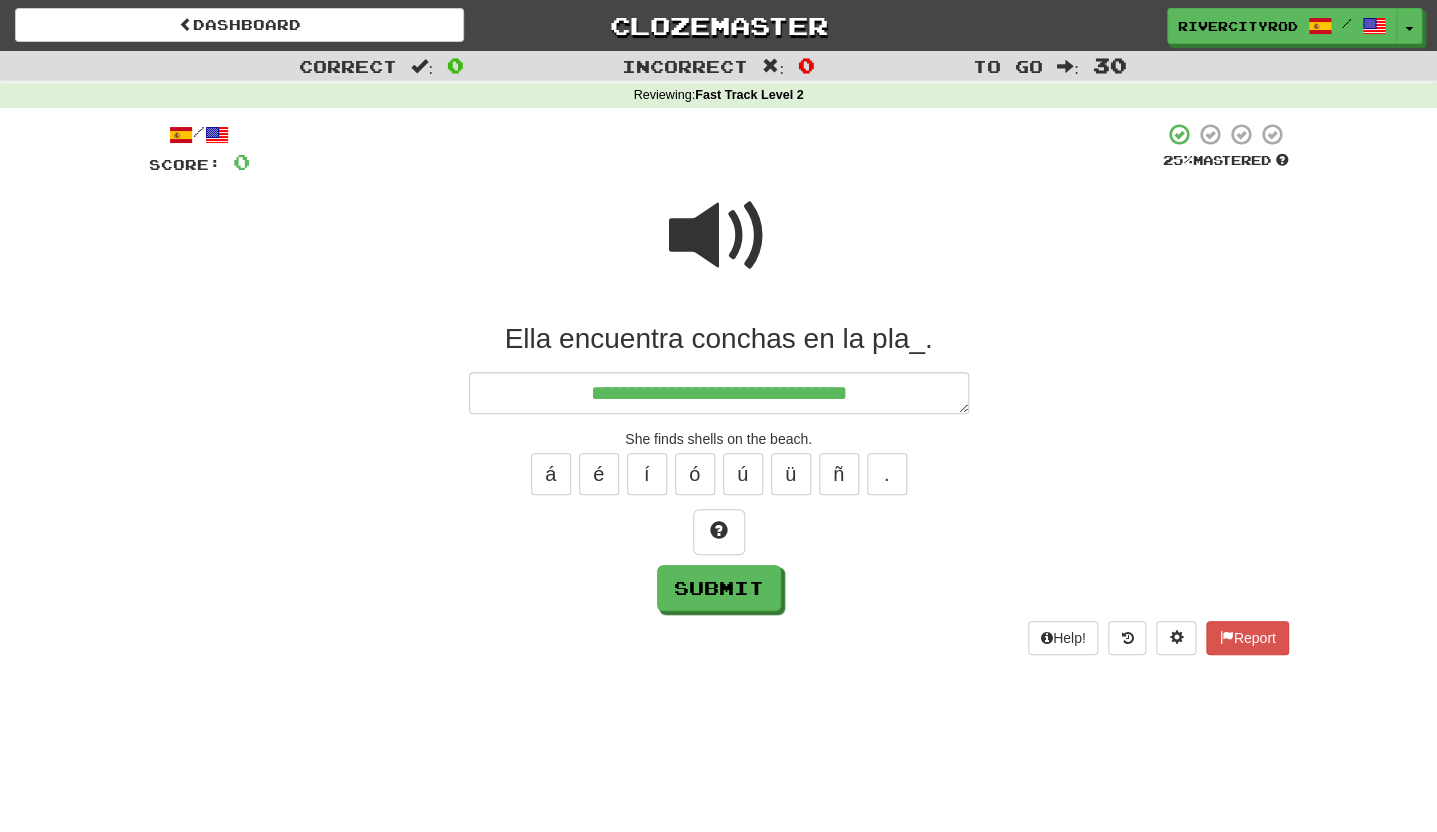 type on "*" 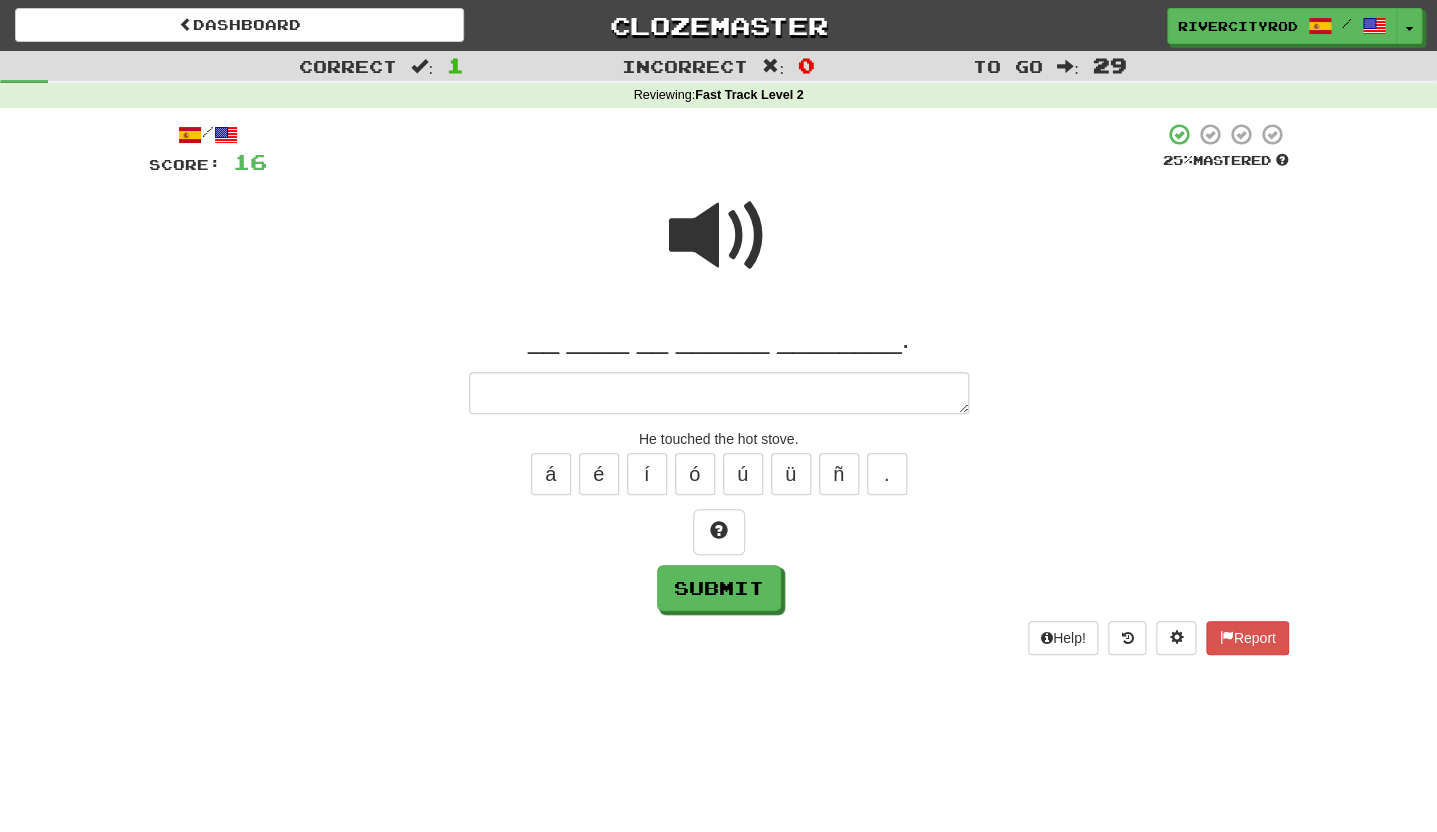 type on "*" 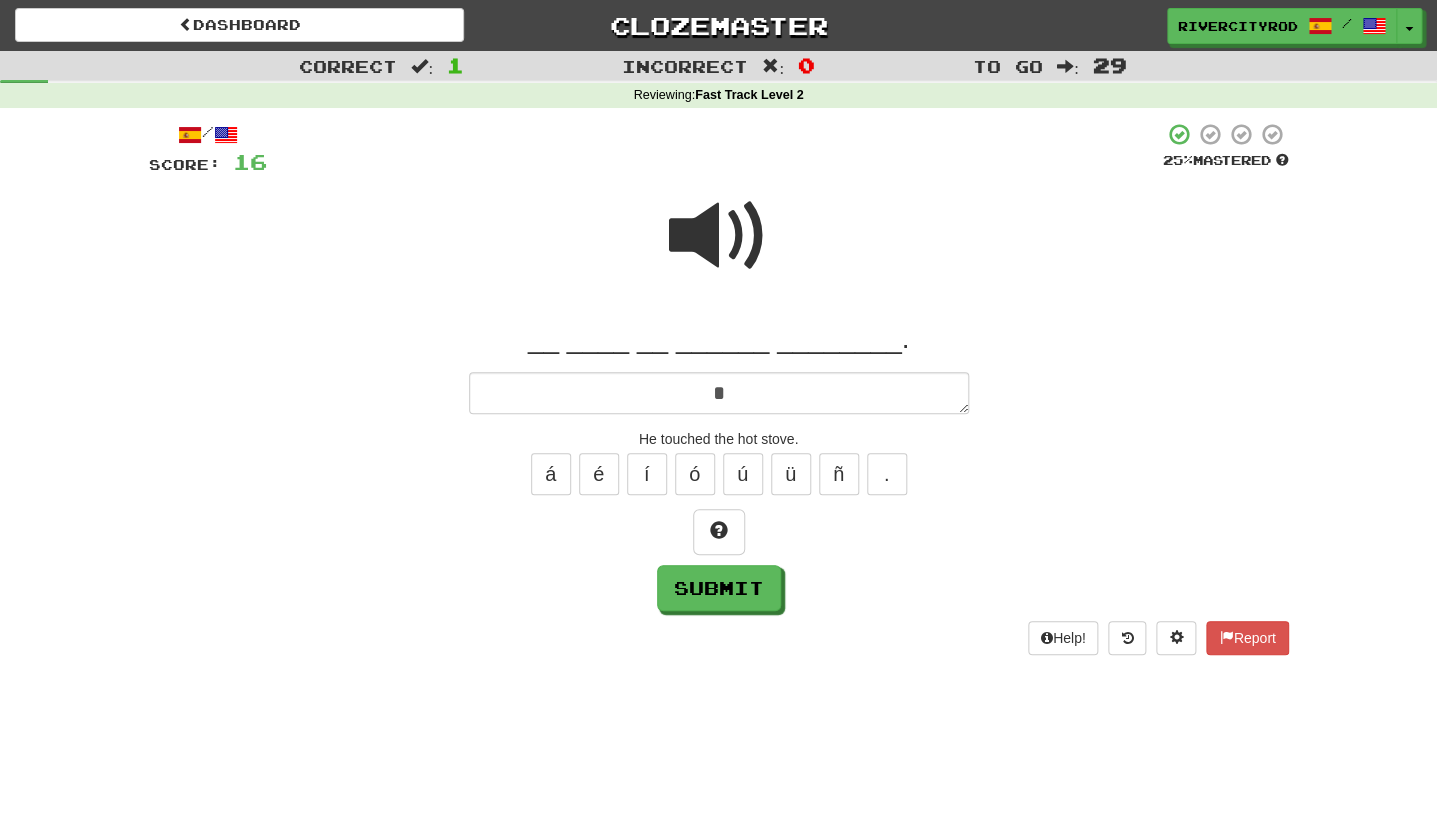 type on "*" 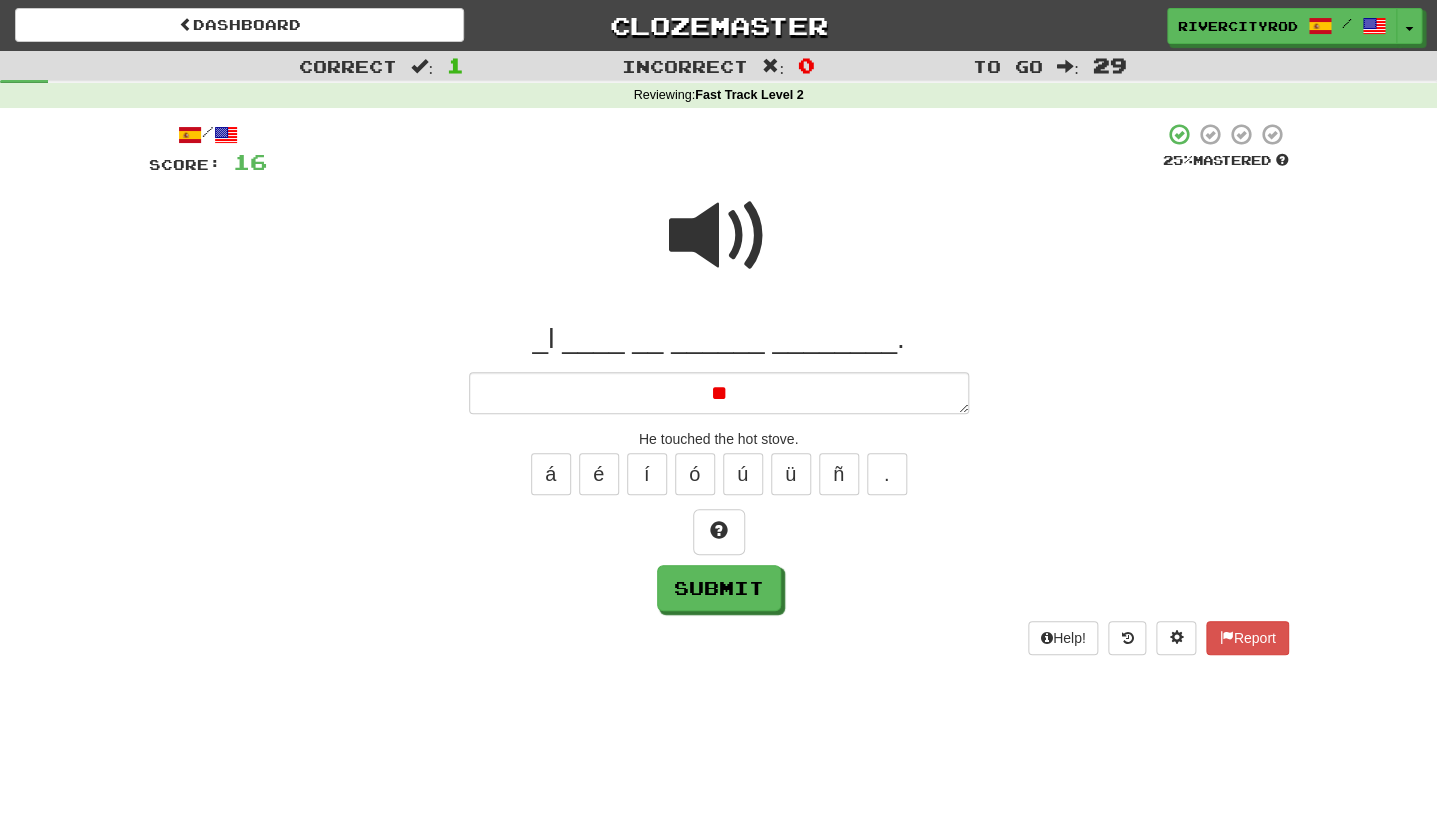 type on "*" 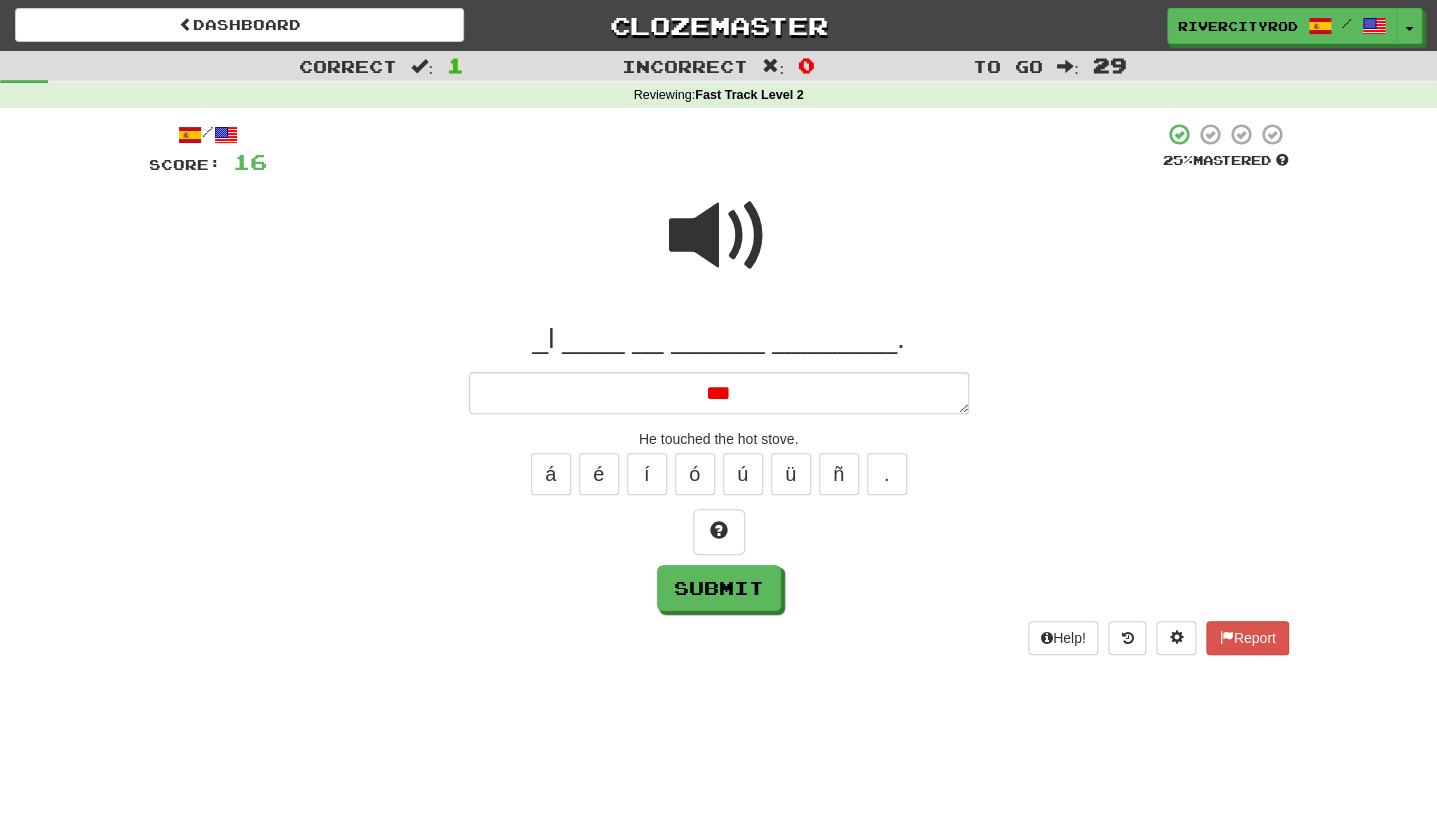 type on "*" 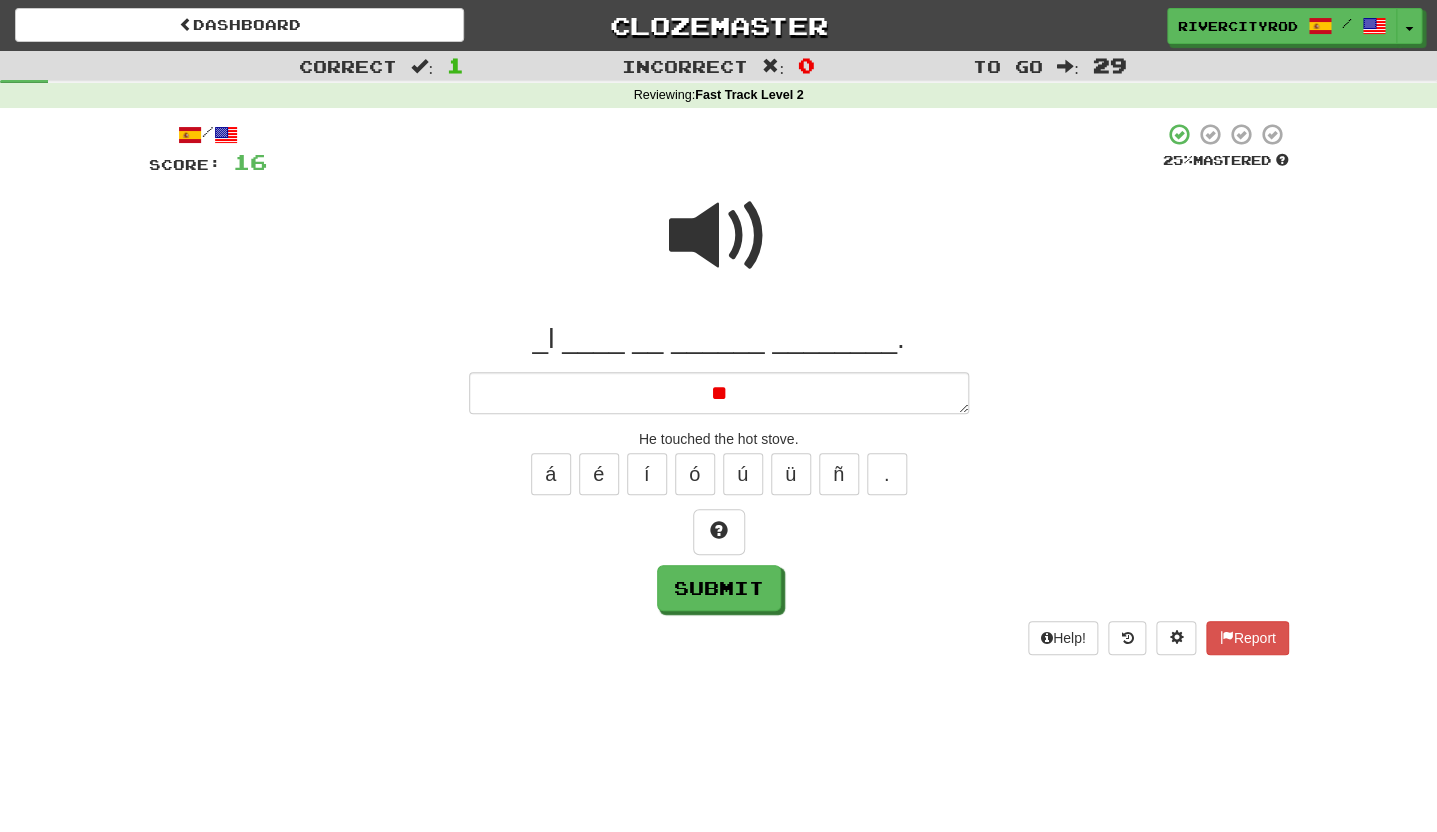type on "*" 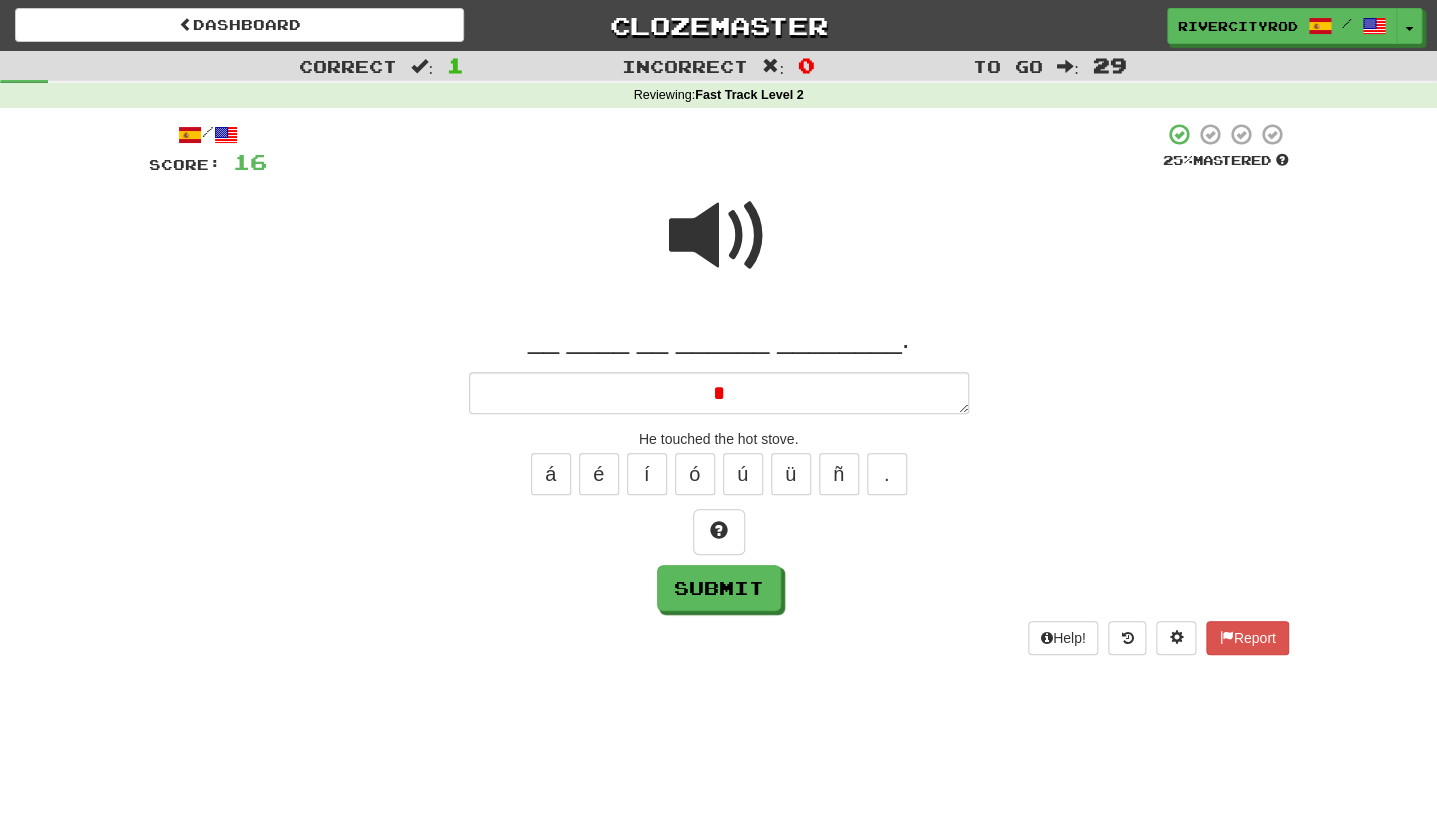 type on "*" 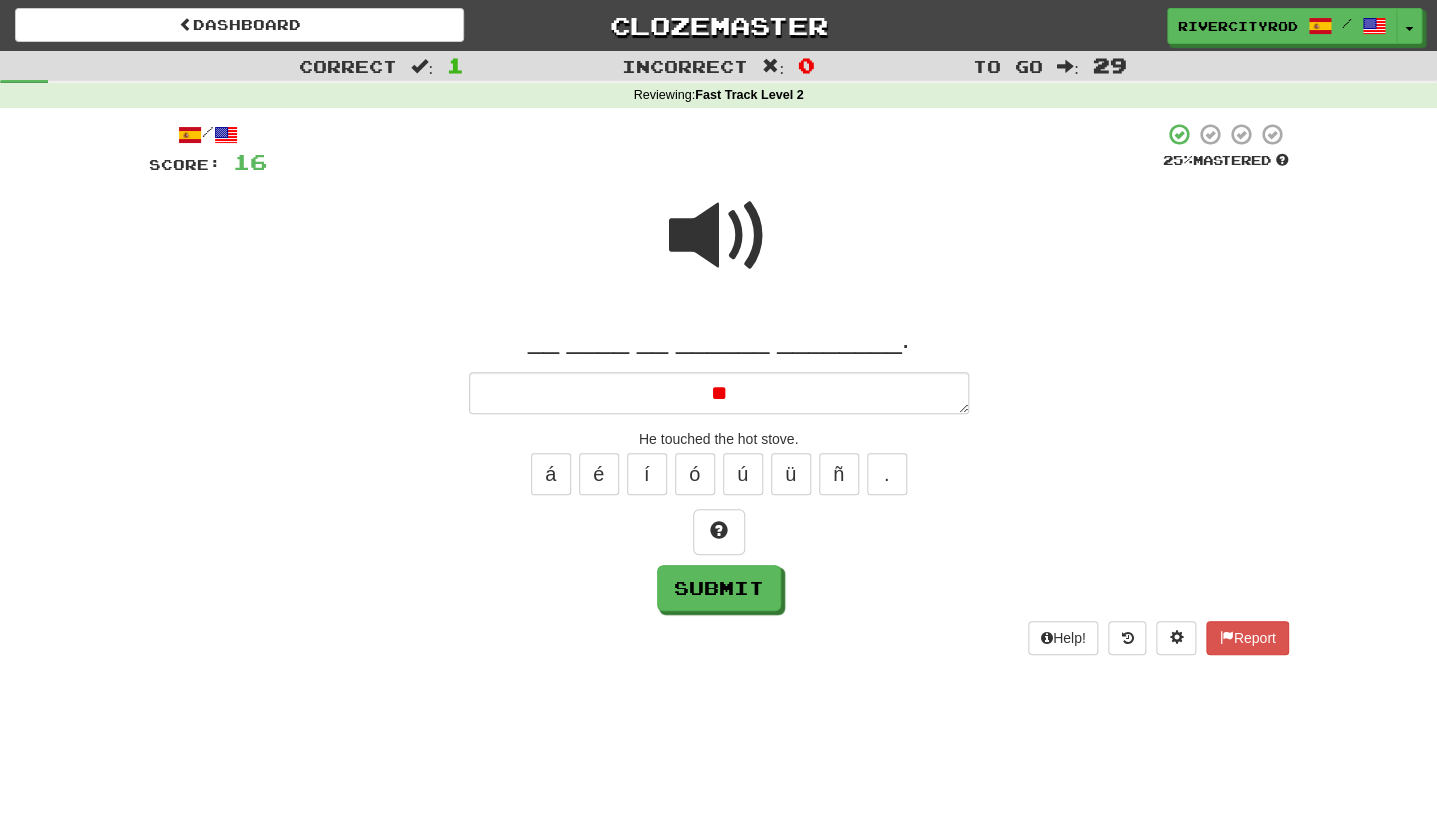 type on "*" 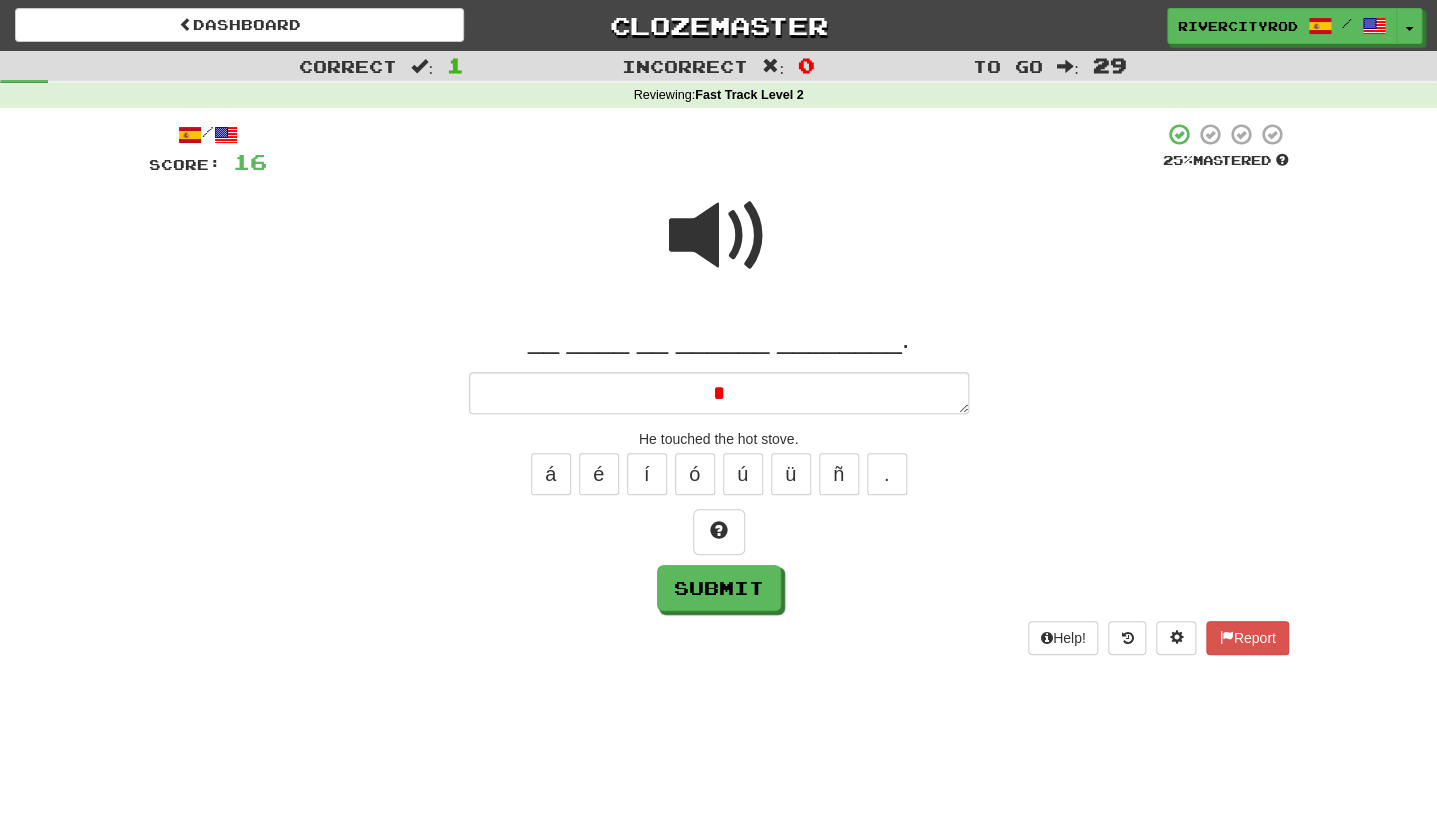 type 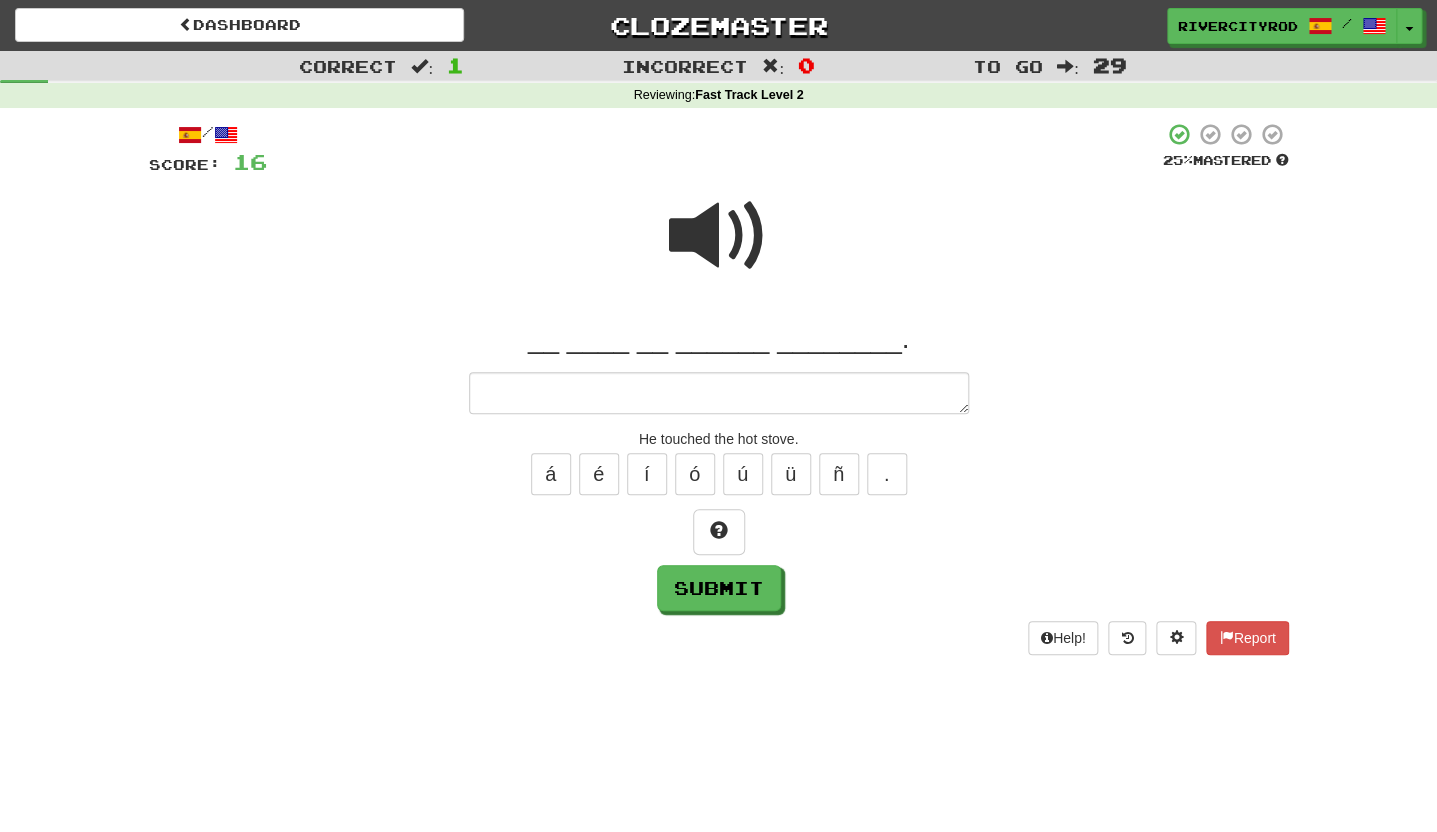 type on "*" 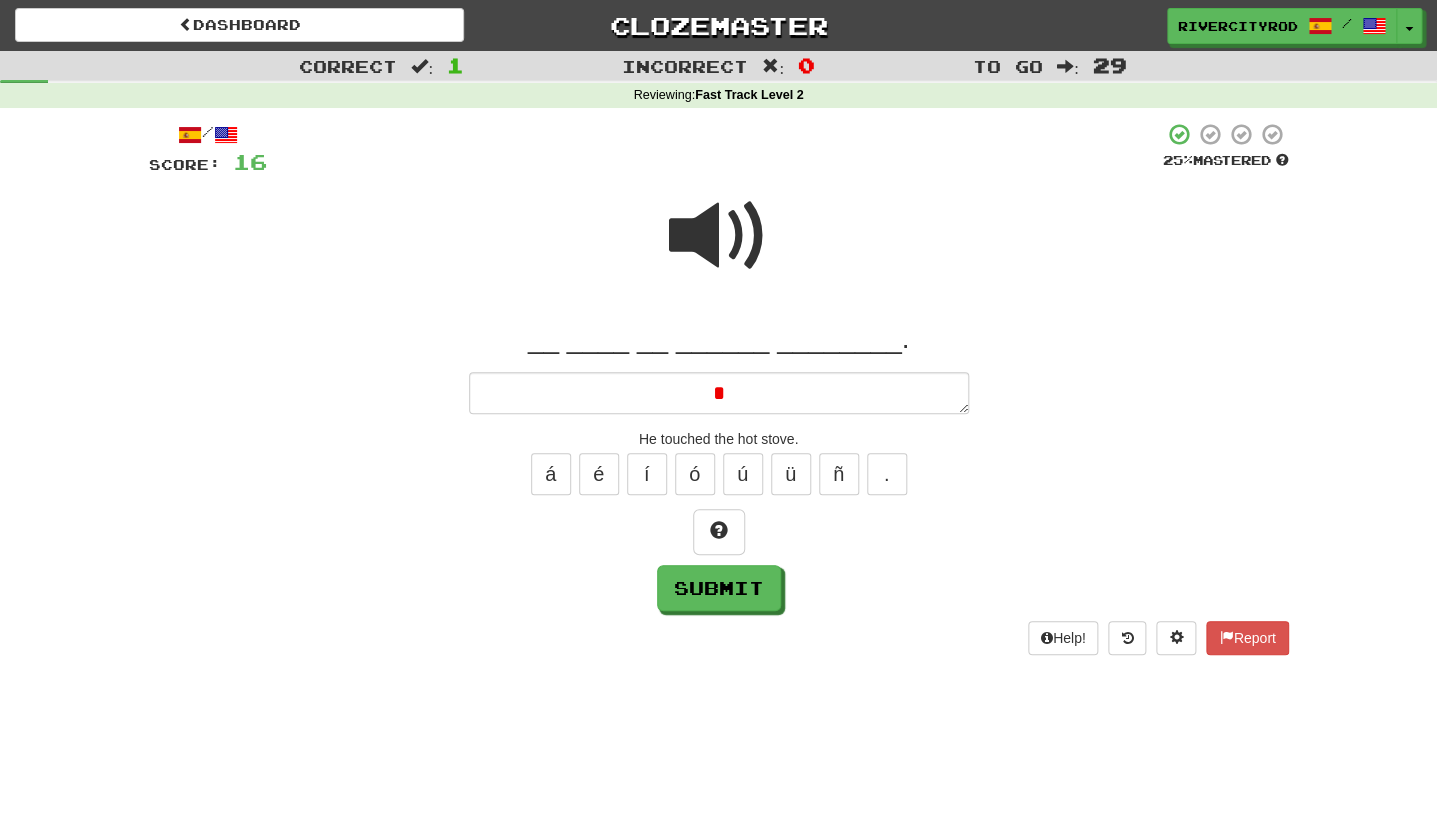 type on "*" 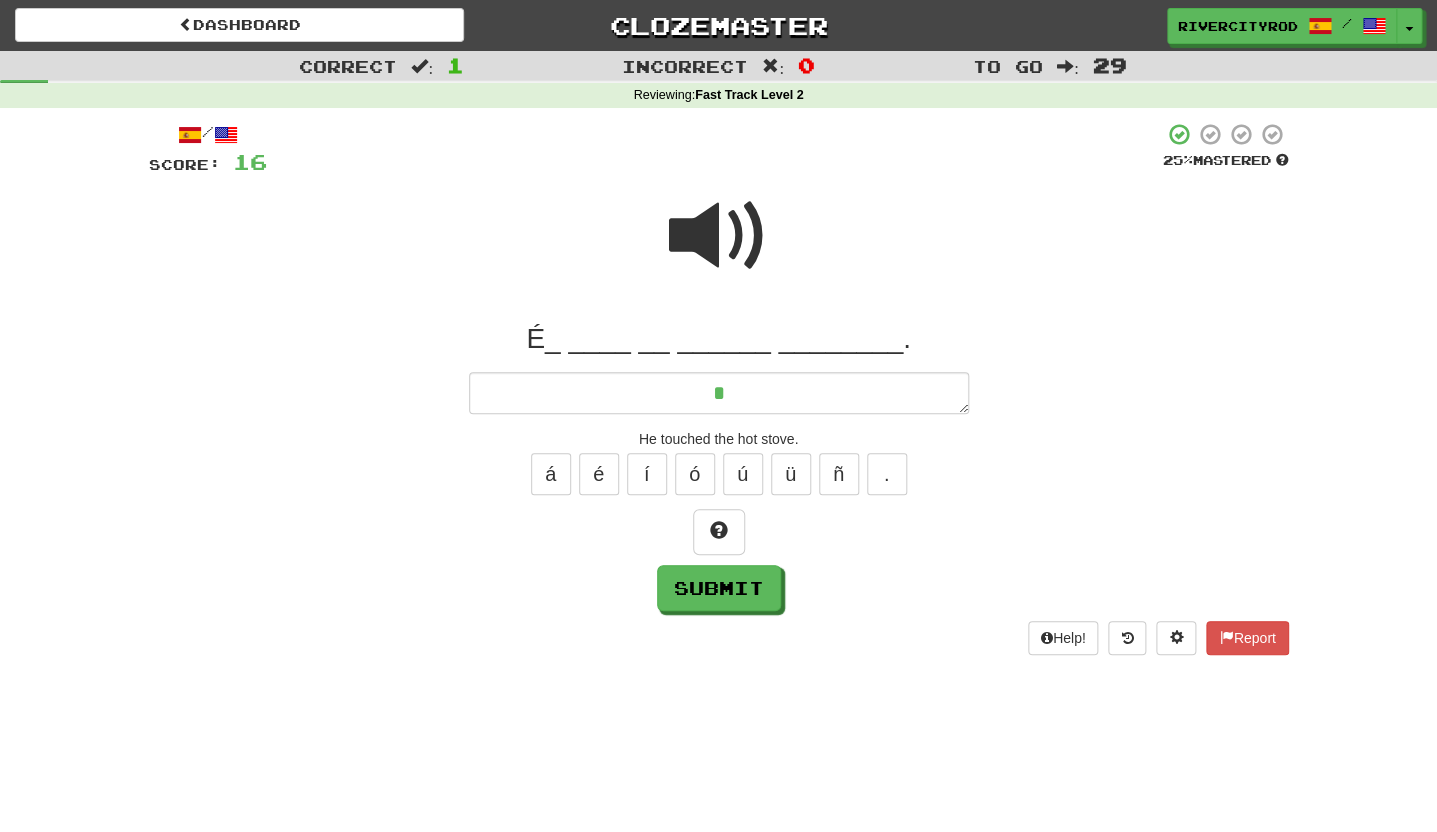 type on "*" 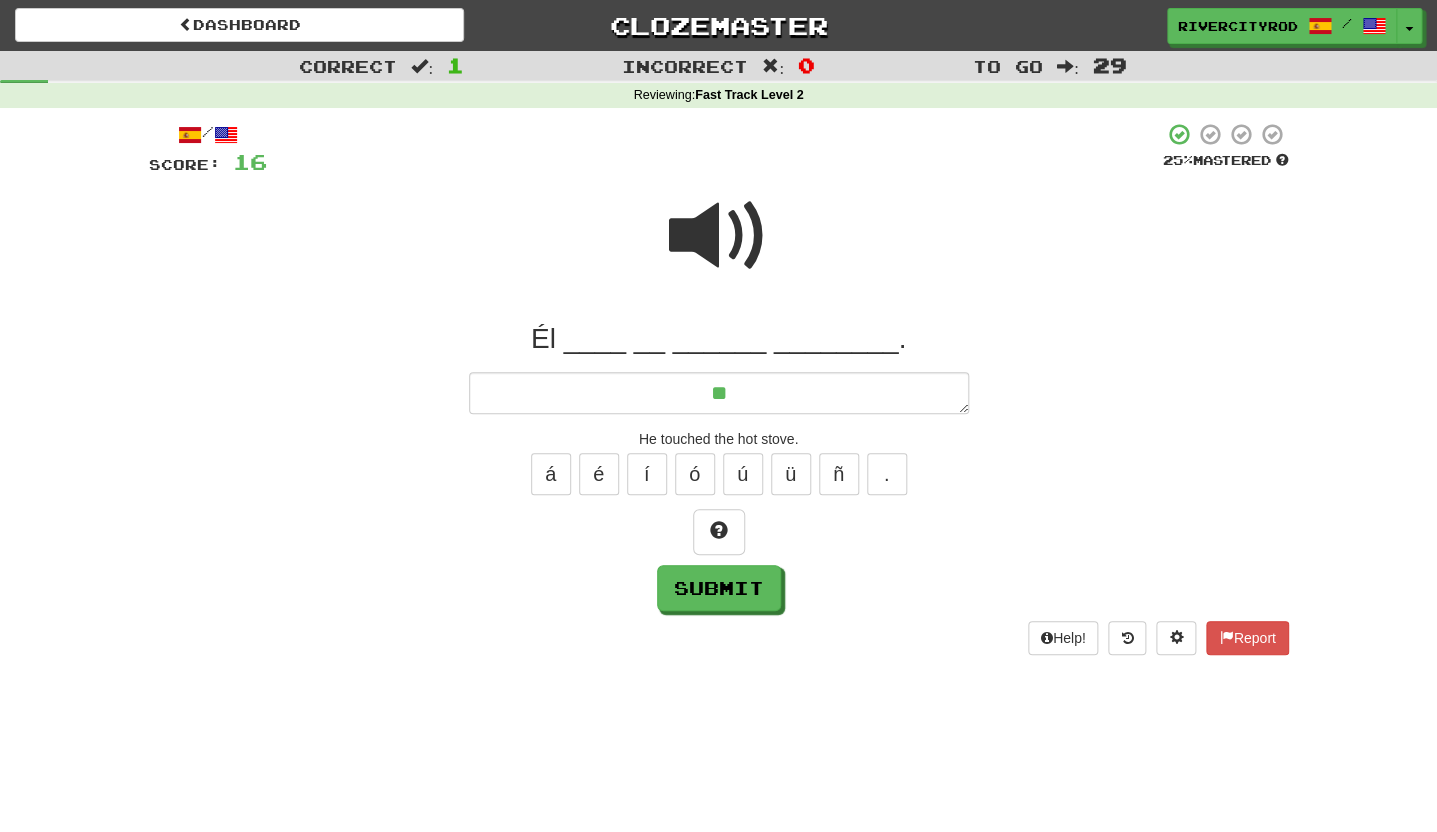 type on "*" 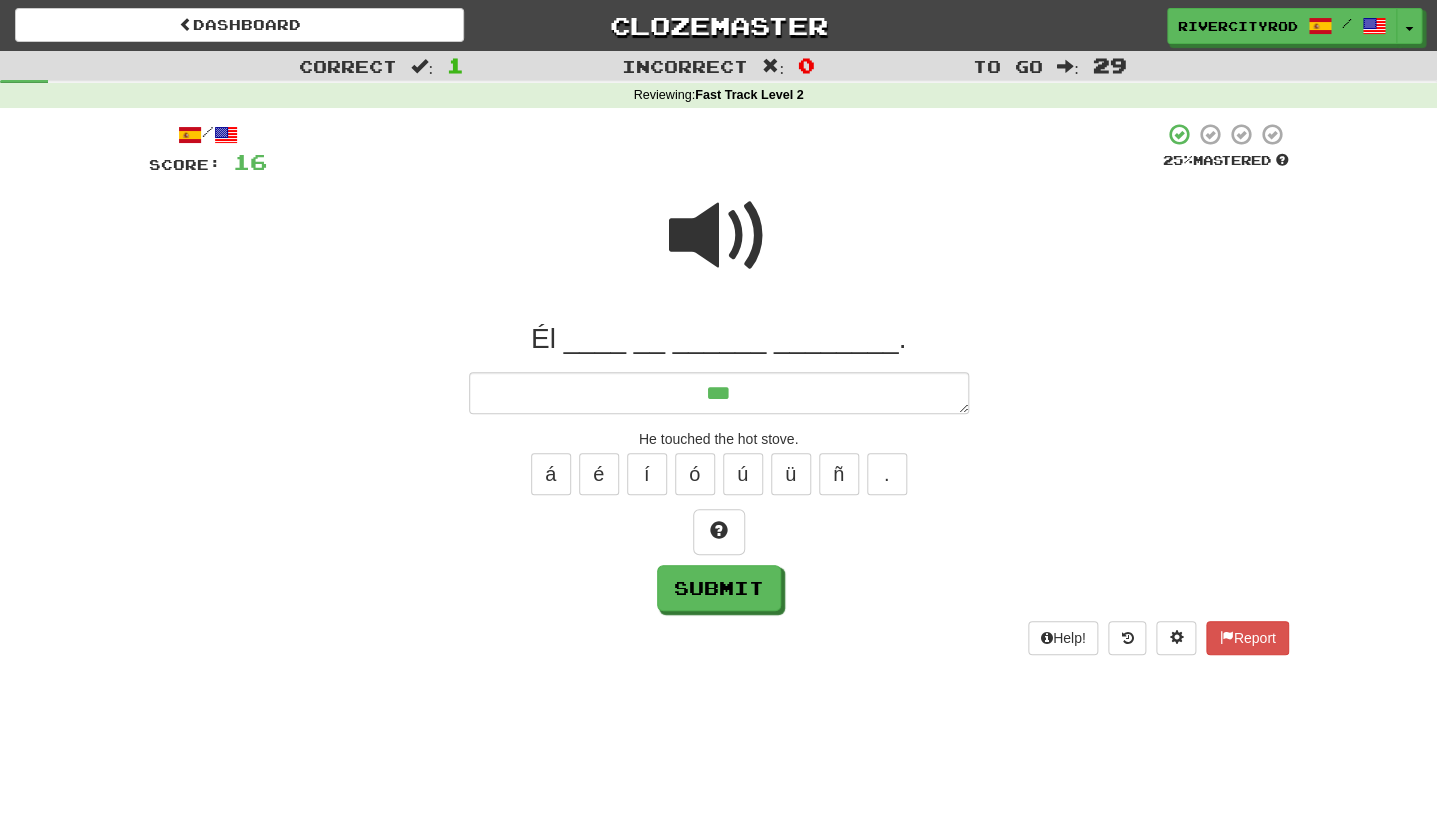 type on "*" 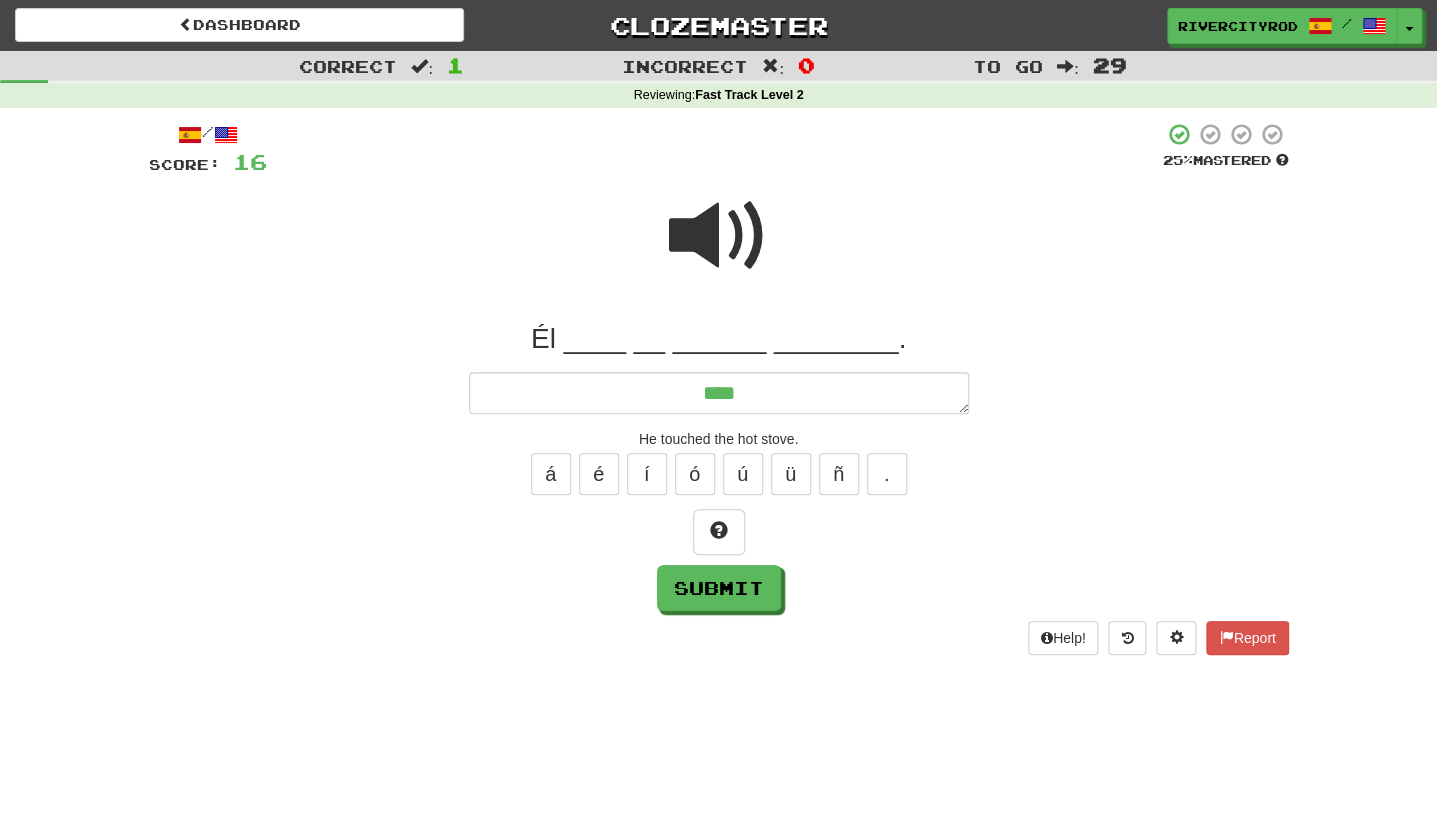 type on "*****" 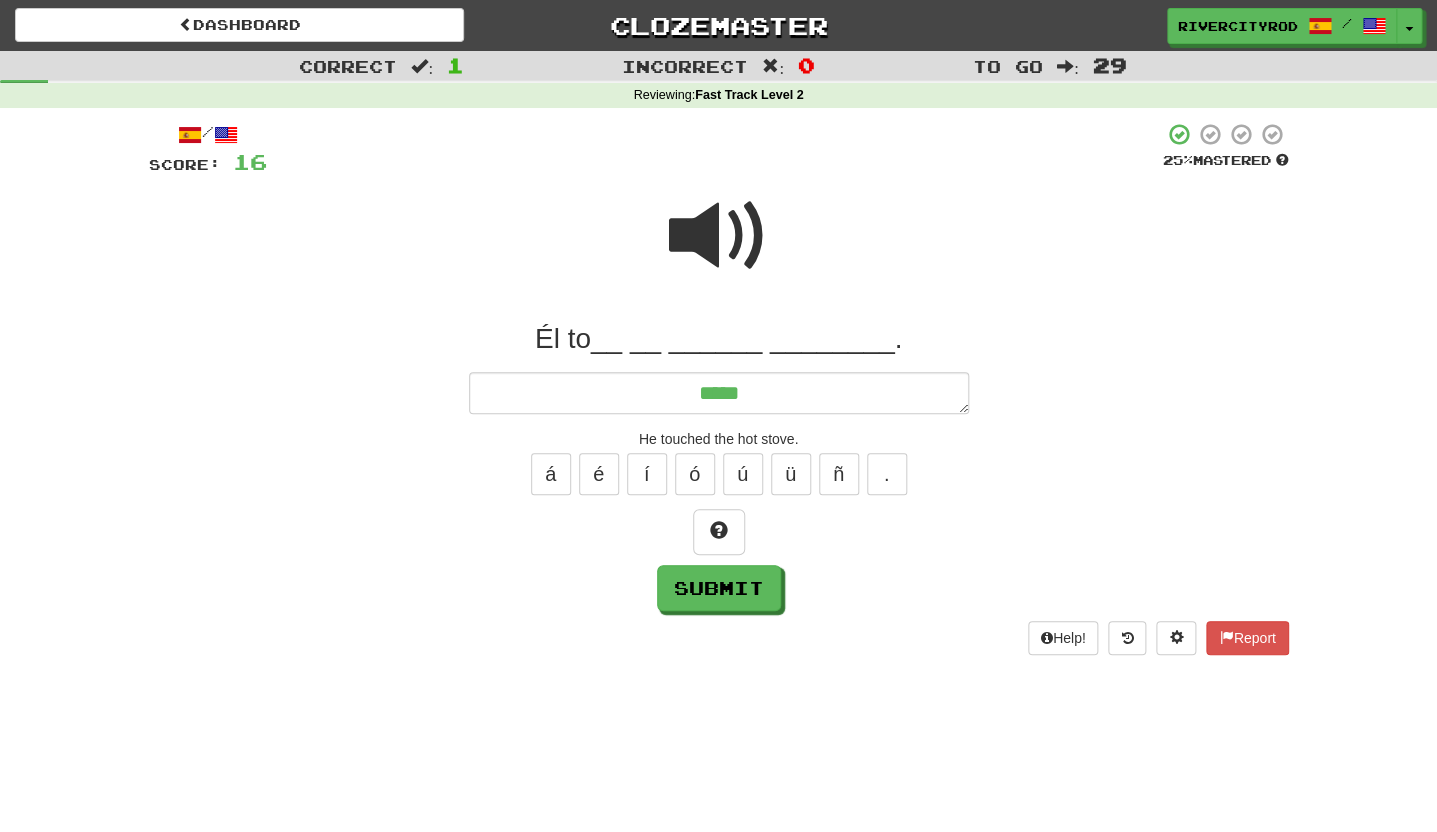 type on "*" 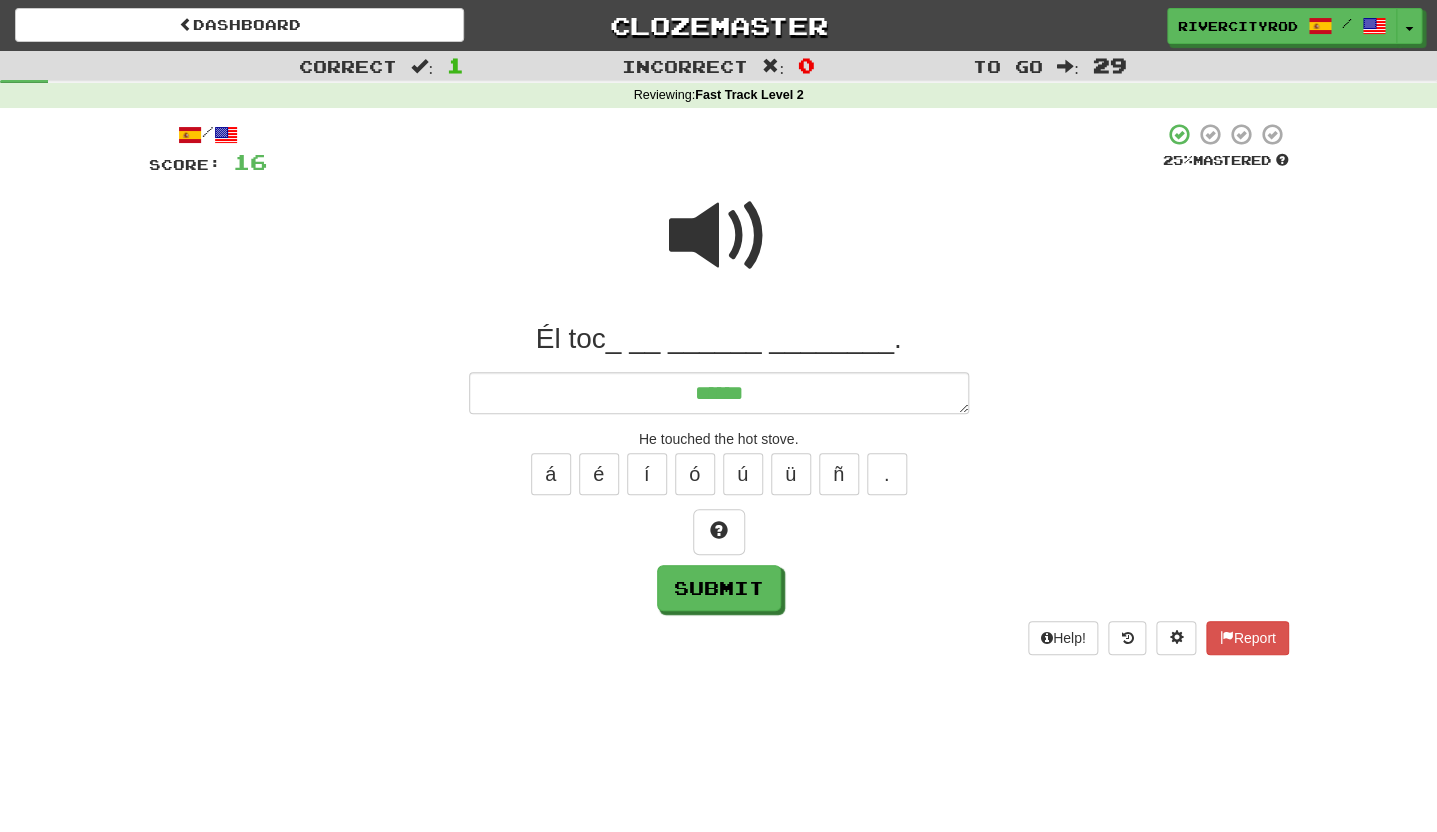 type on "*" 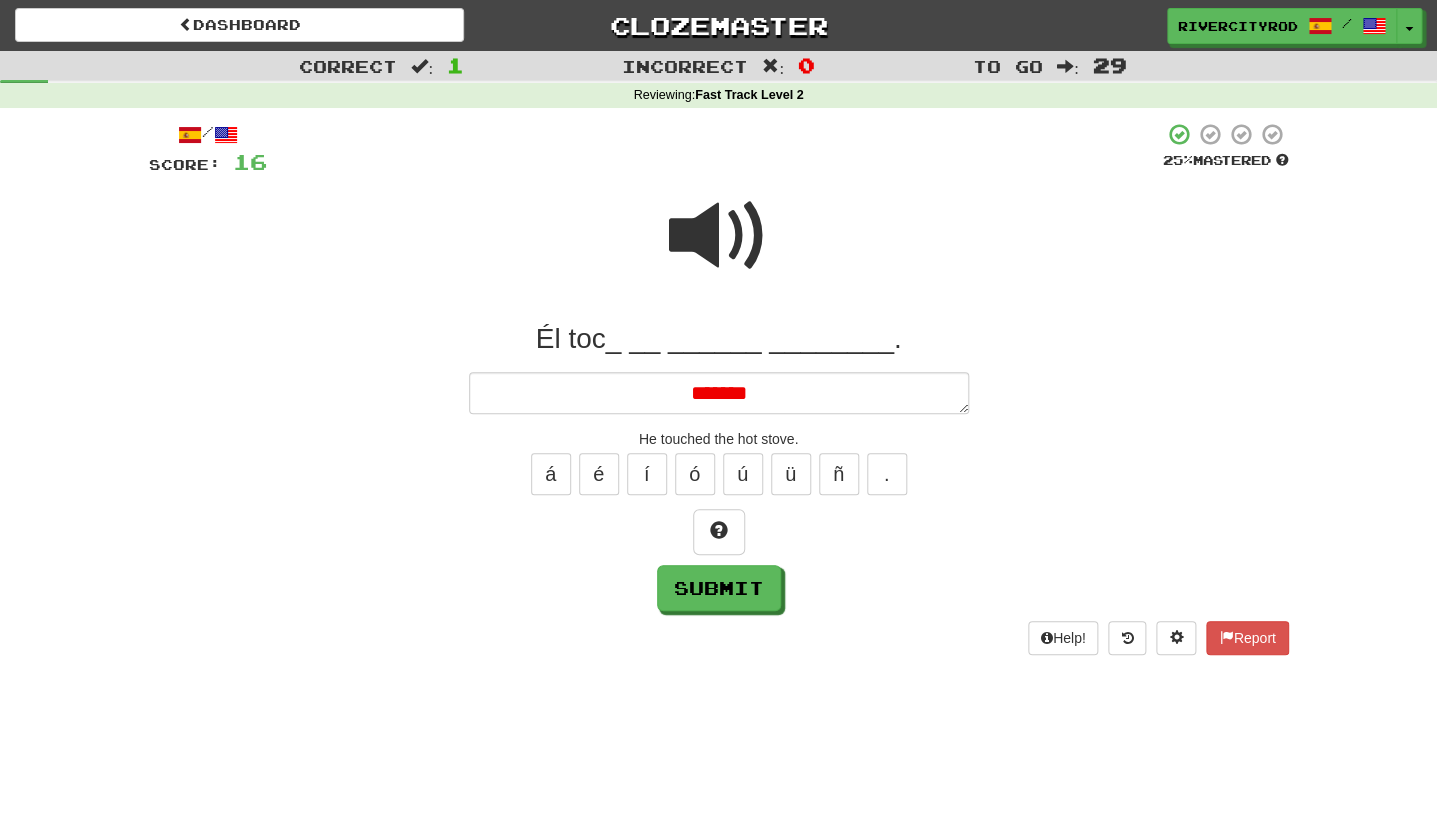 type on "*" 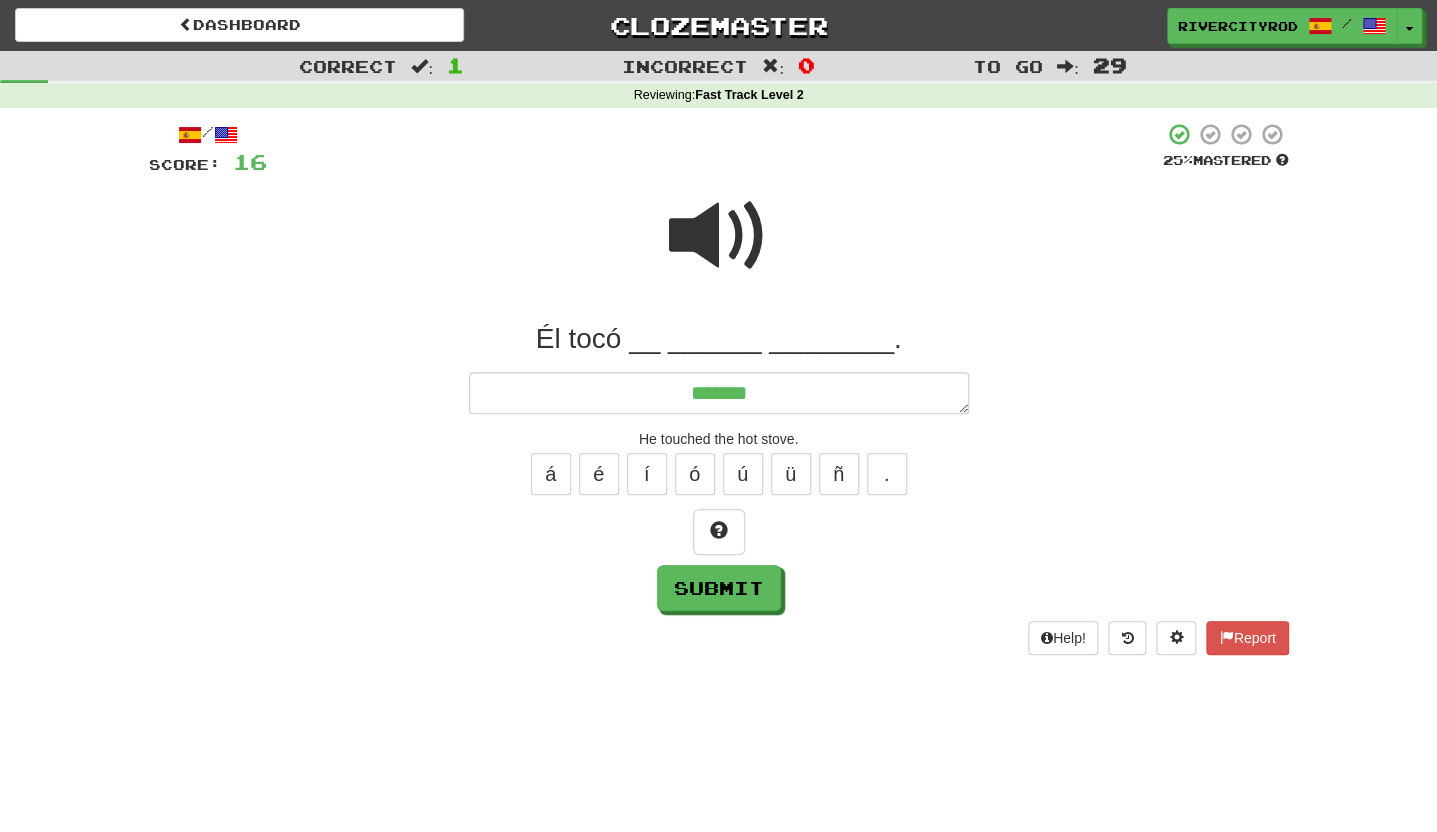 type on "*" 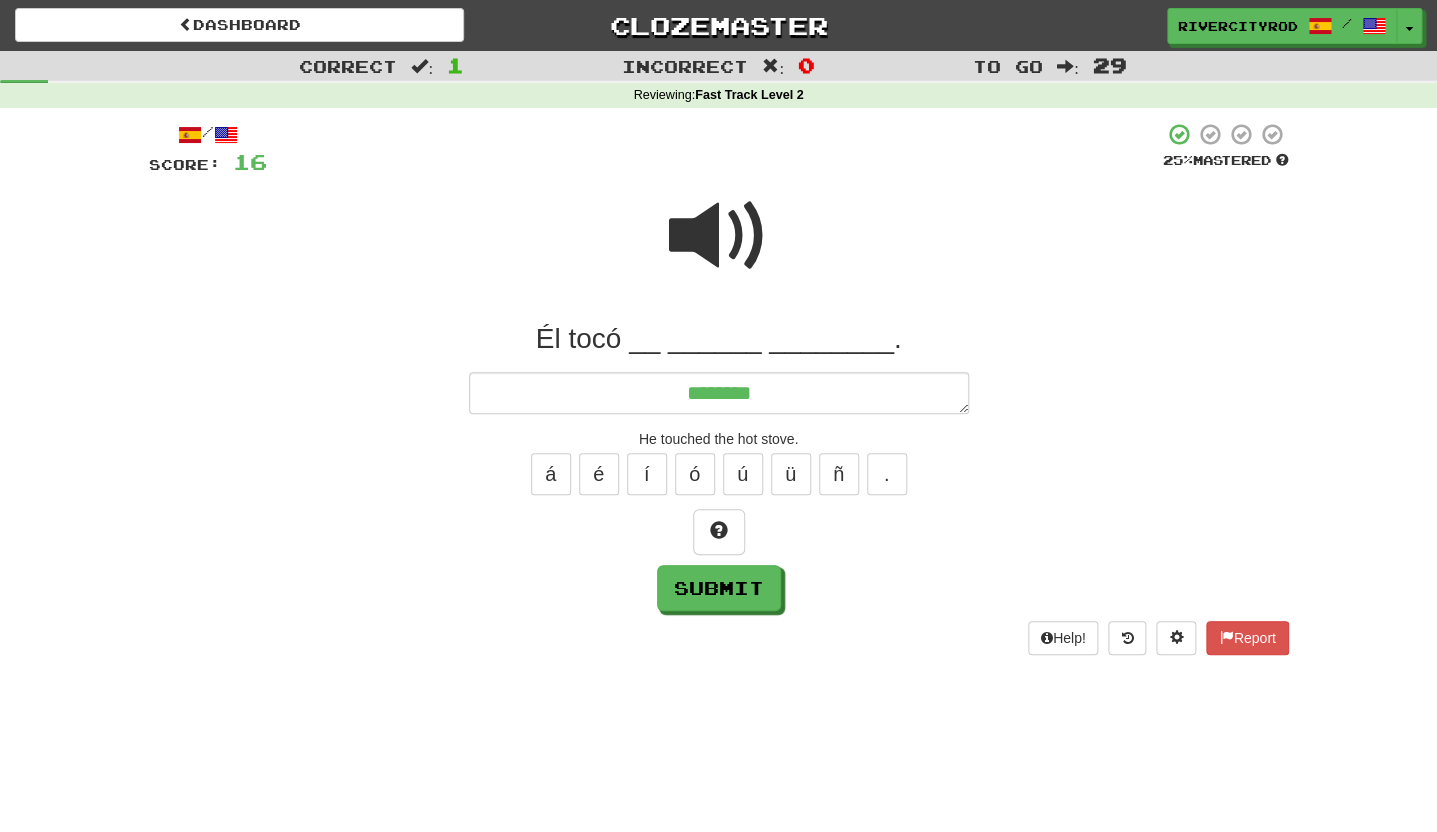 type on "*" 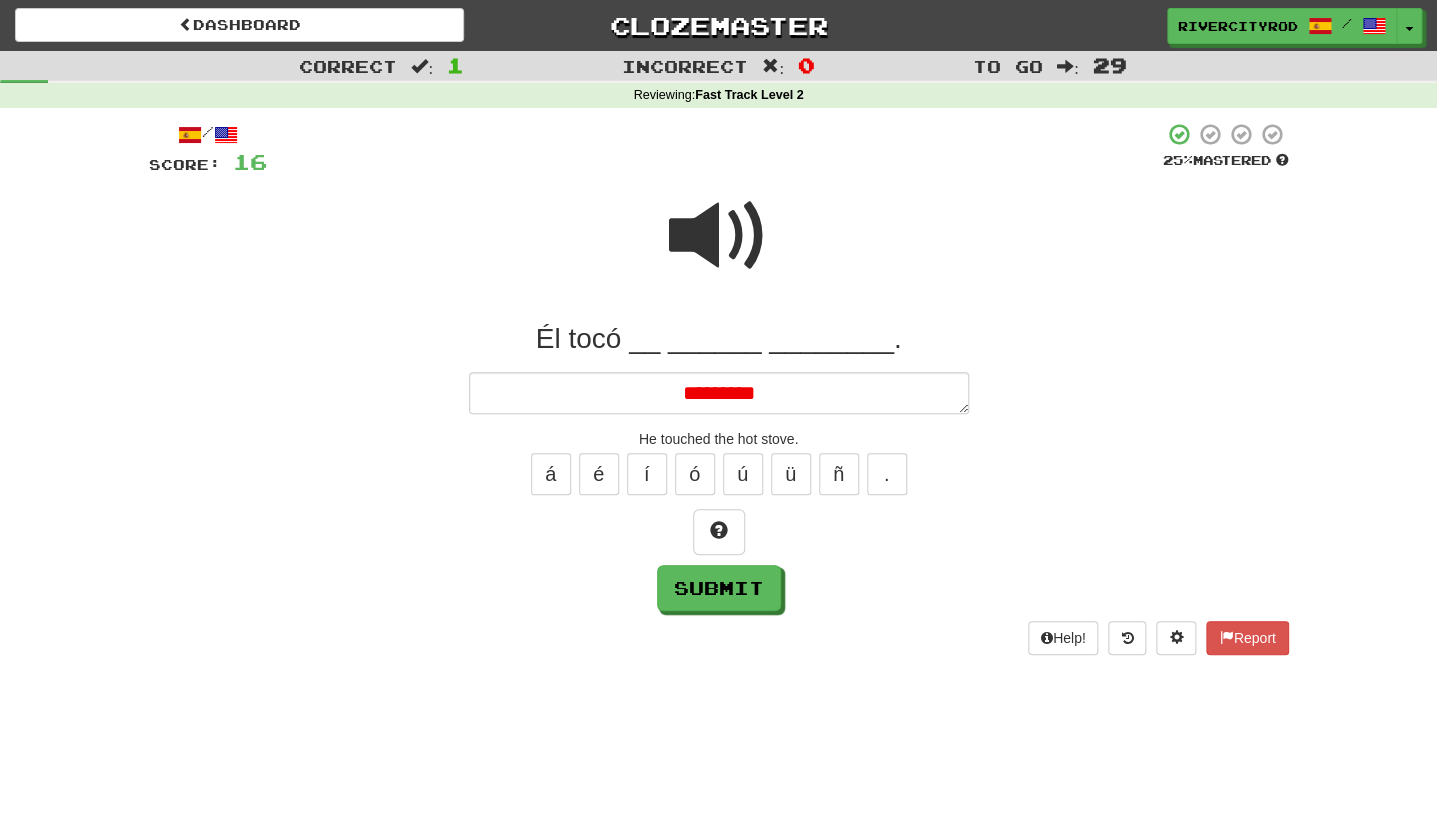 type on "*" 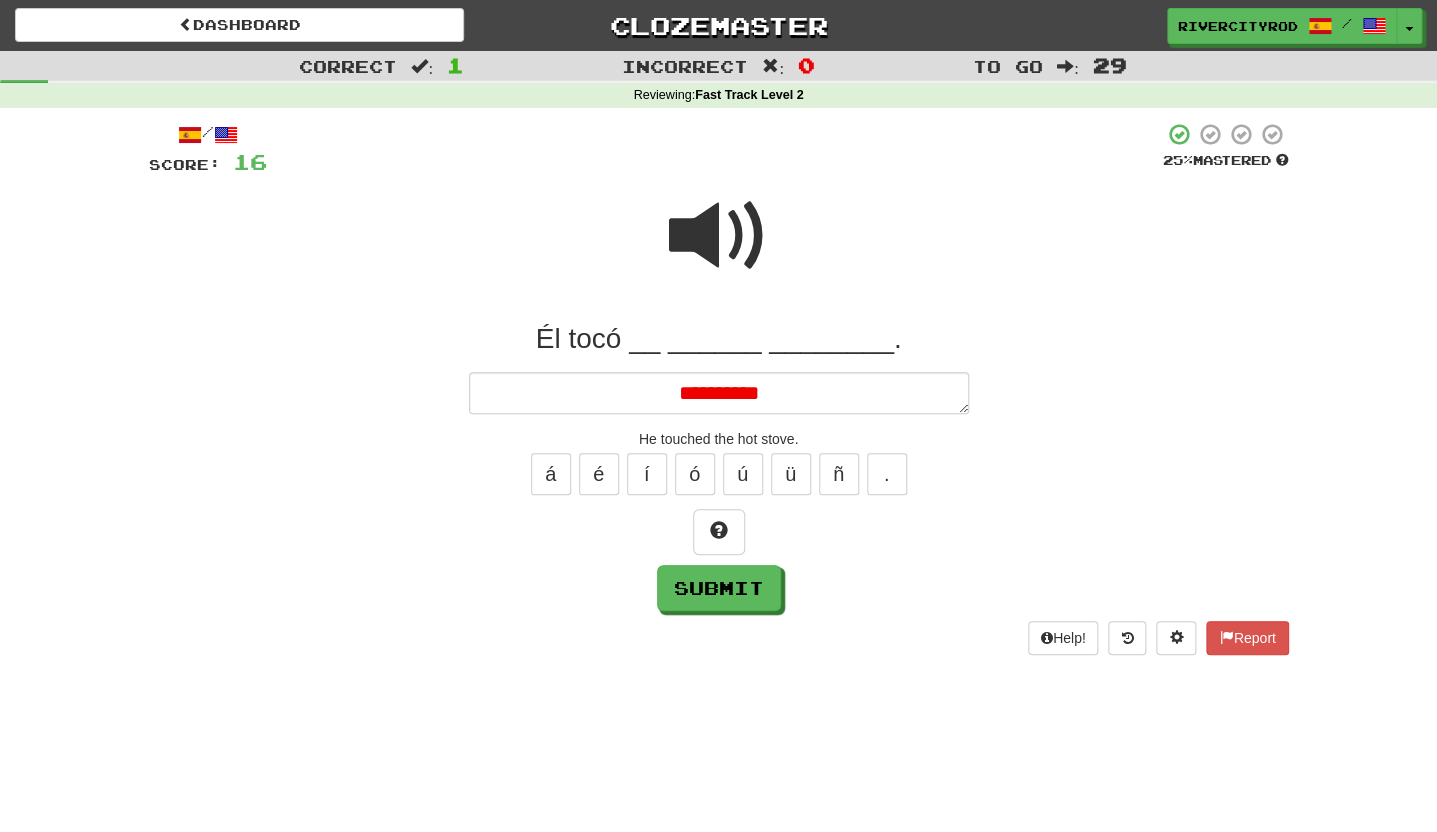 type on "*" 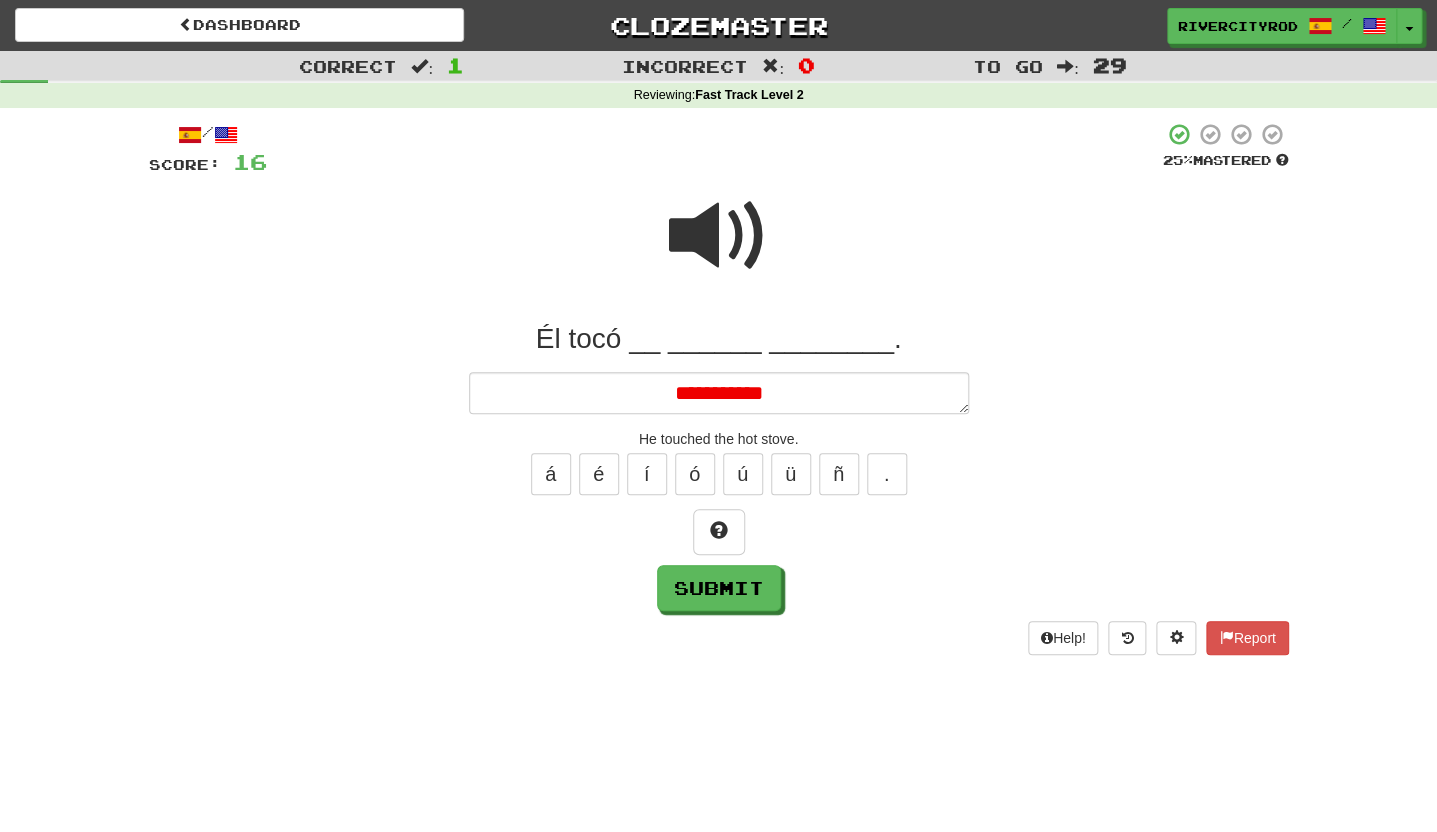 type on "*" 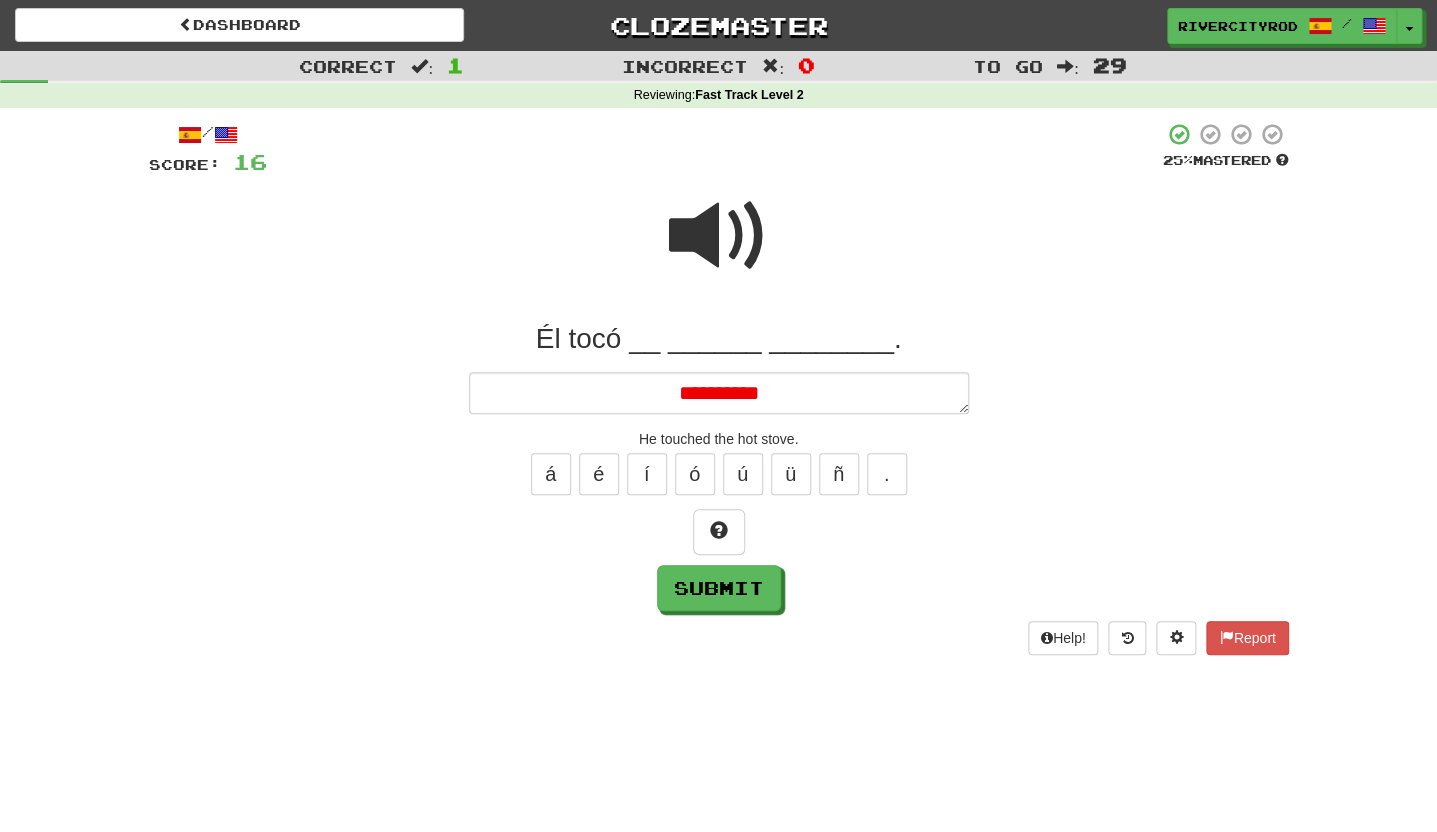 type on "*" 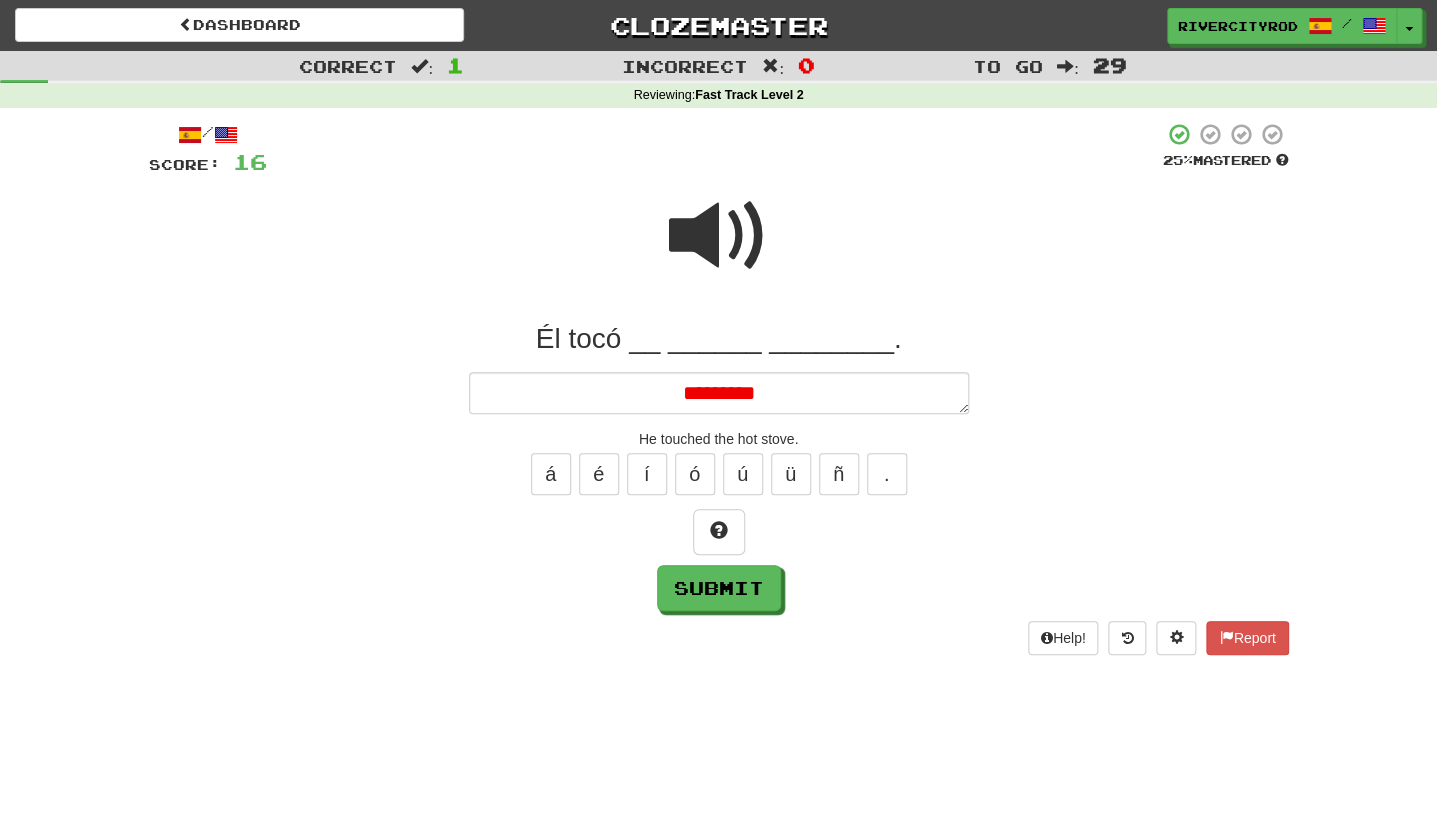 type on "*" 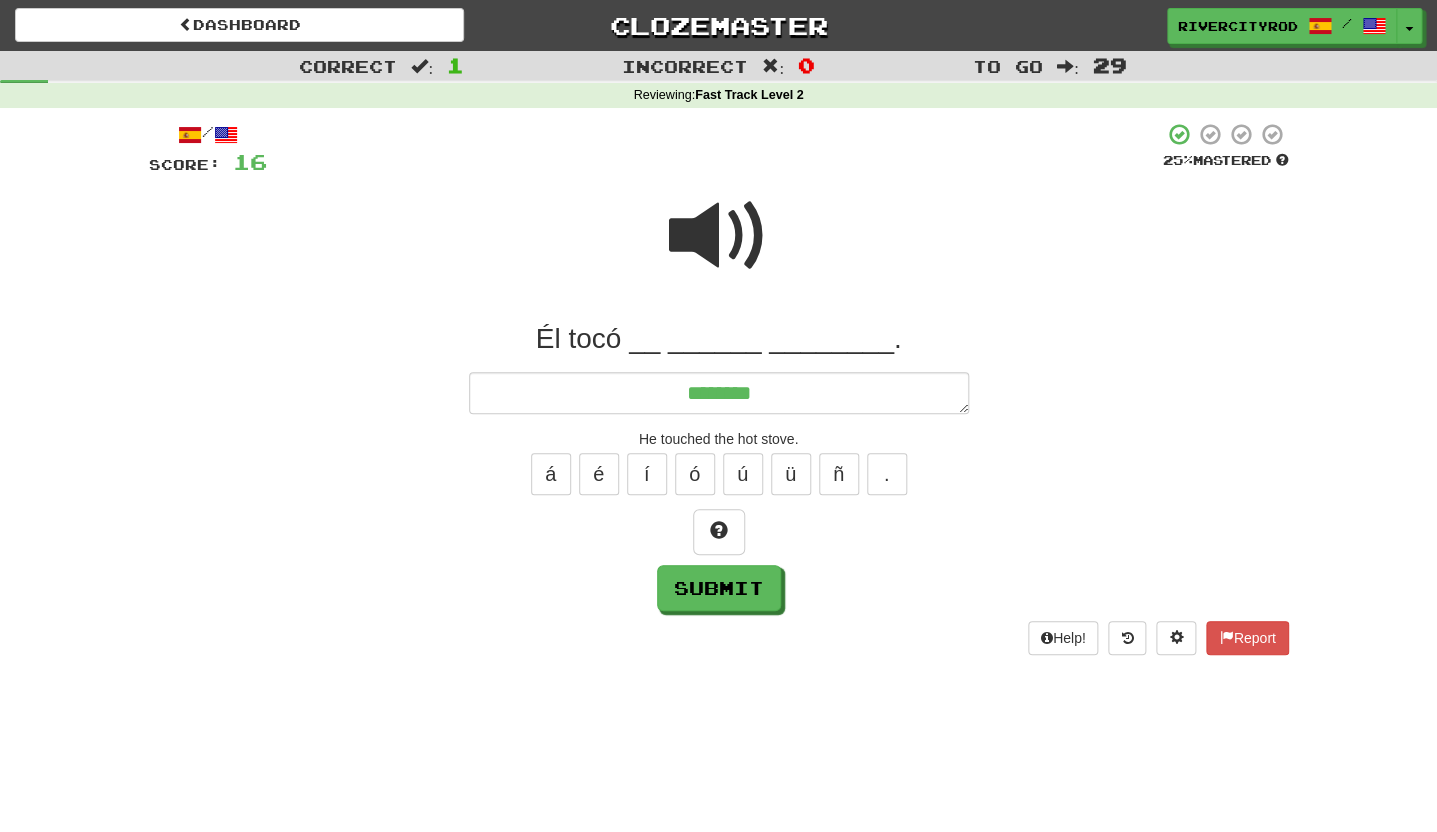 type on "*" 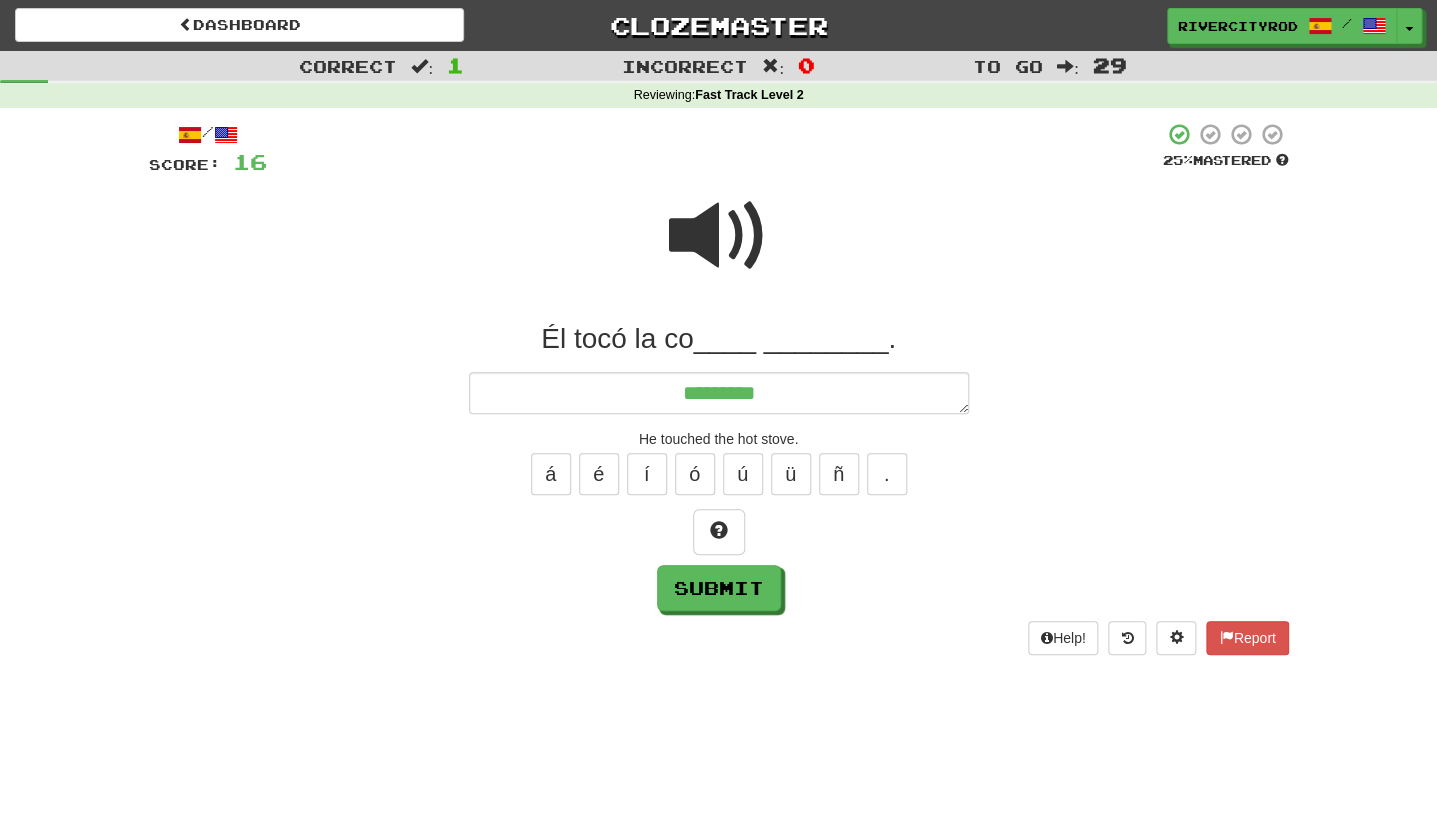 type on "*" 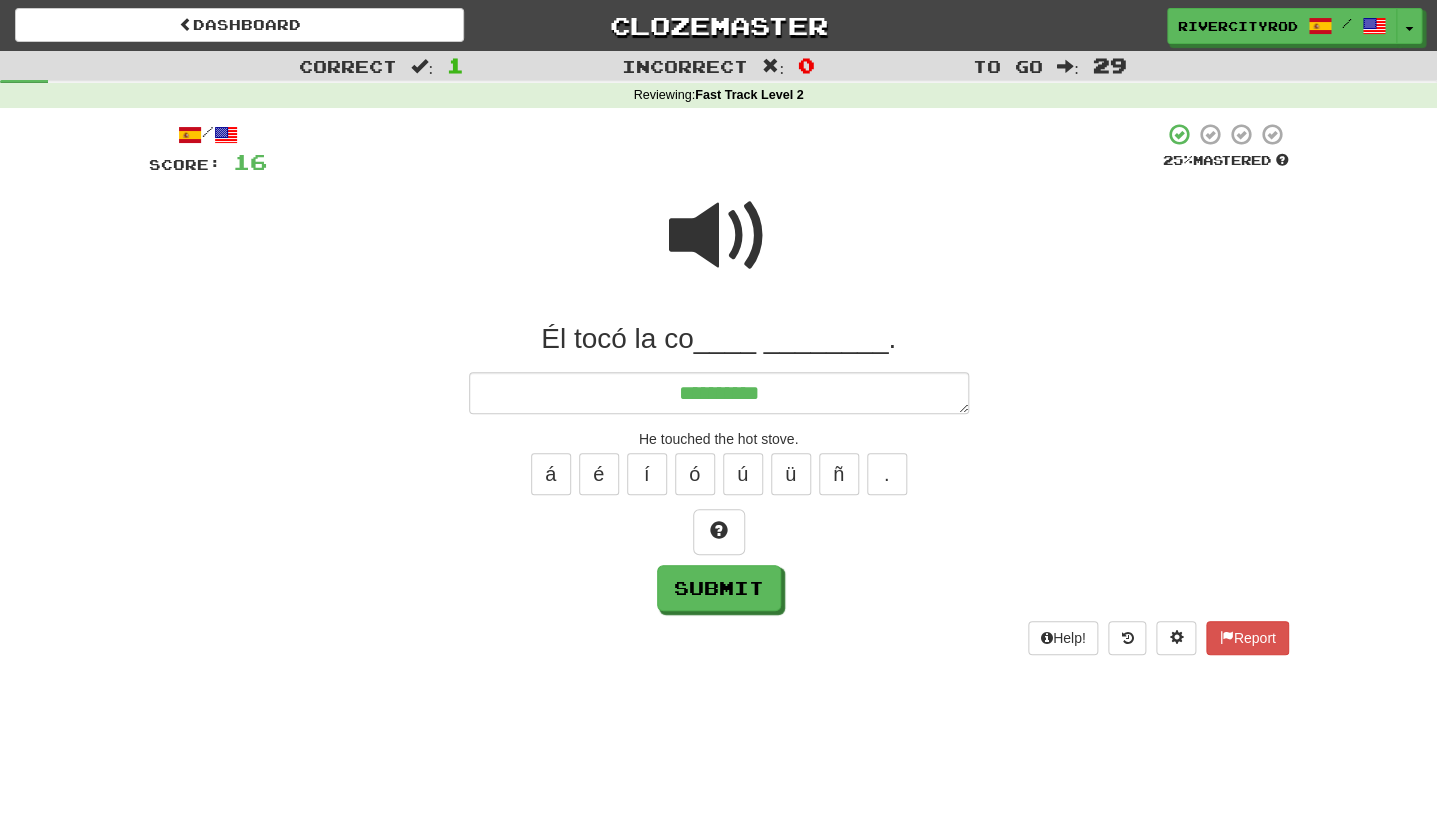type on "*" 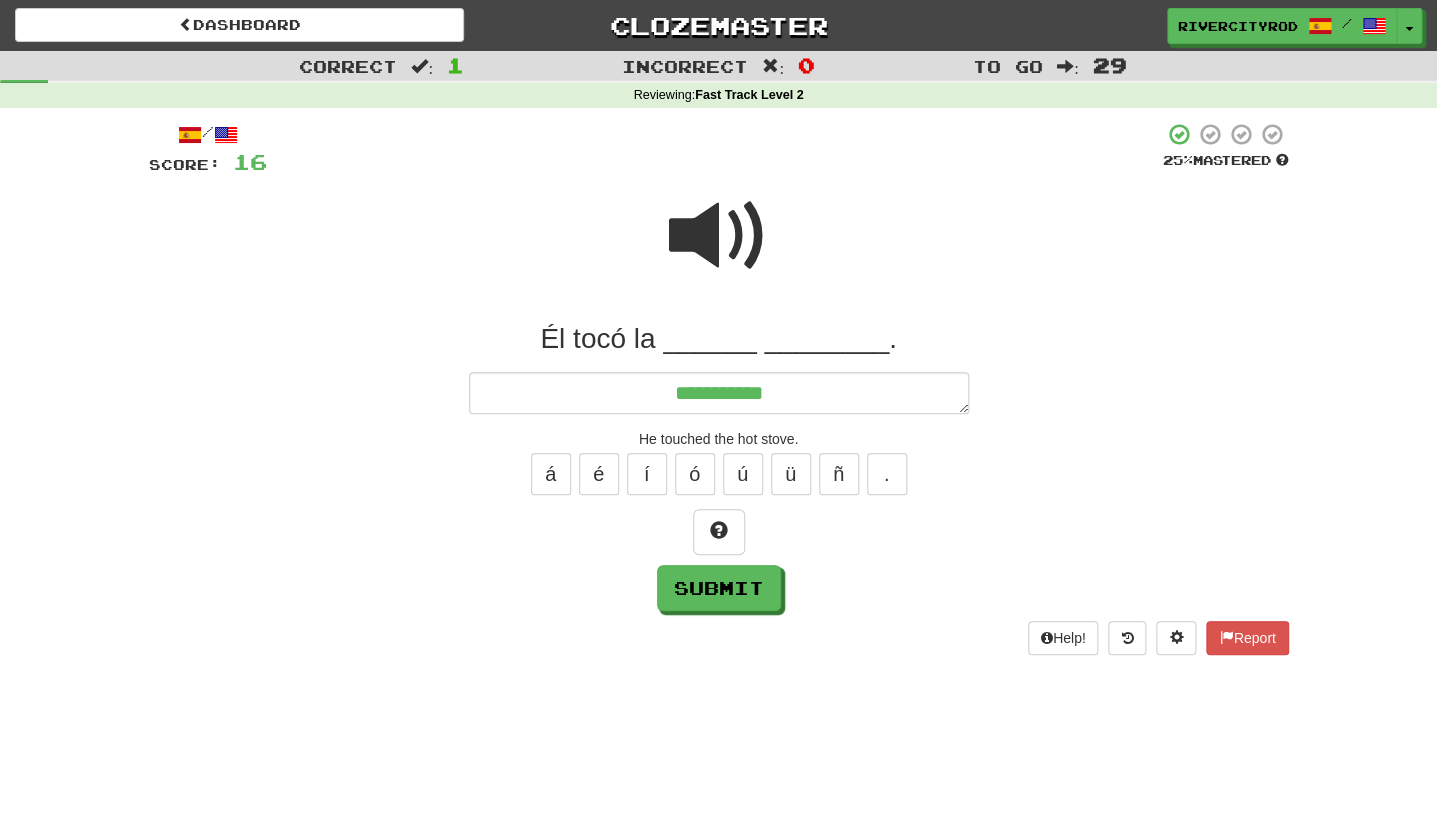 type on "*" 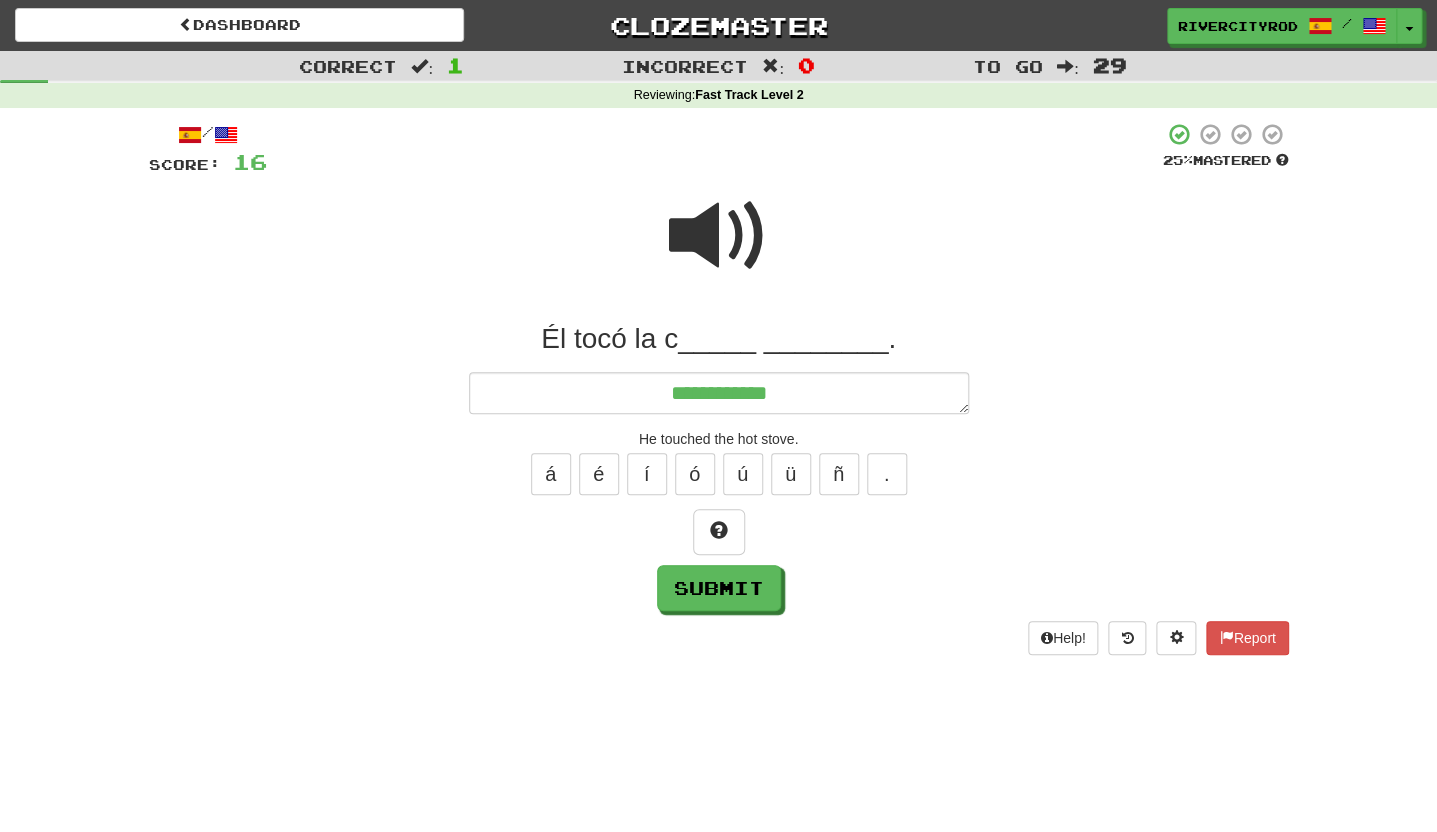 type on "*" 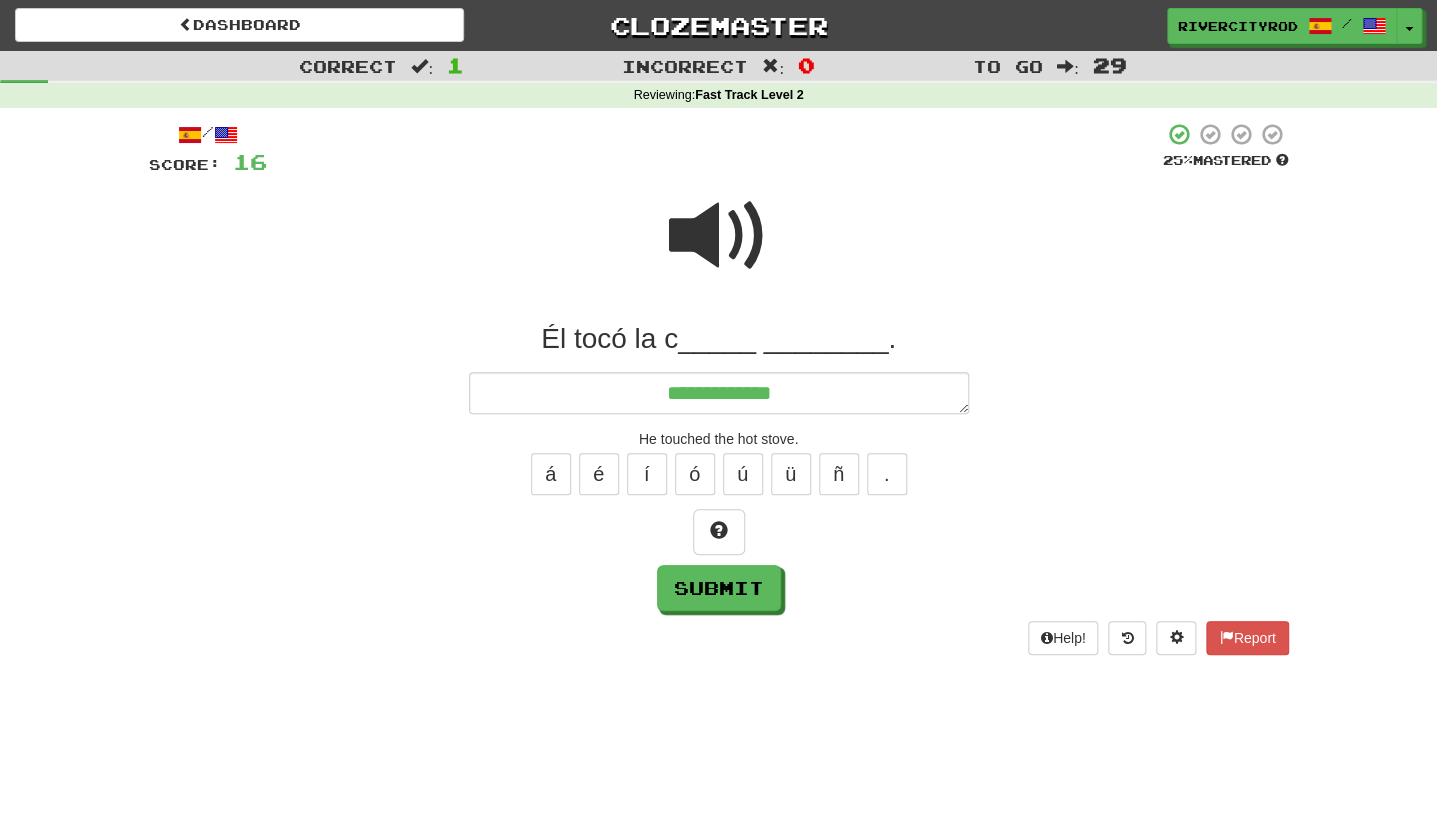 type on "*" 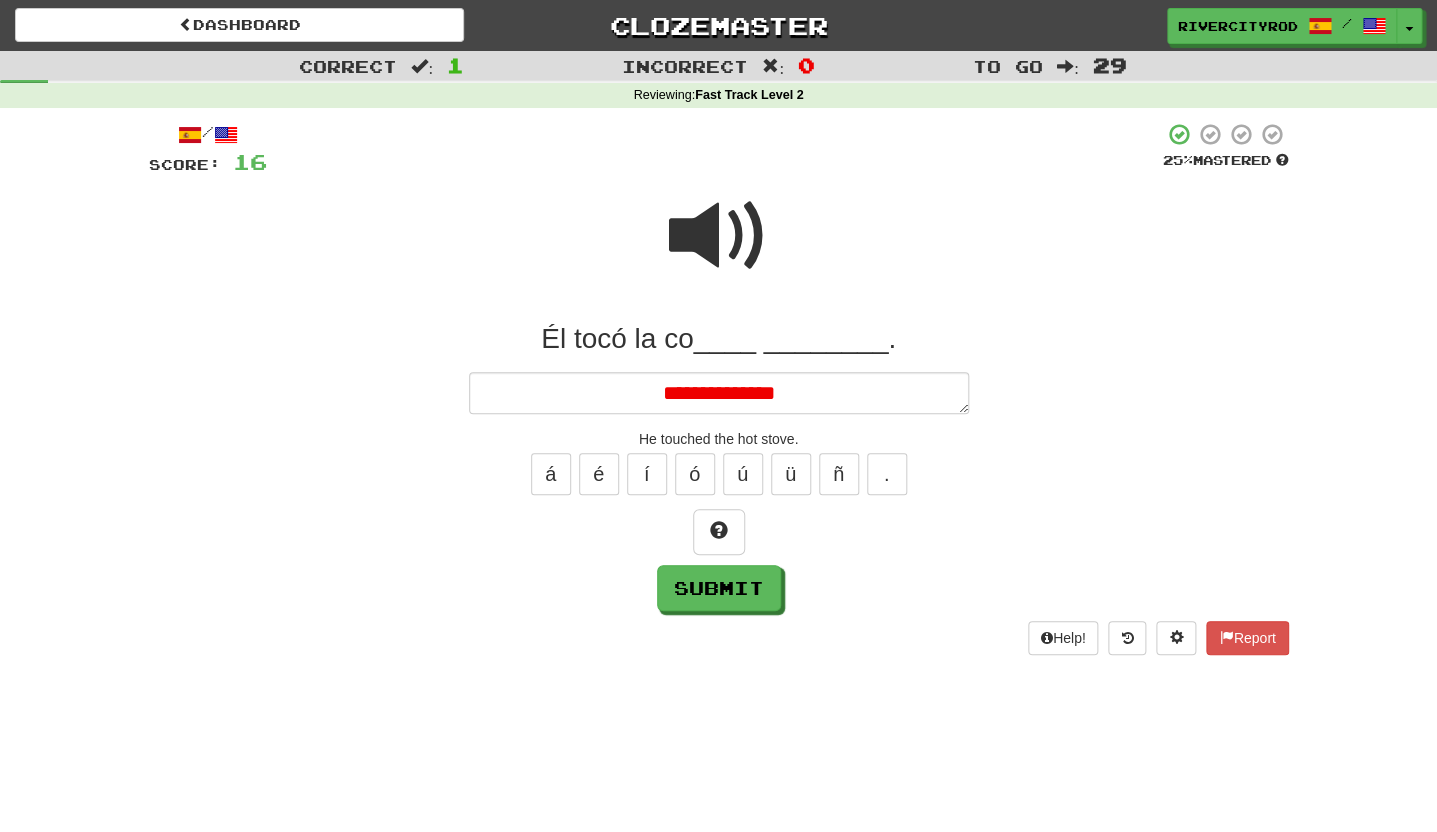 type on "*" 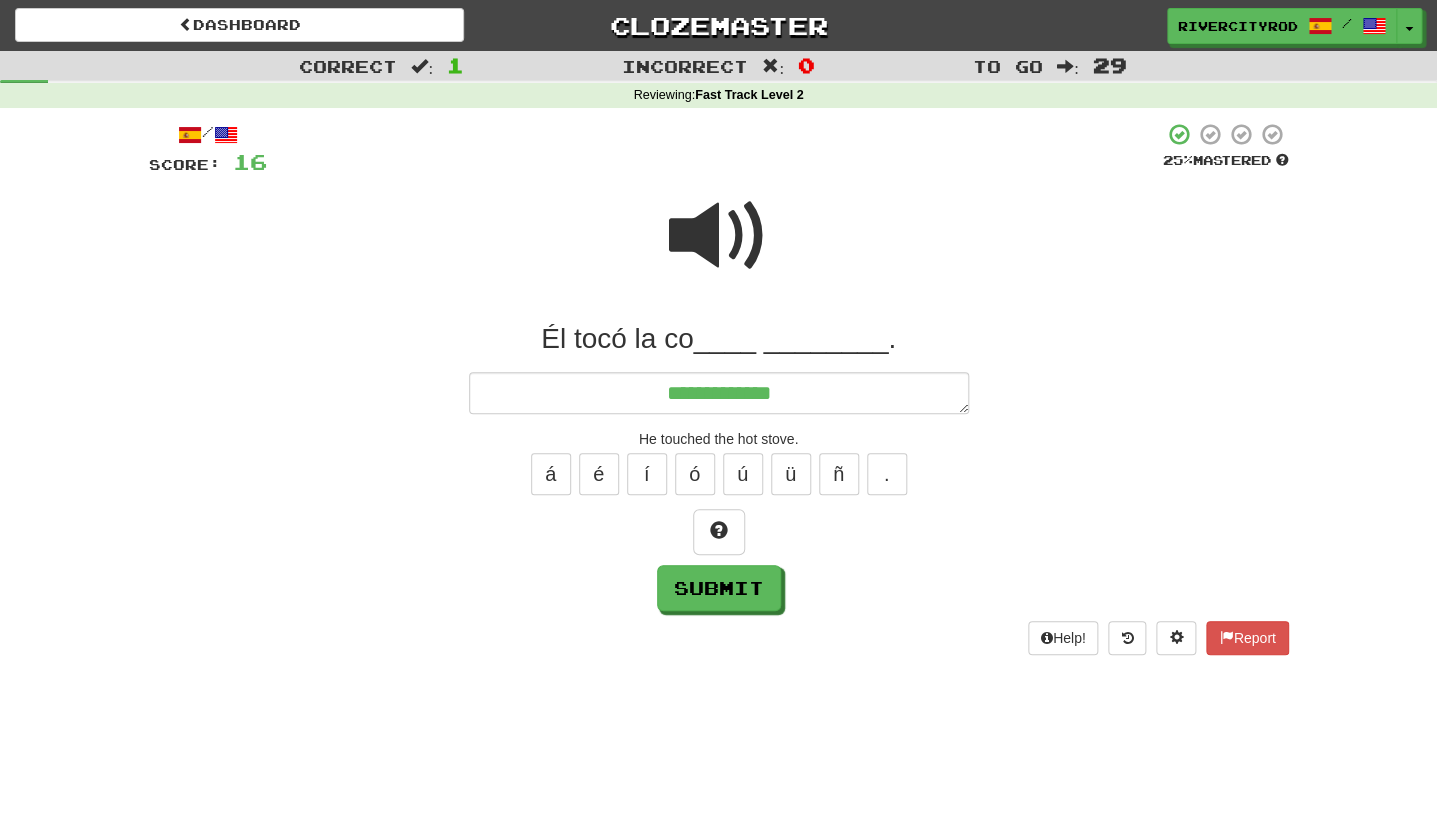 type on "*" 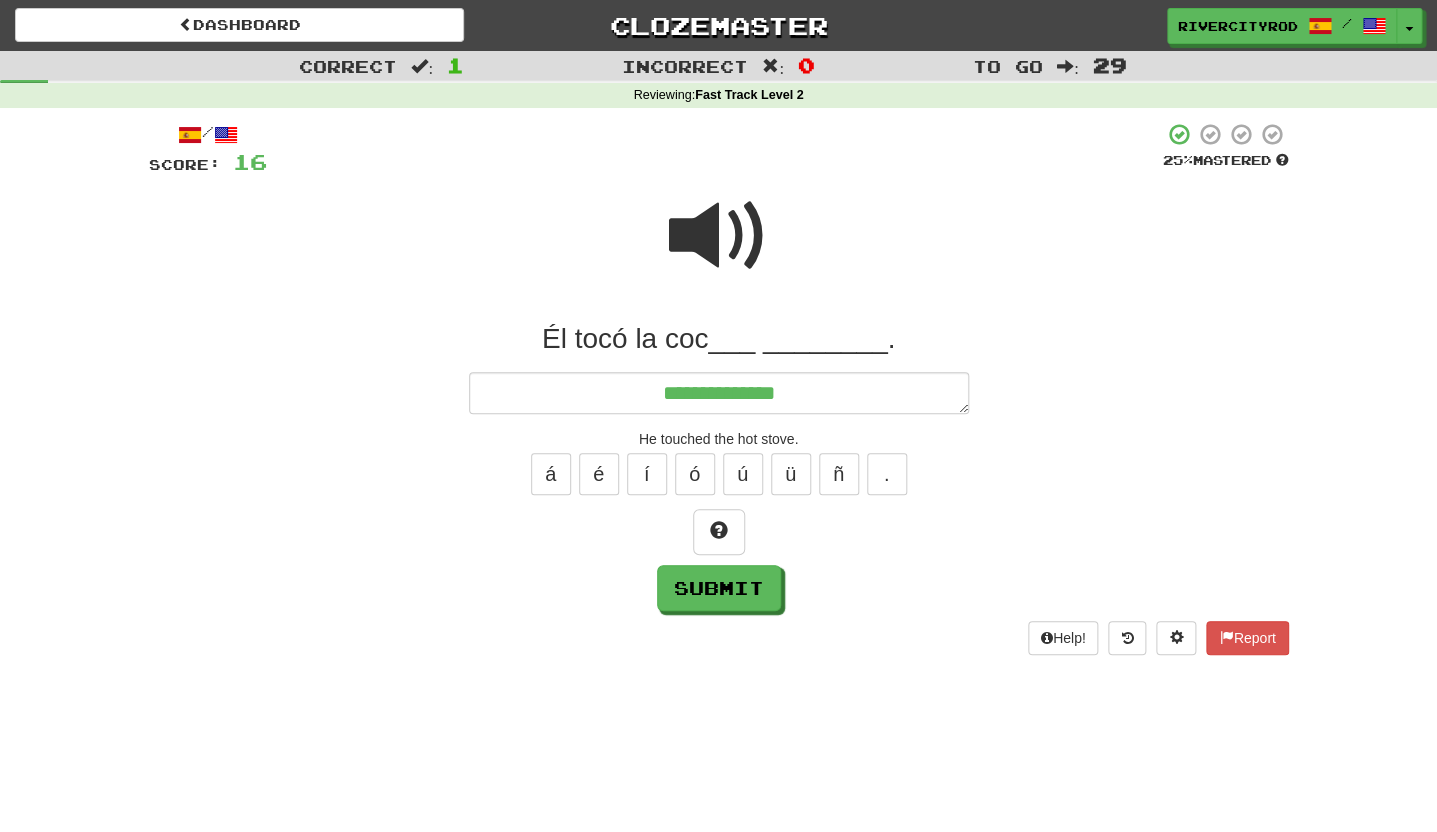 type on "*" 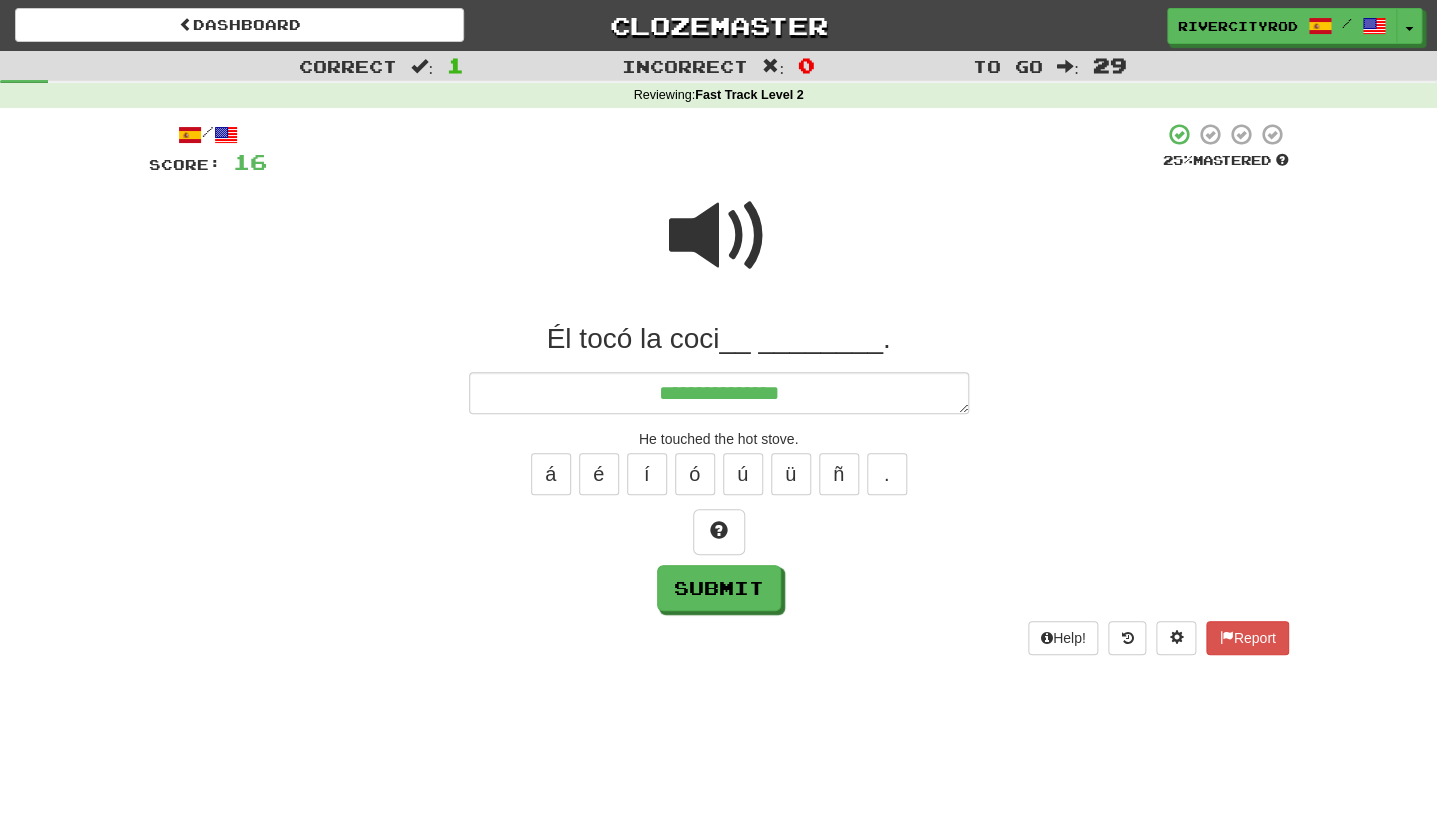 type on "*" 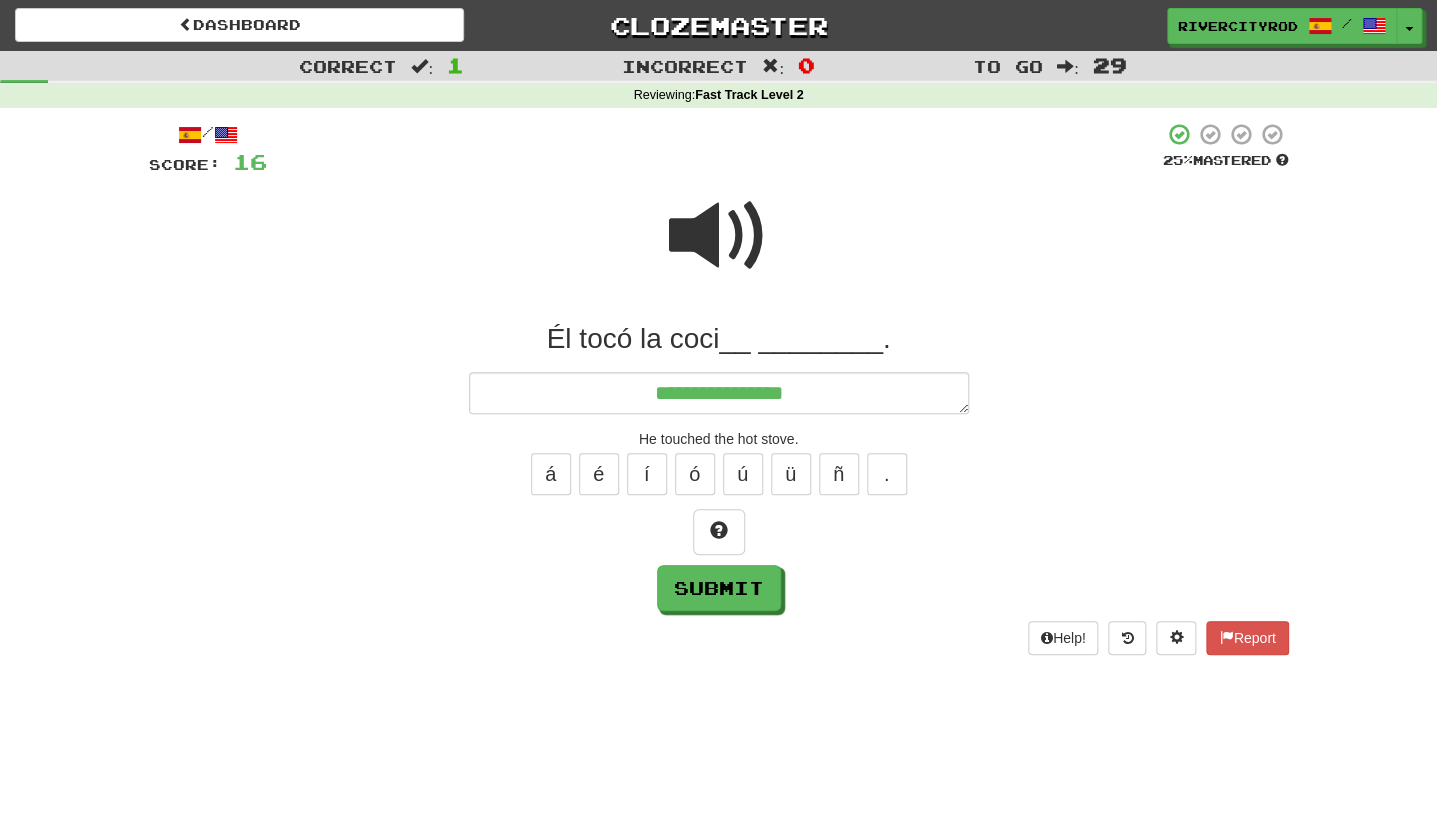 type on "*" 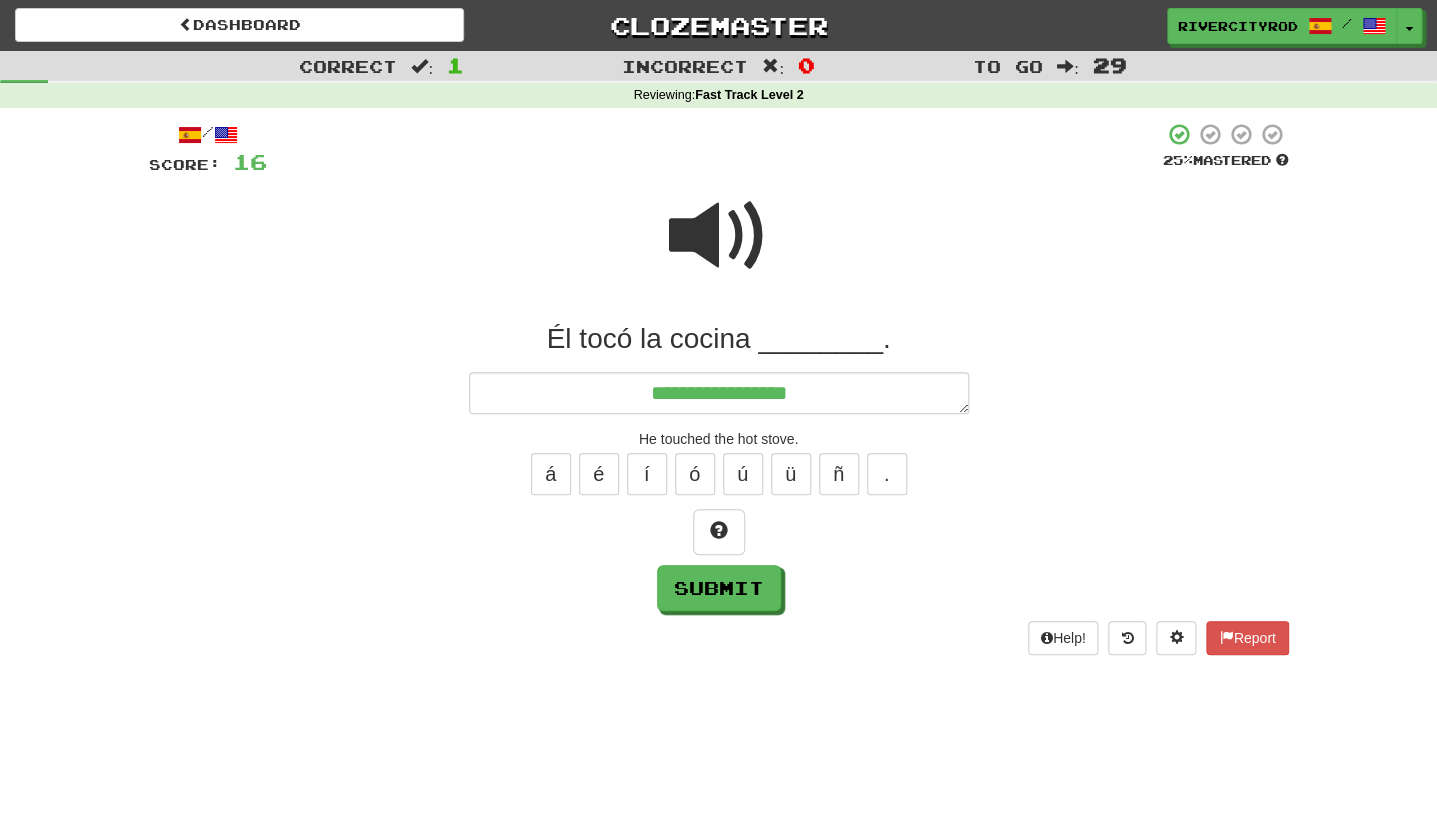 type on "*" 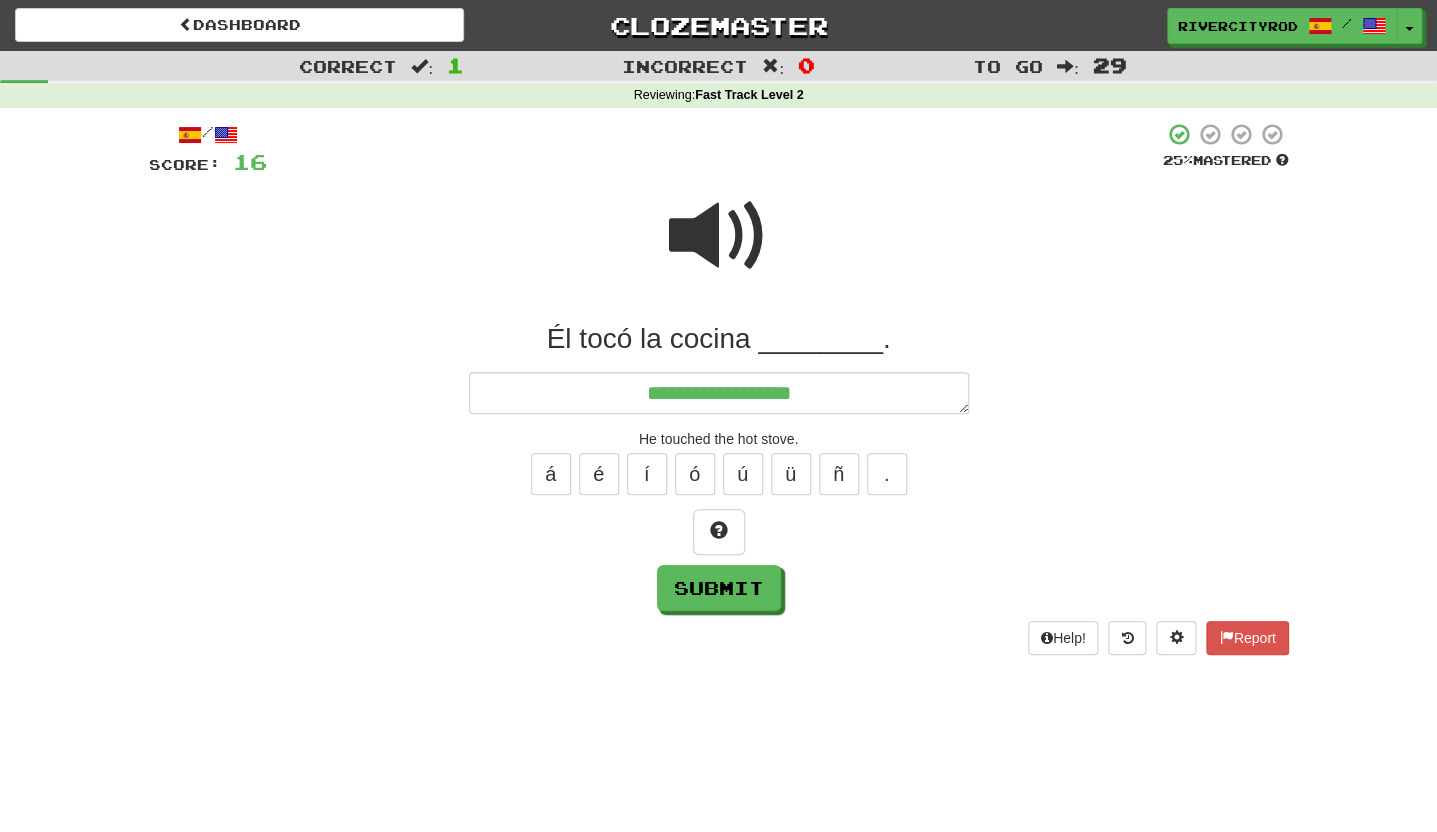 type on "*" 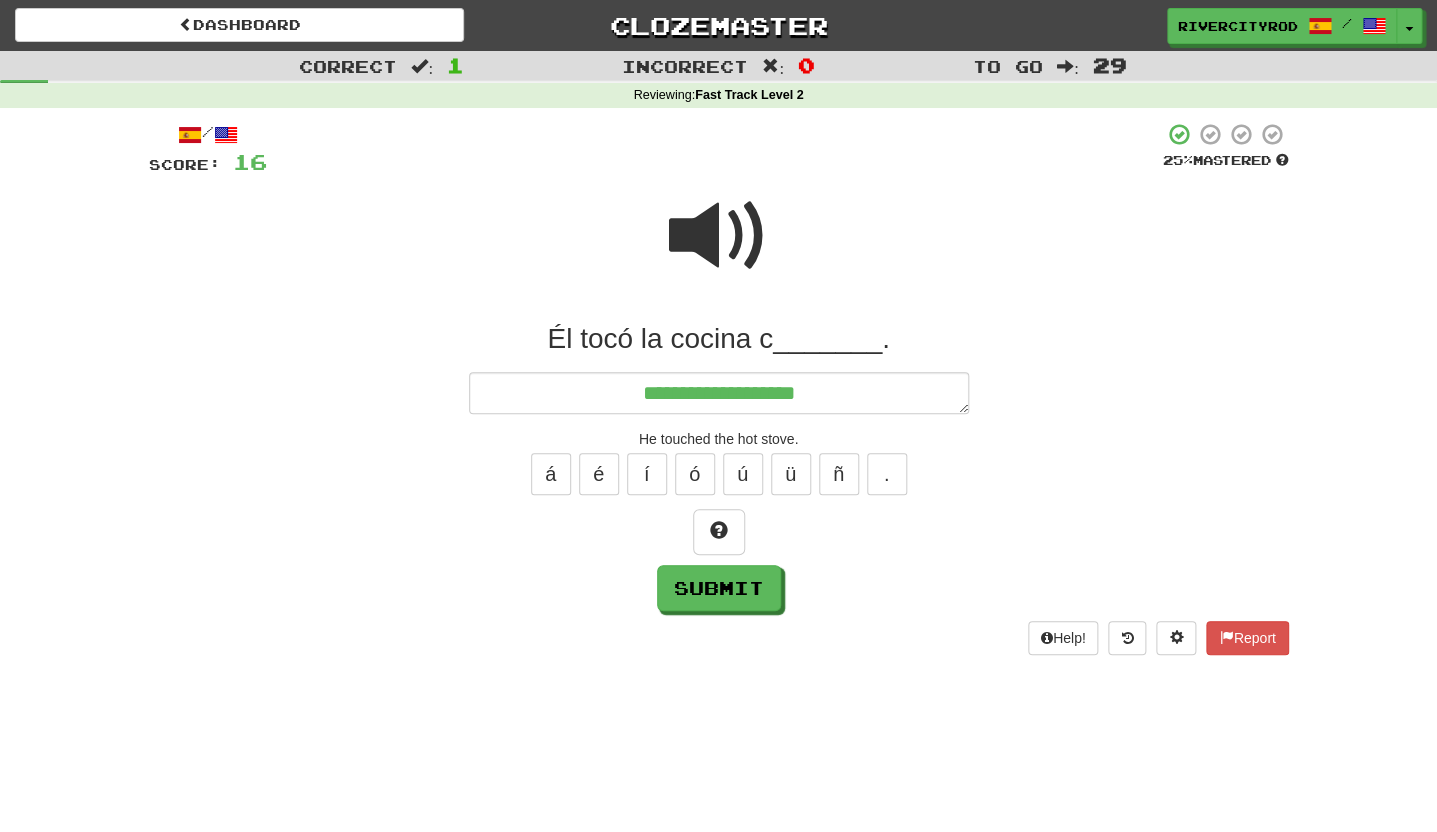 type on "*" 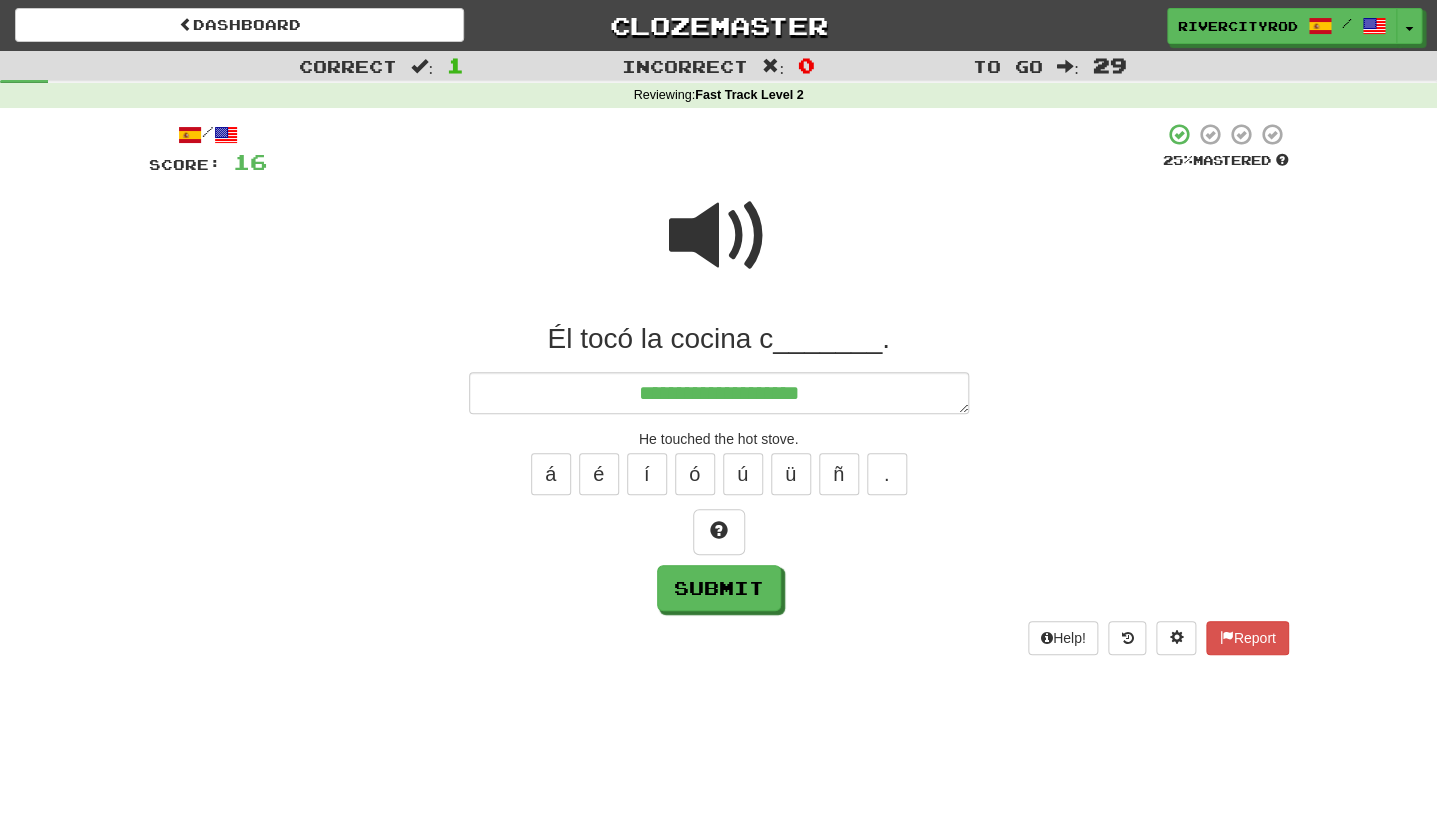 type on "*" 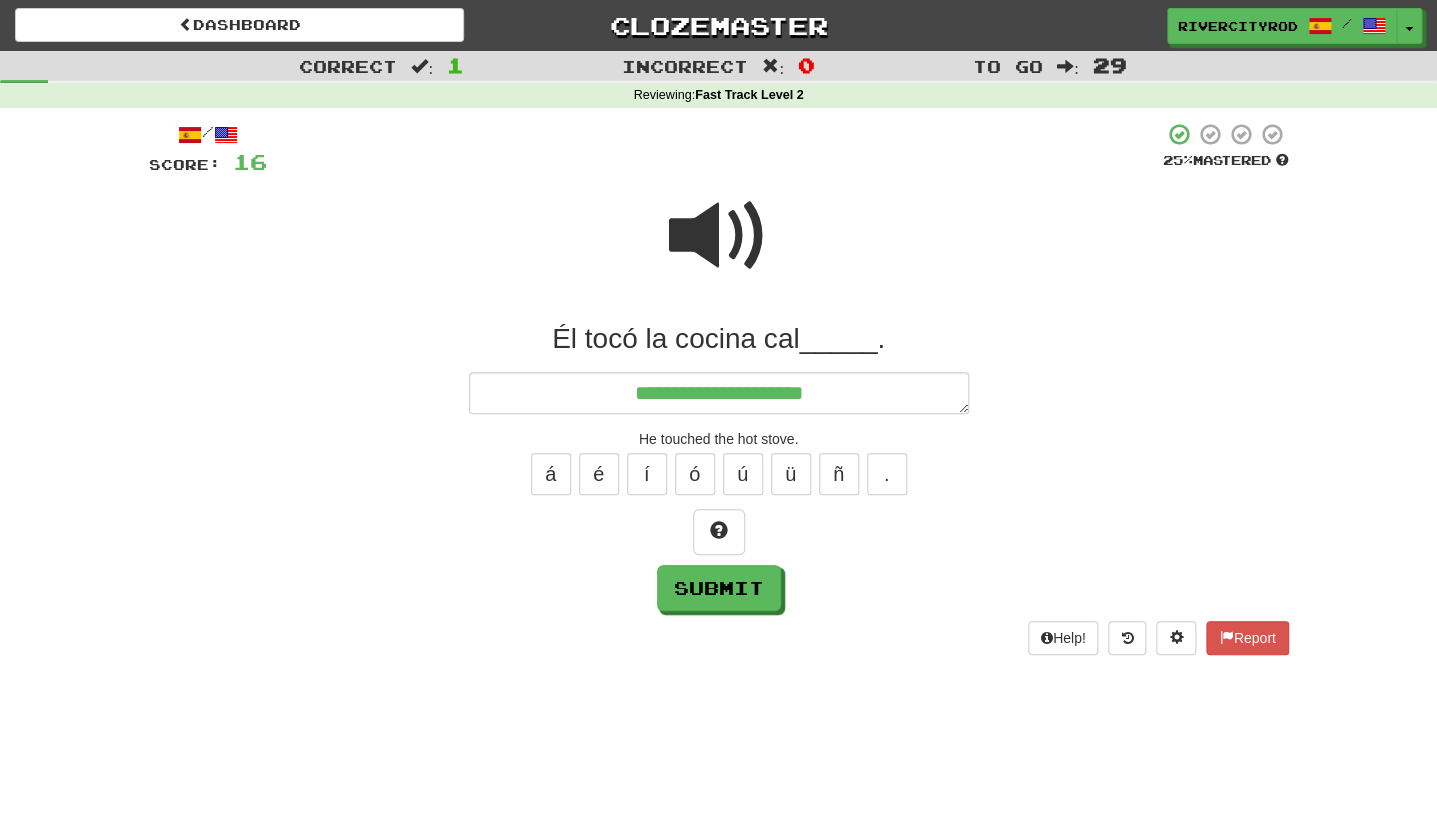 type on "*" 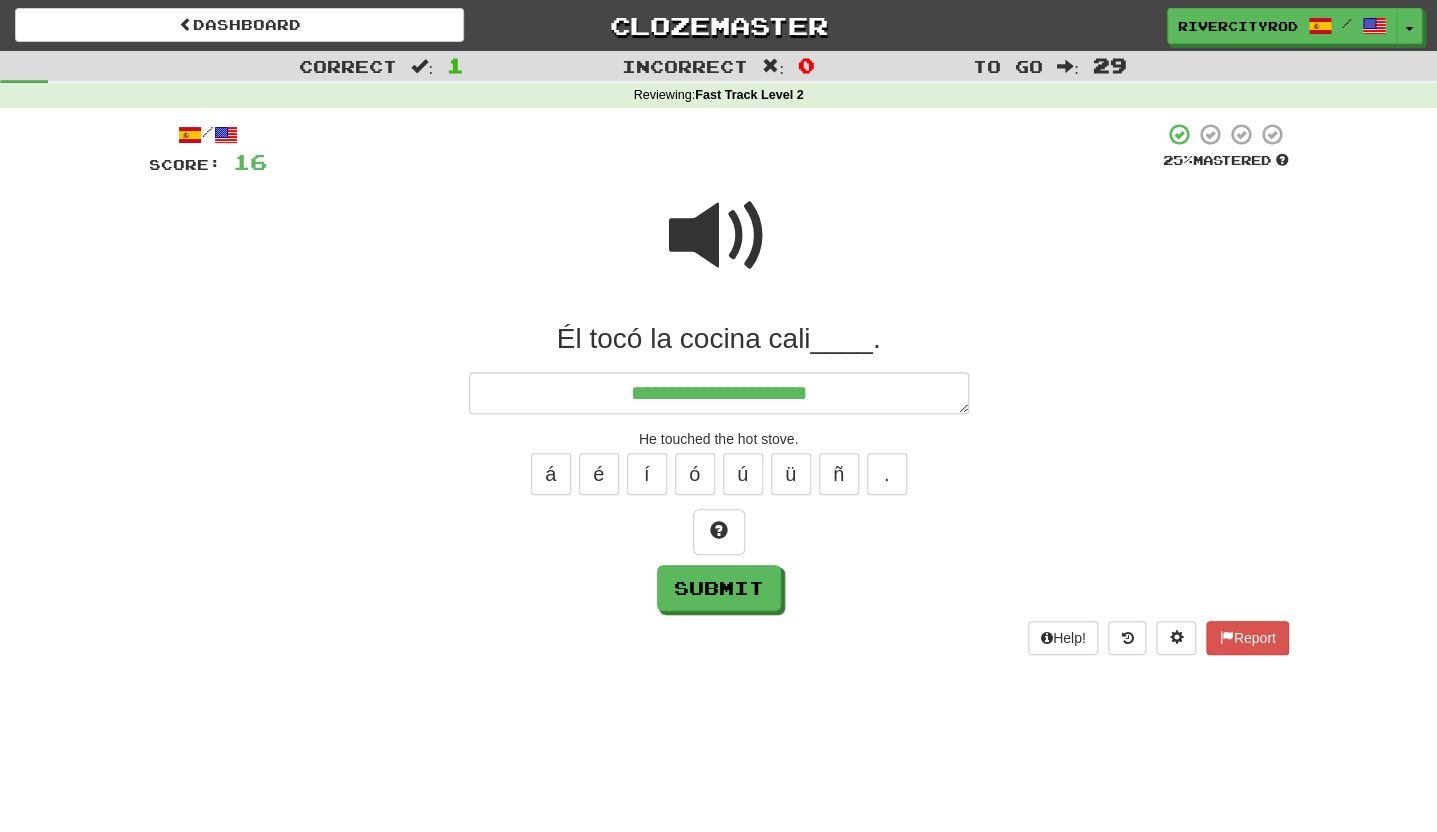 type on "*" 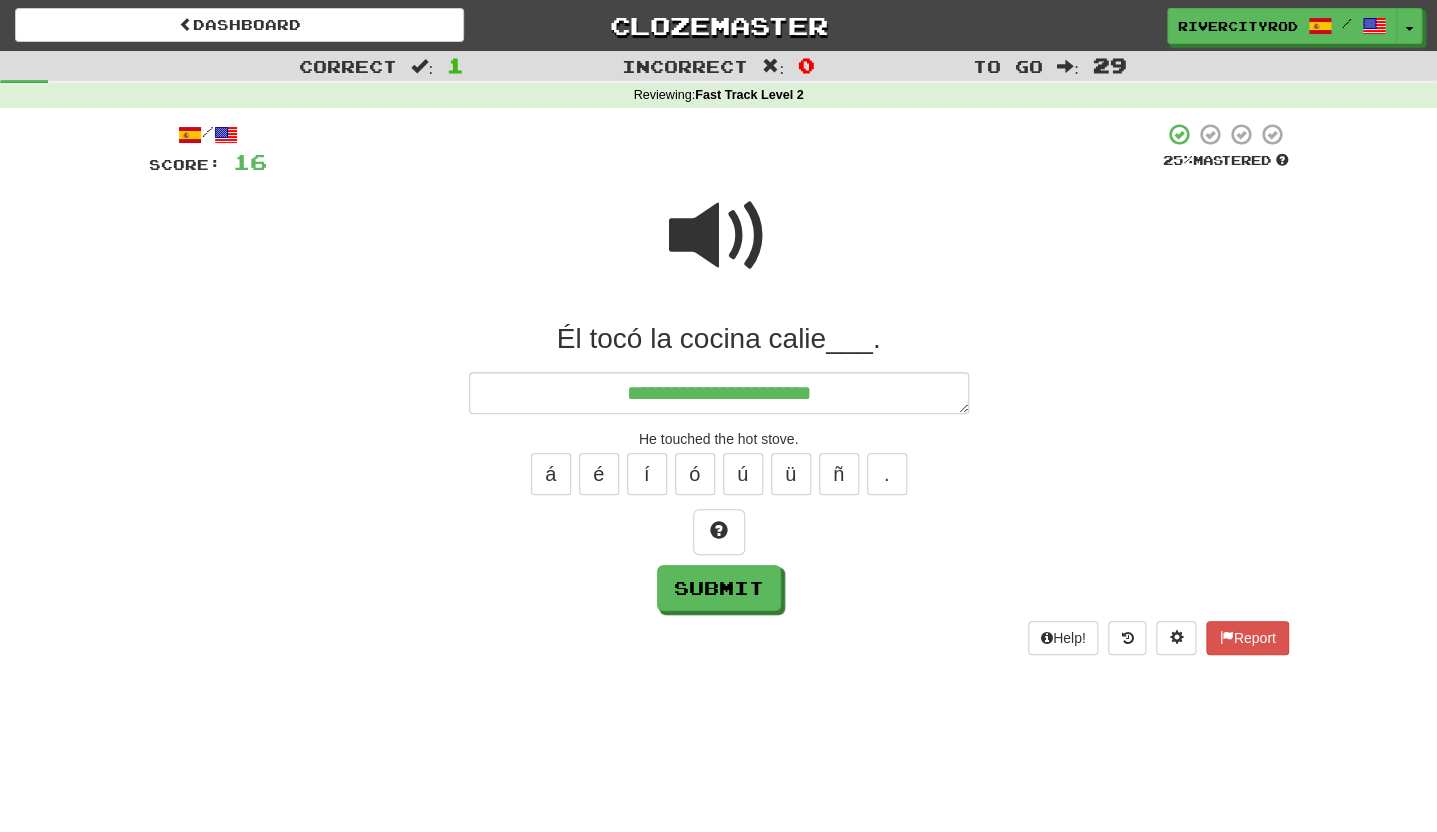 type on "*" 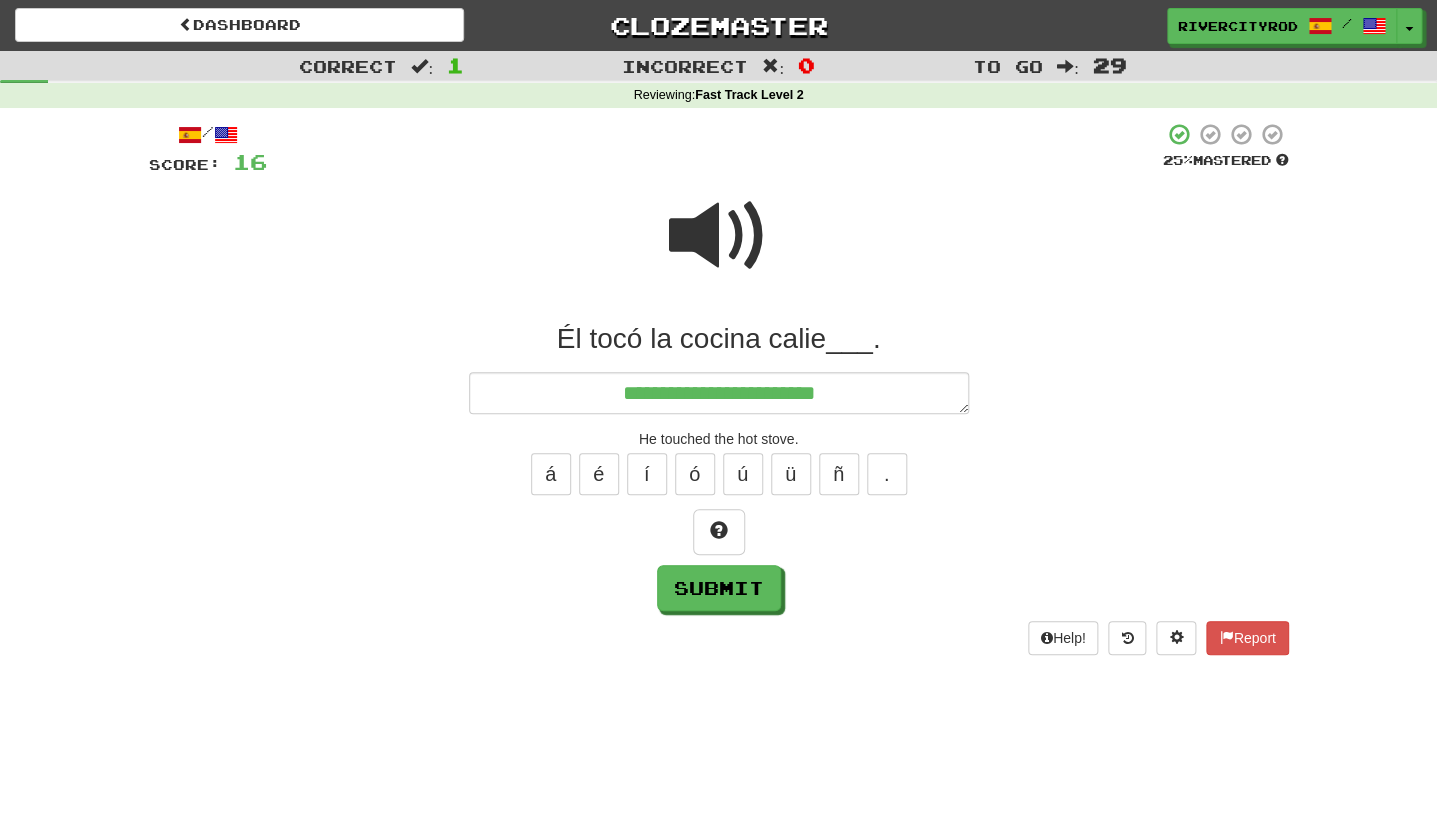 type on "*" 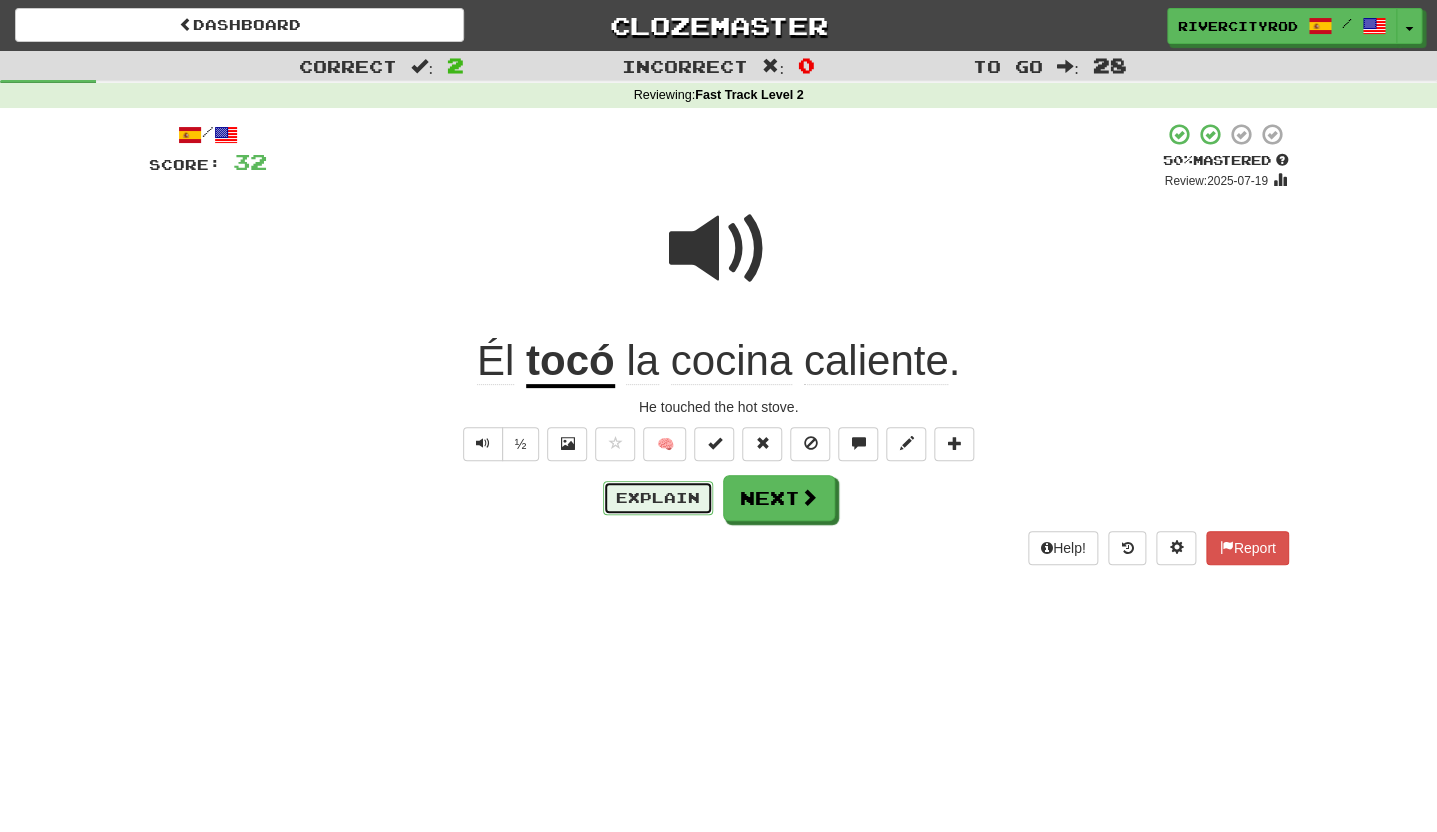 click on "Explain" at bounding box center (658, 498) 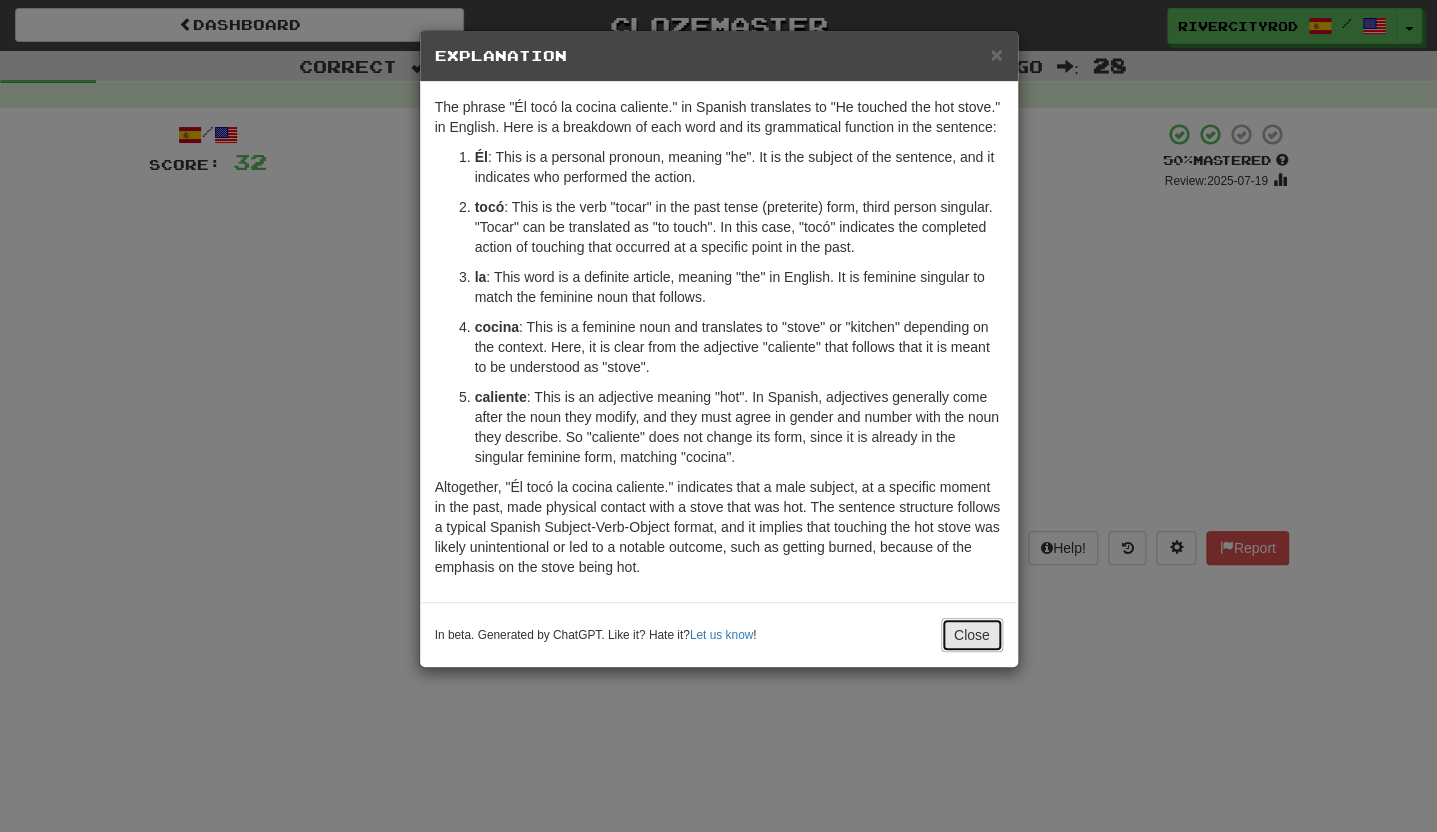 click on "Close" at bounding box center (972, 635) 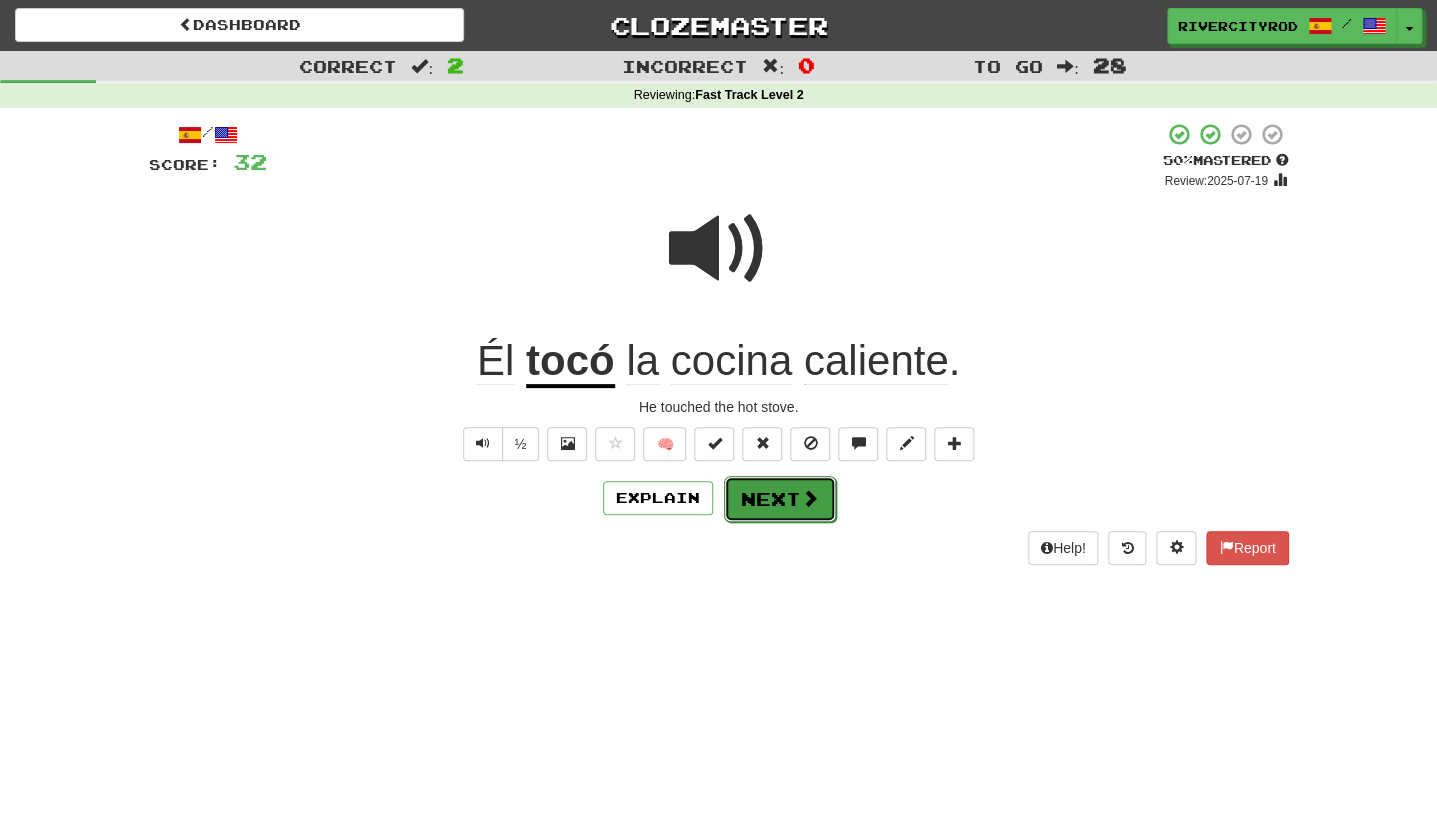 click at bounding box center [810, 498] 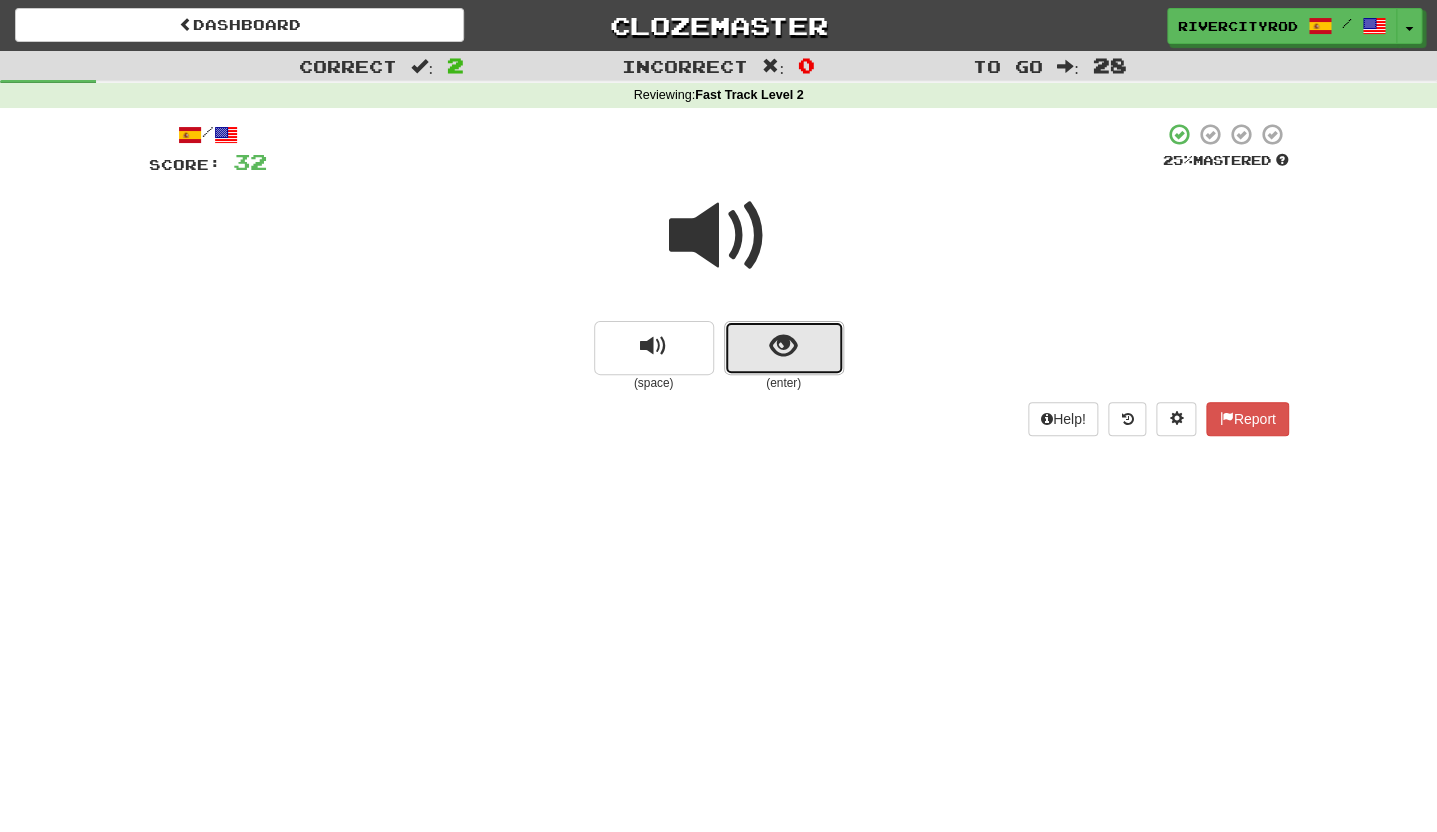 click at bounding box center [784, 348] 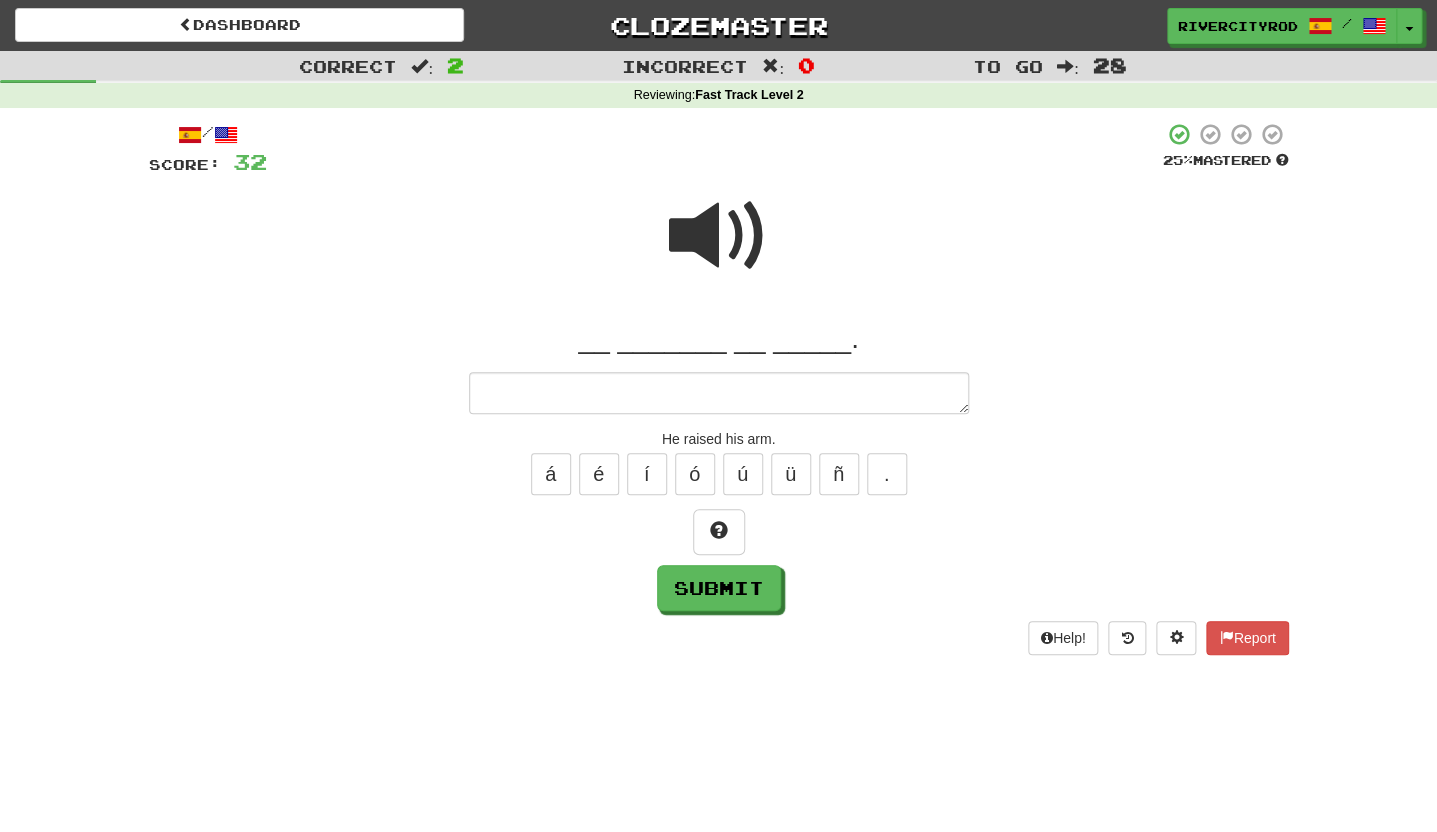 type on "*" 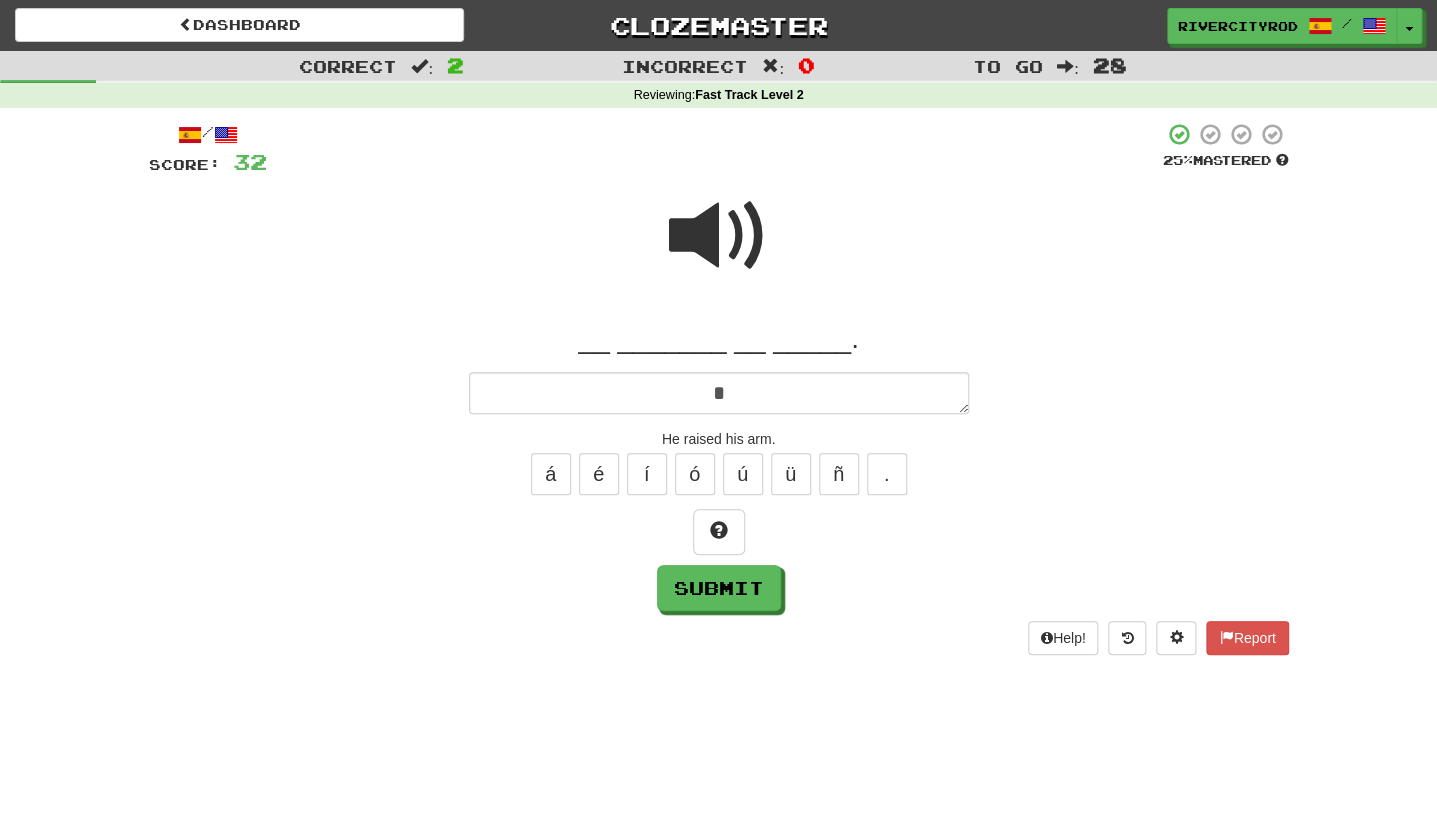 type on "*" 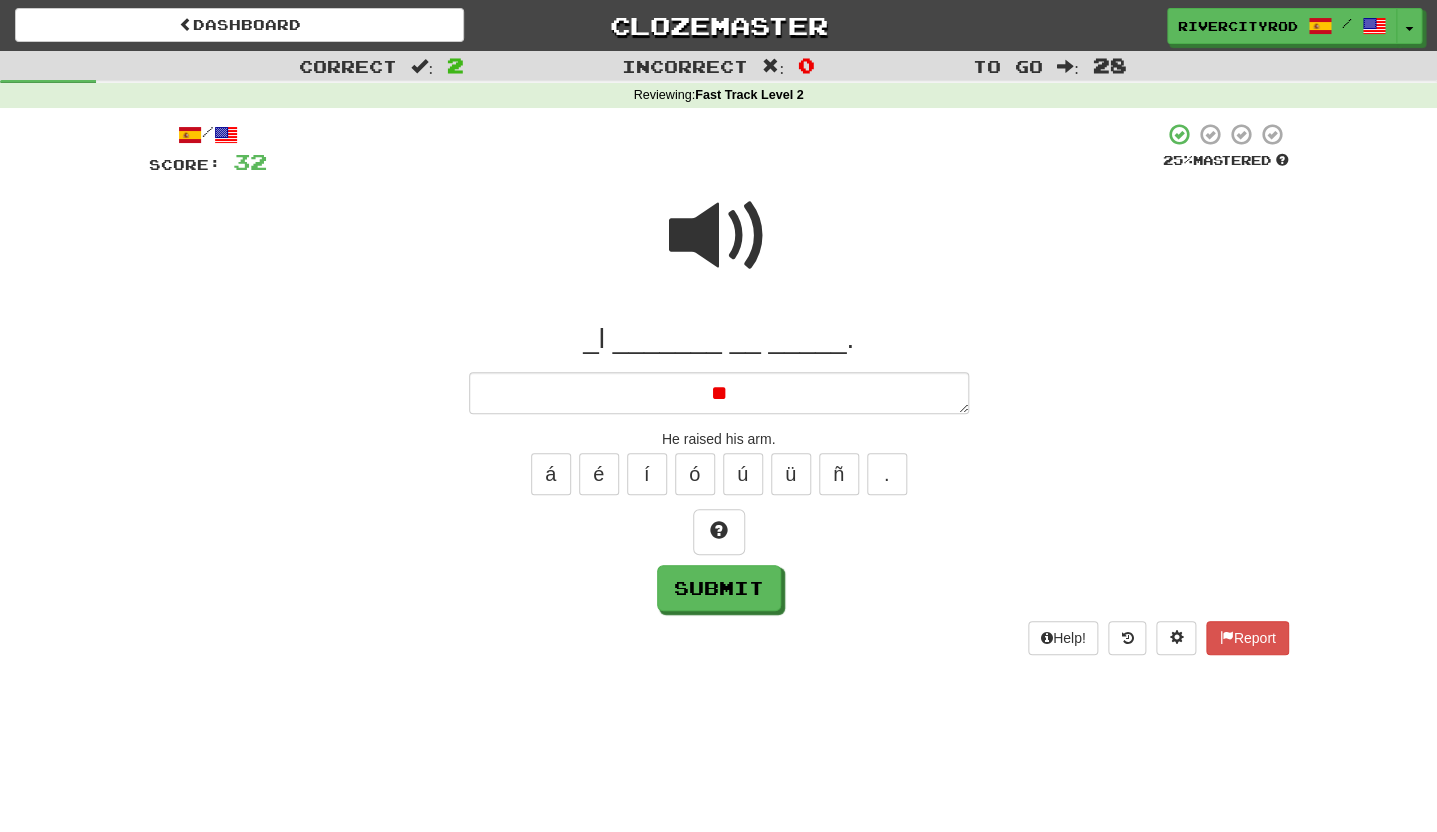 type on "*" 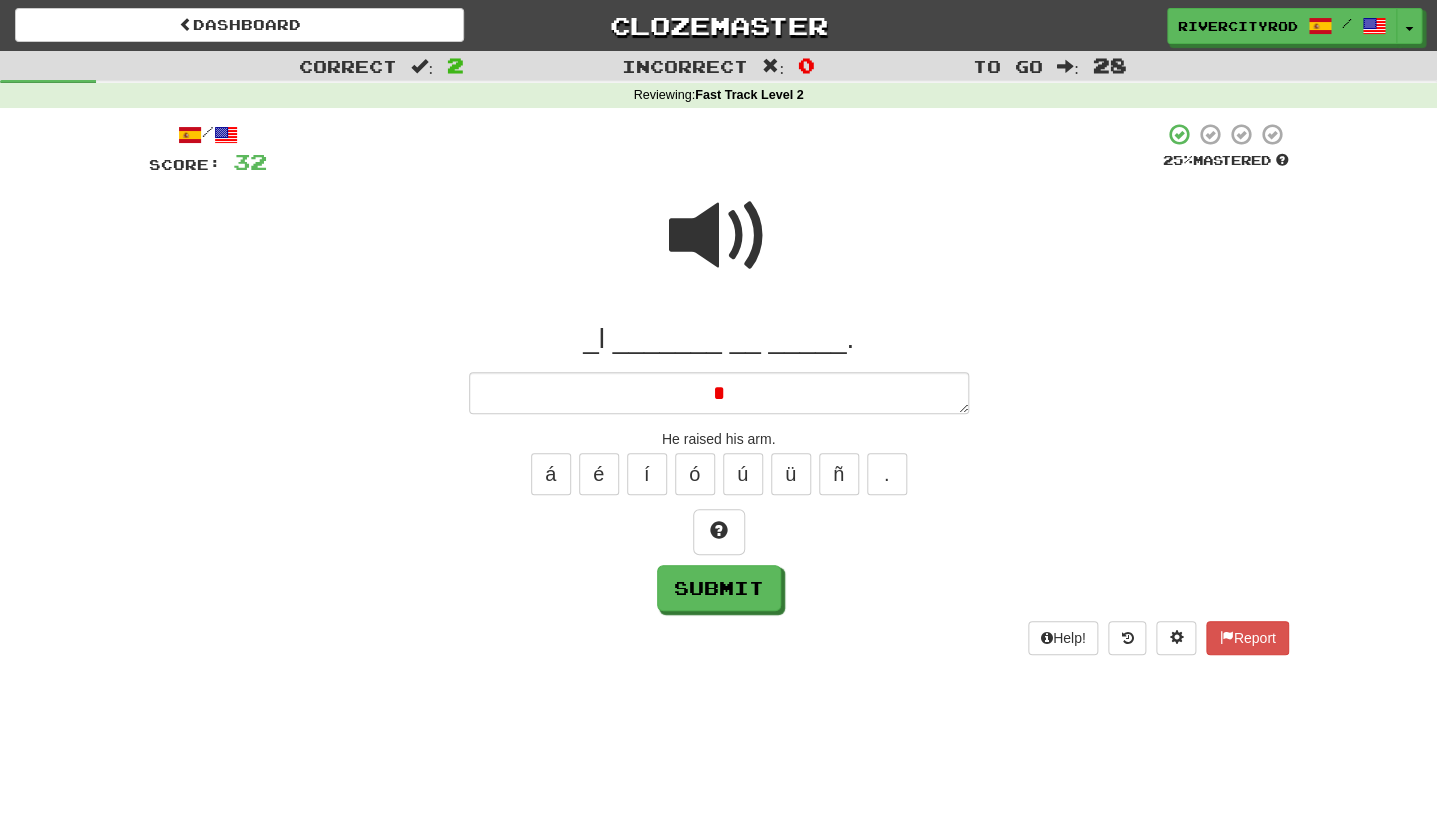 type 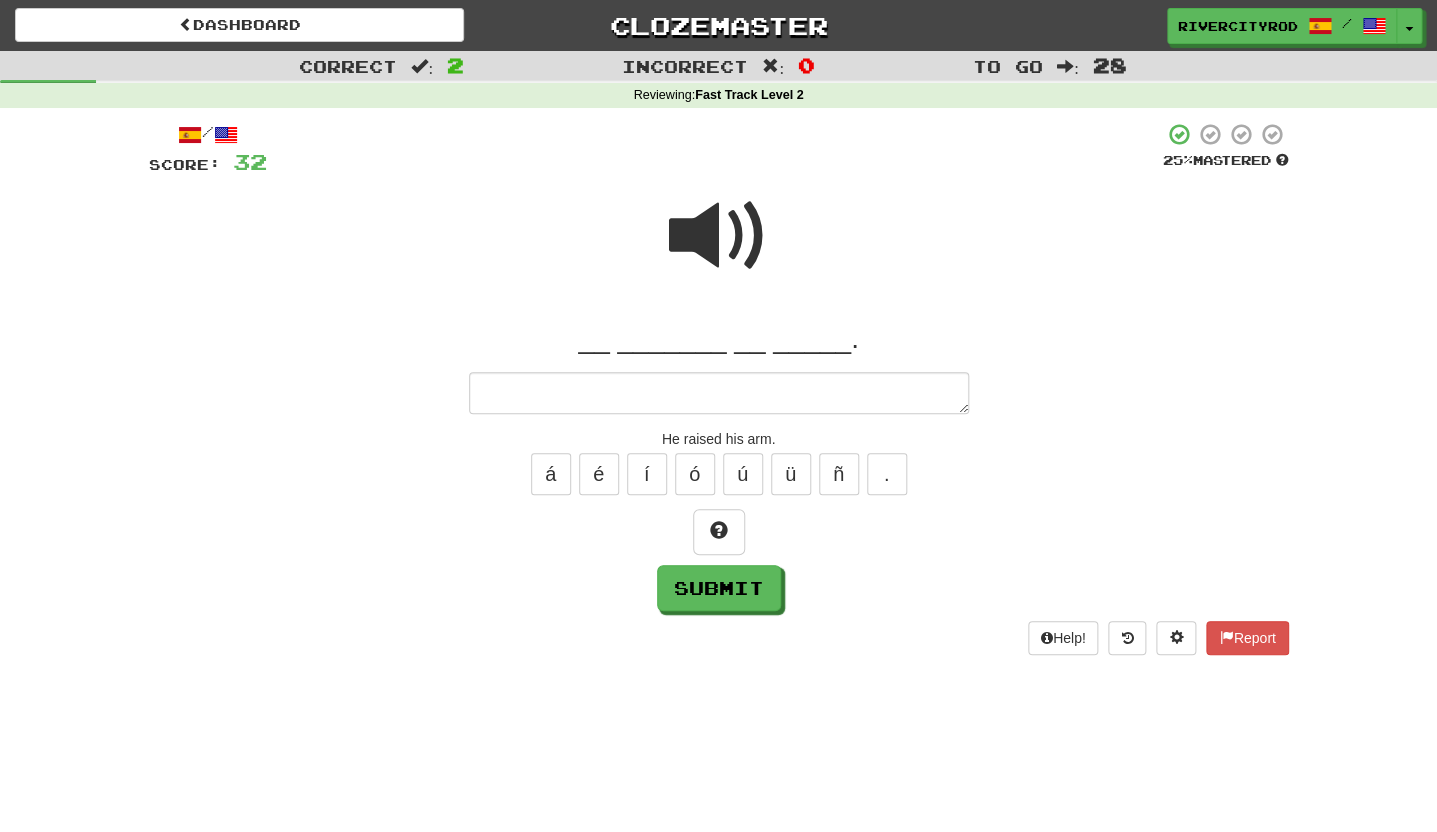 type on "*" 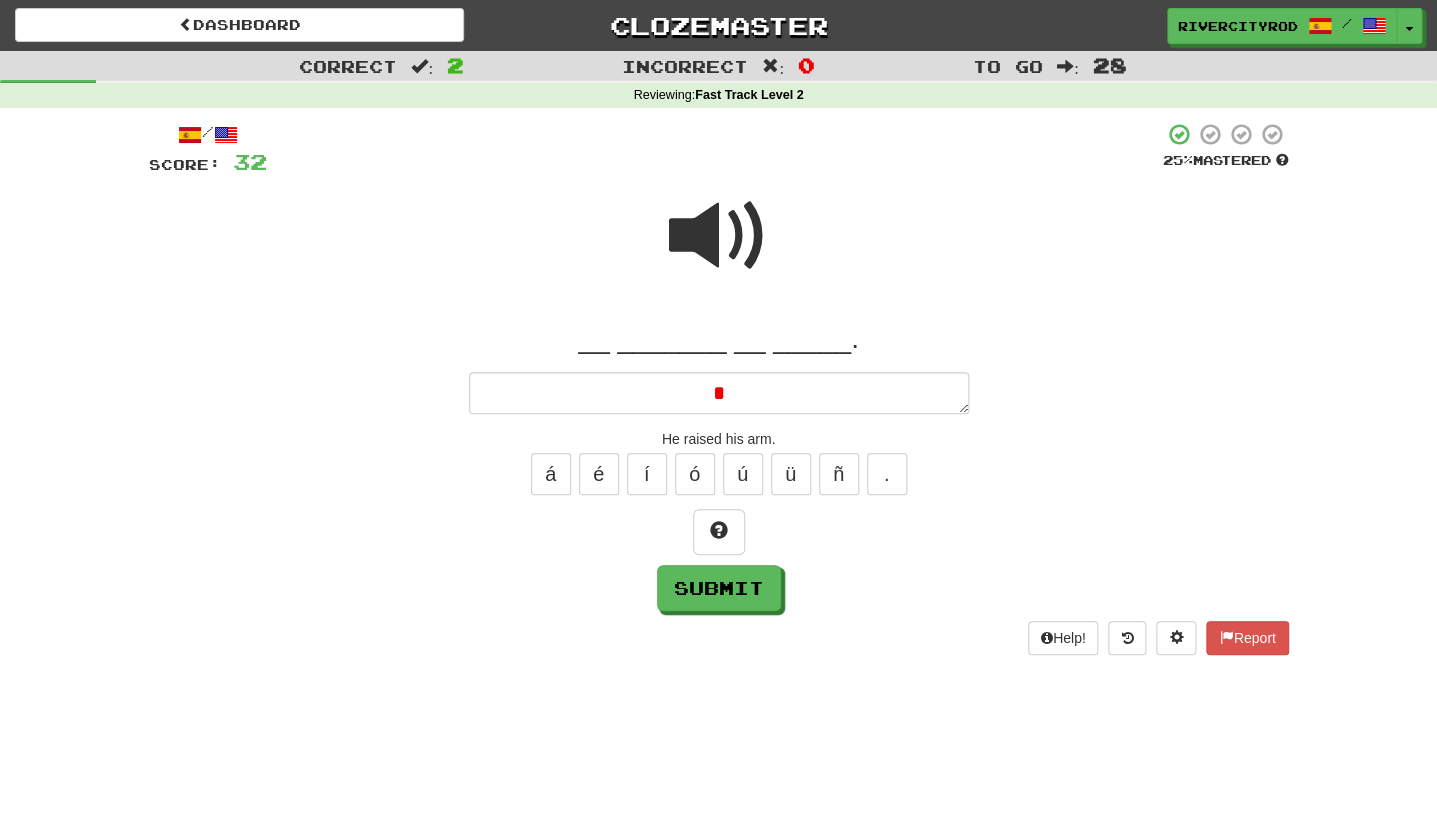 type on "*" 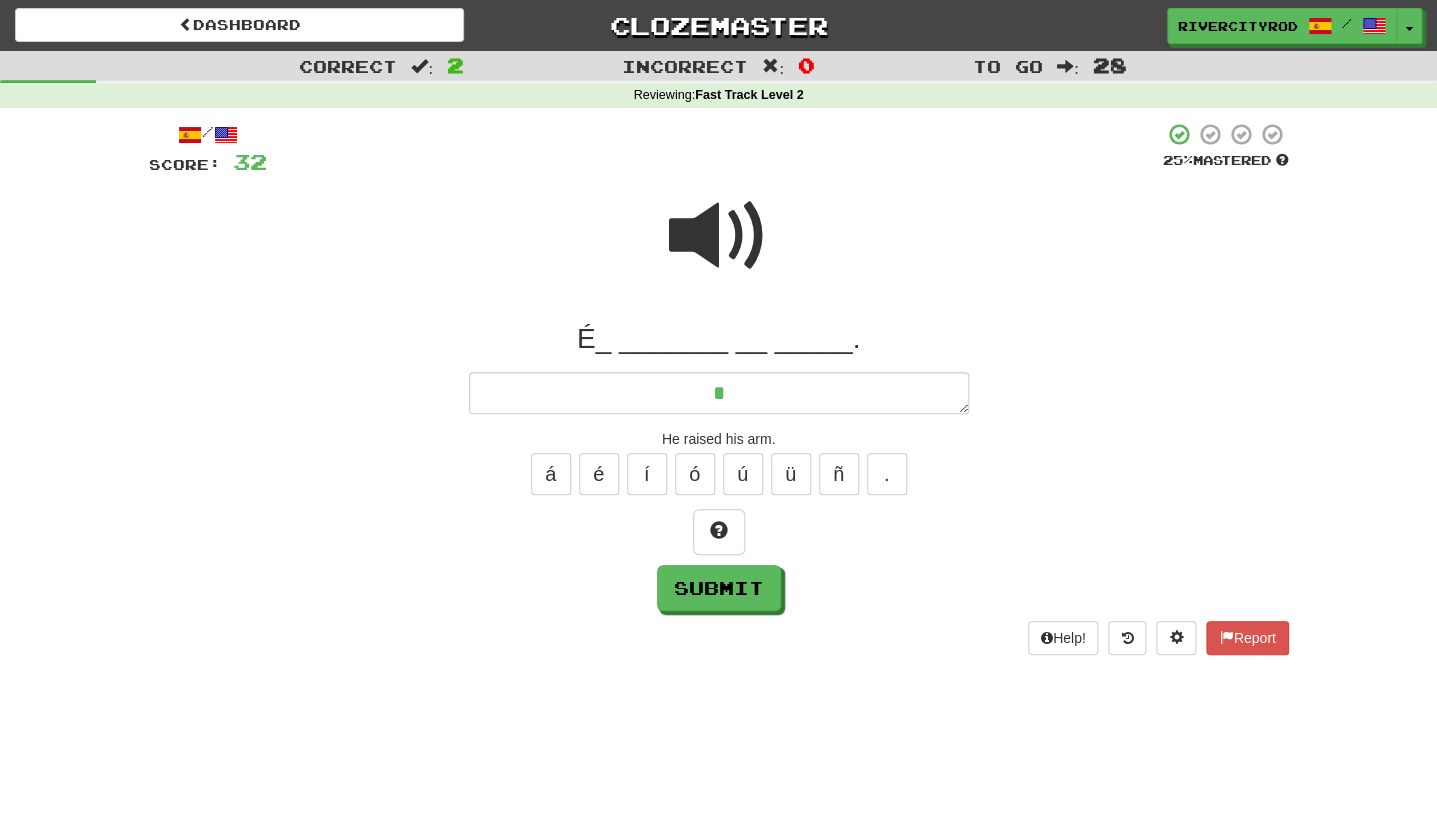 type on "*" 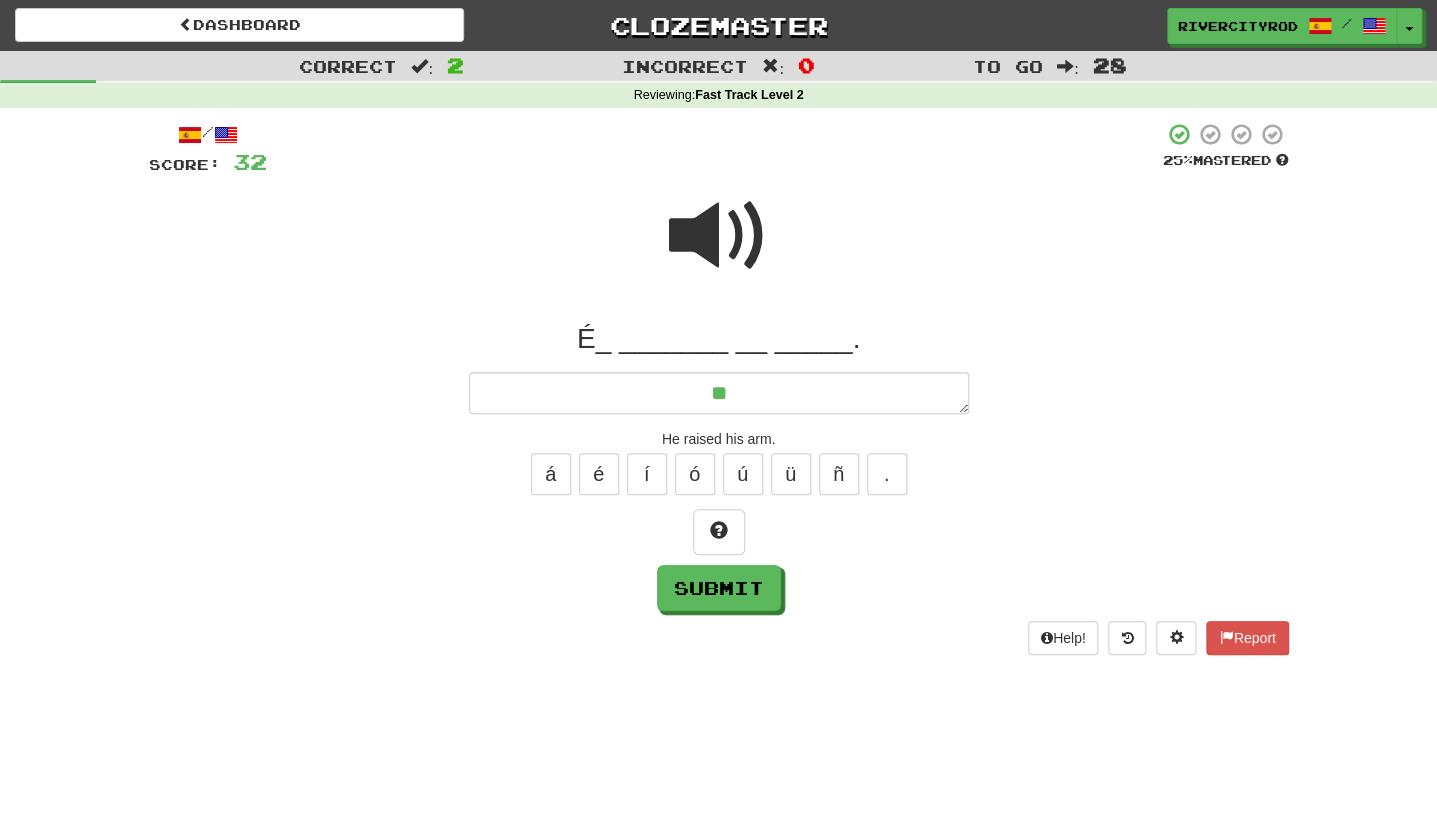 type on "*" 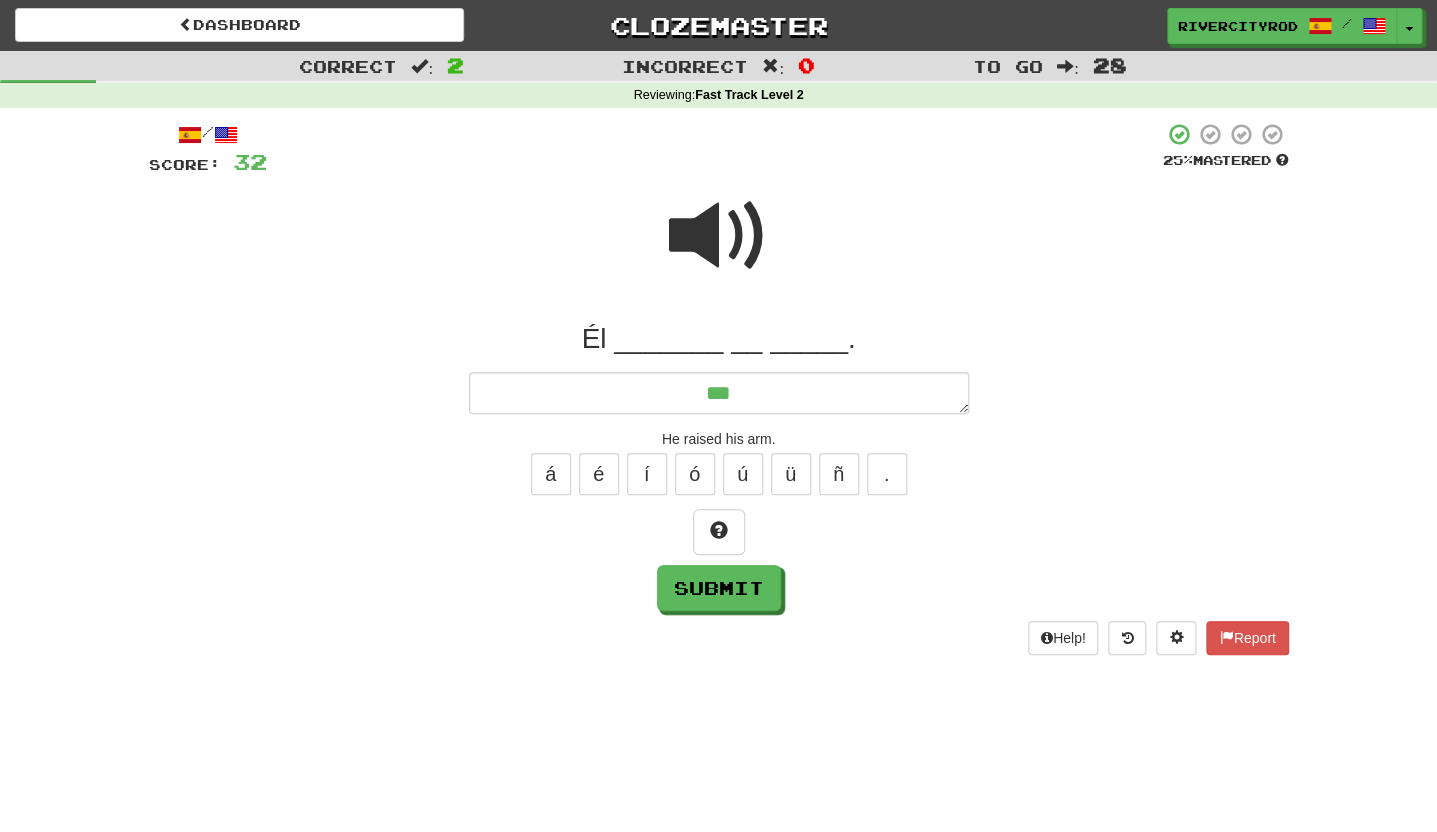 type on "*" 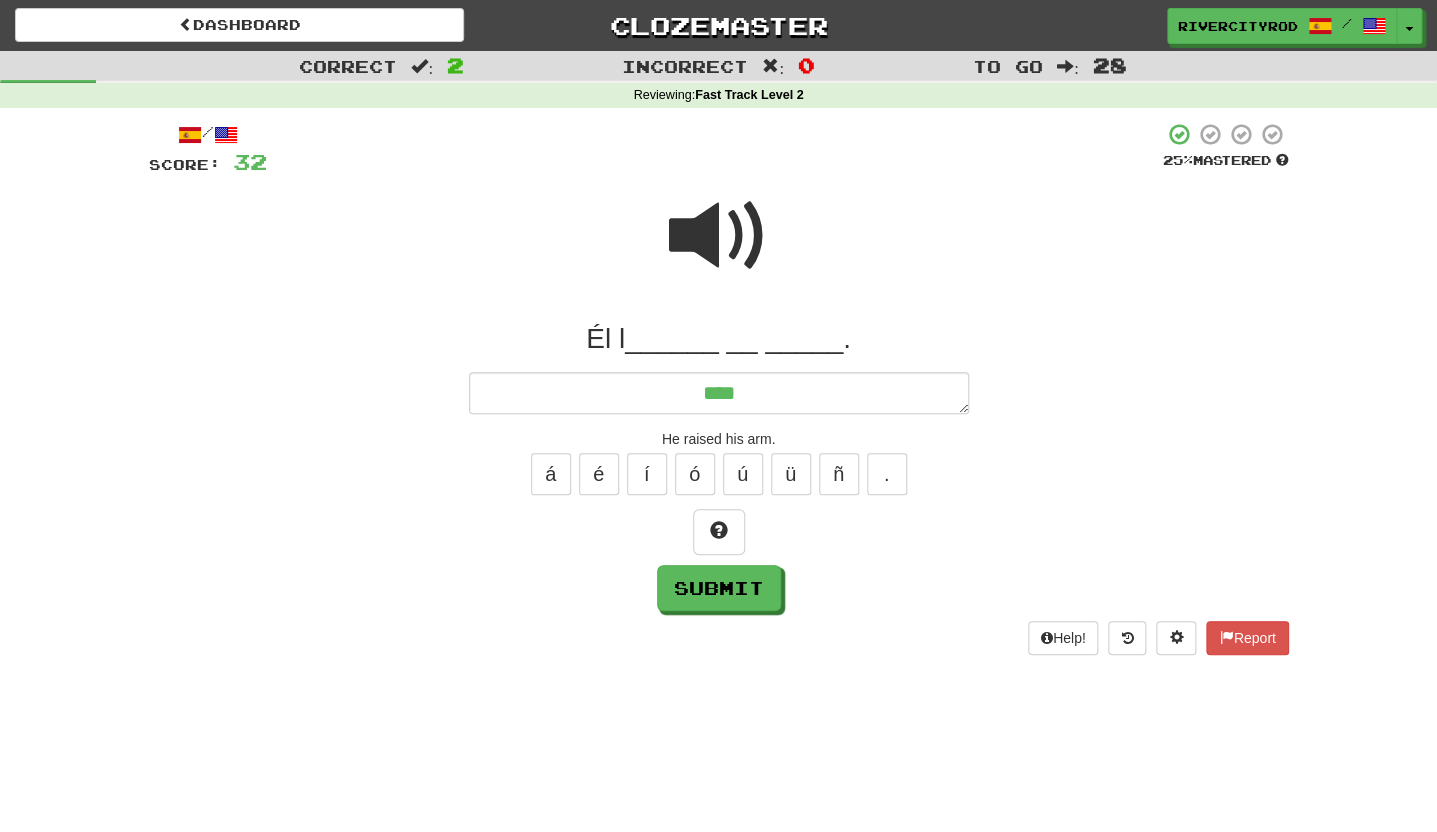 type on "*" 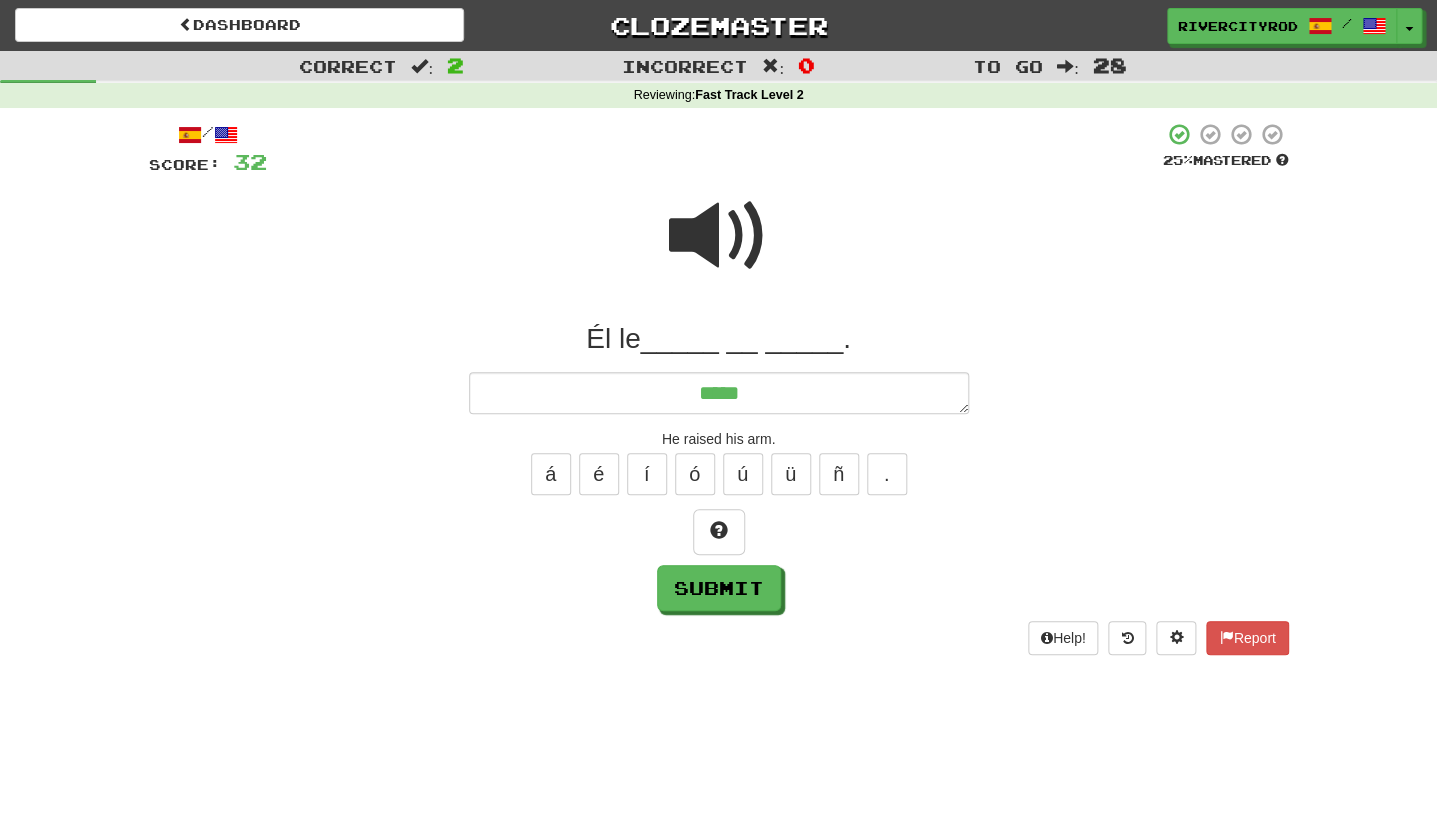 type on "*" 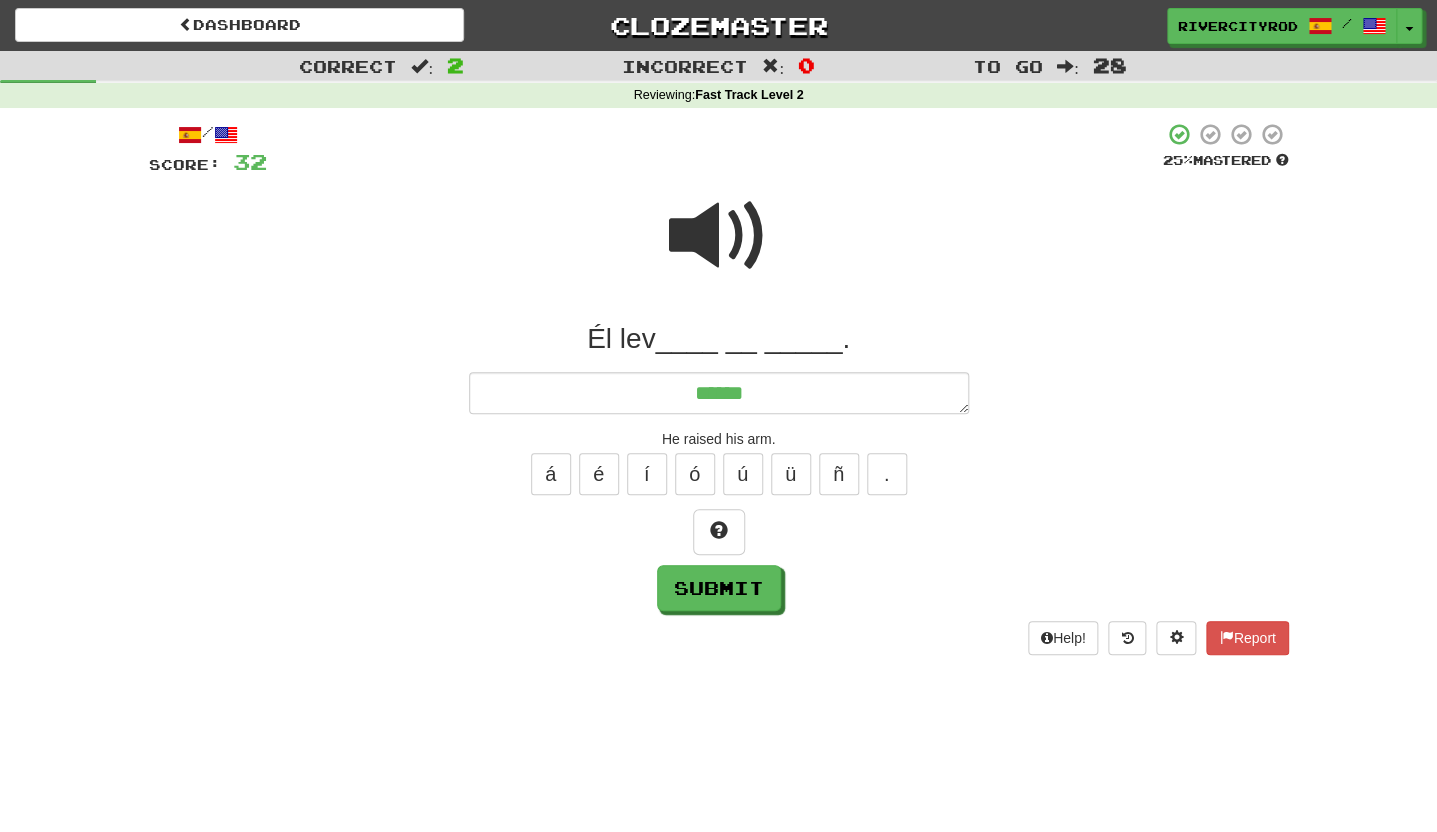 type on "*" 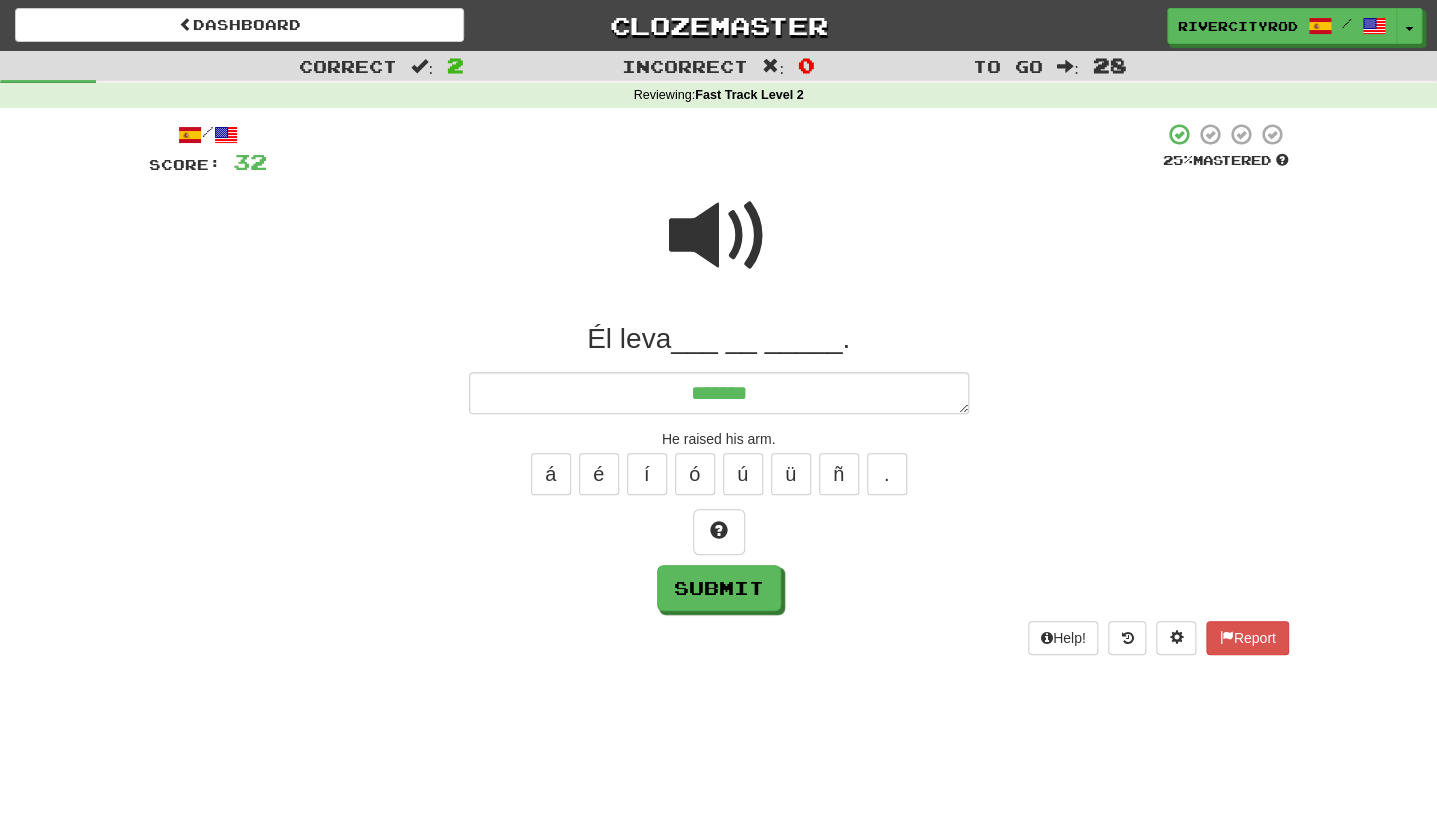 type 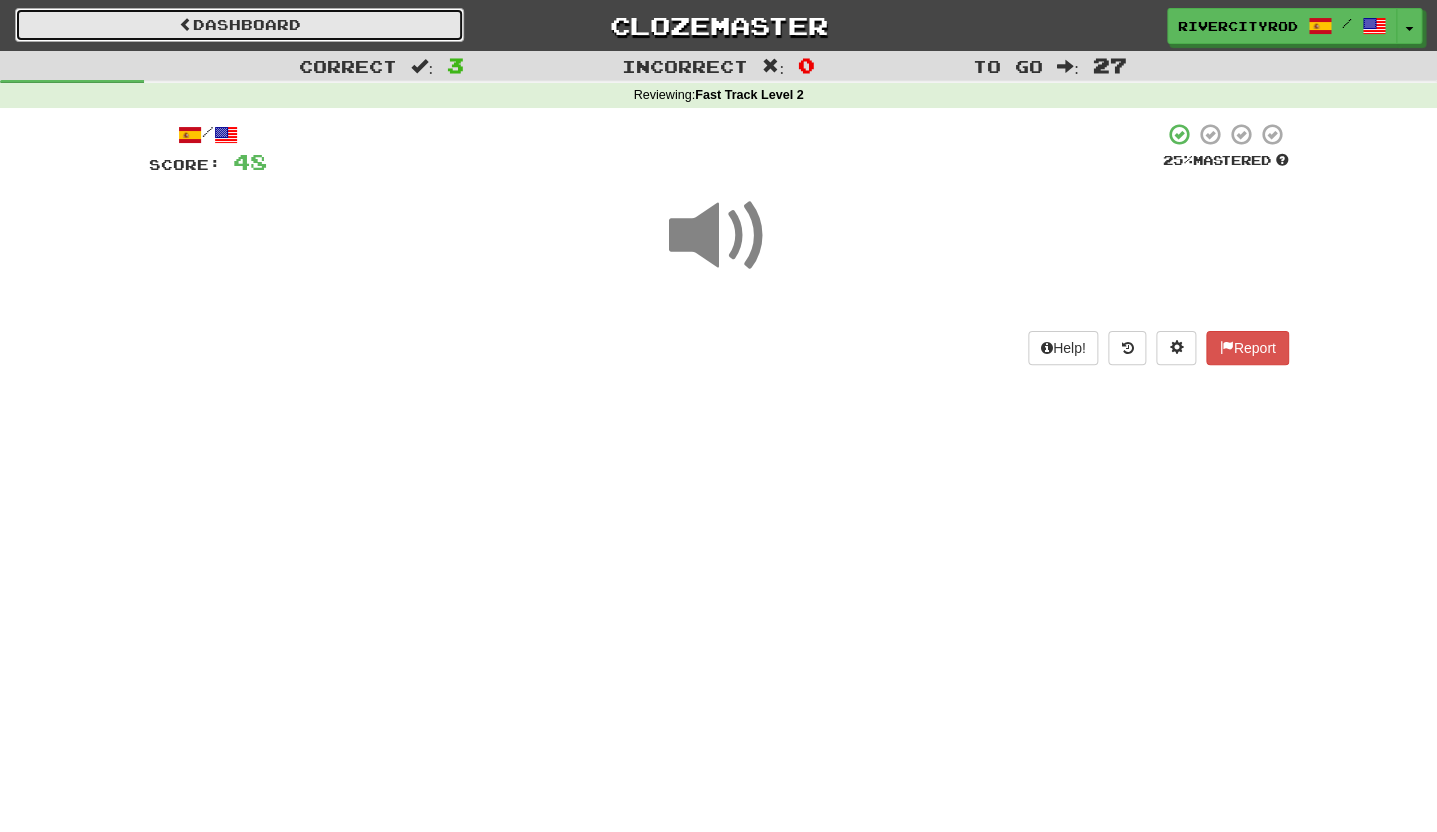 click on "Dashboard" at bounding box center [239, 25] 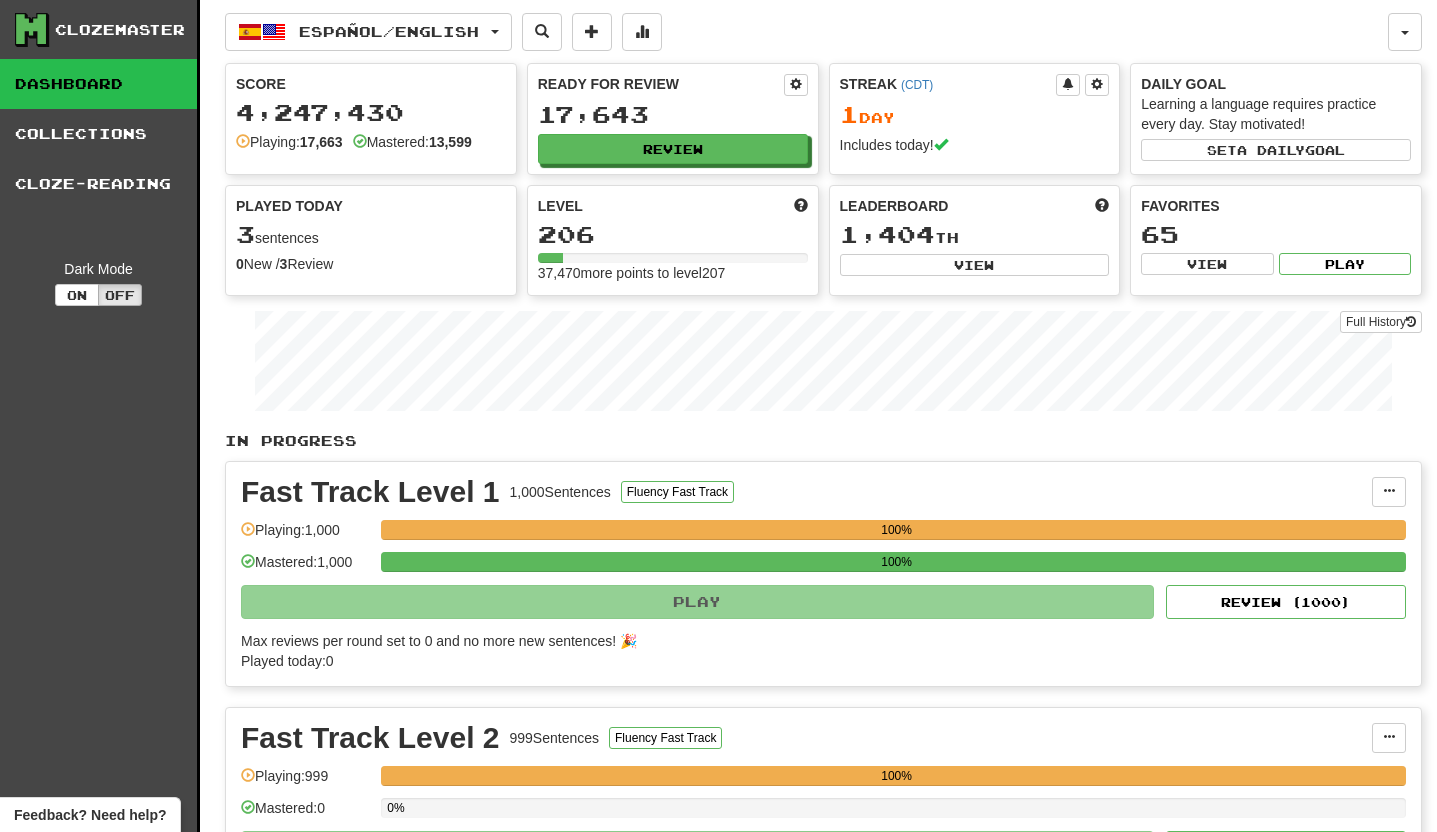 scroll, scrollTop: 0, scrollLeft: 0, axis: both 